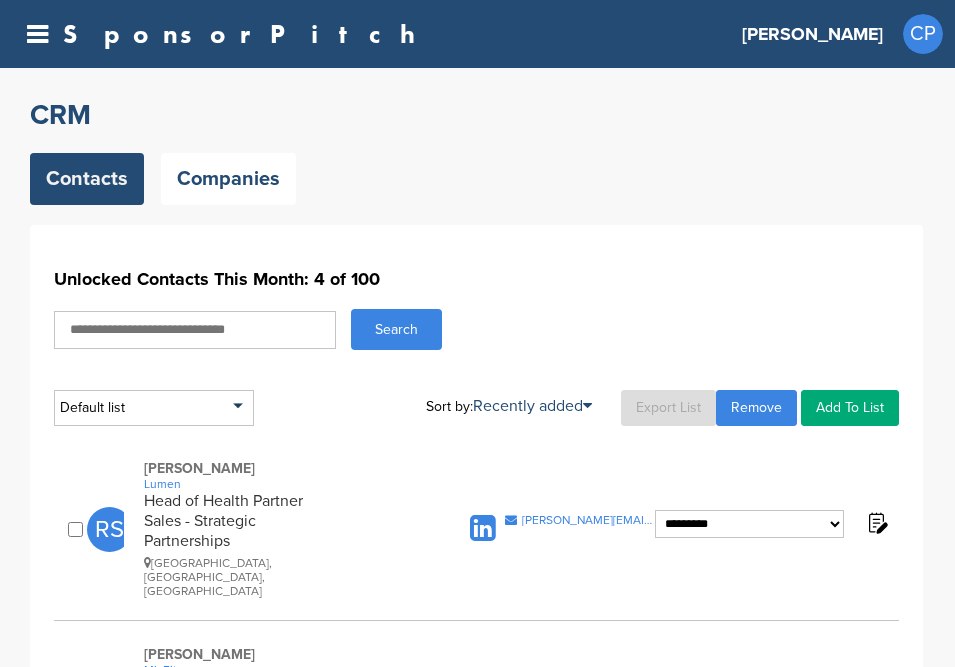 scroll, scrollTop: 1349, scrollLeft: 0, axis: vertical 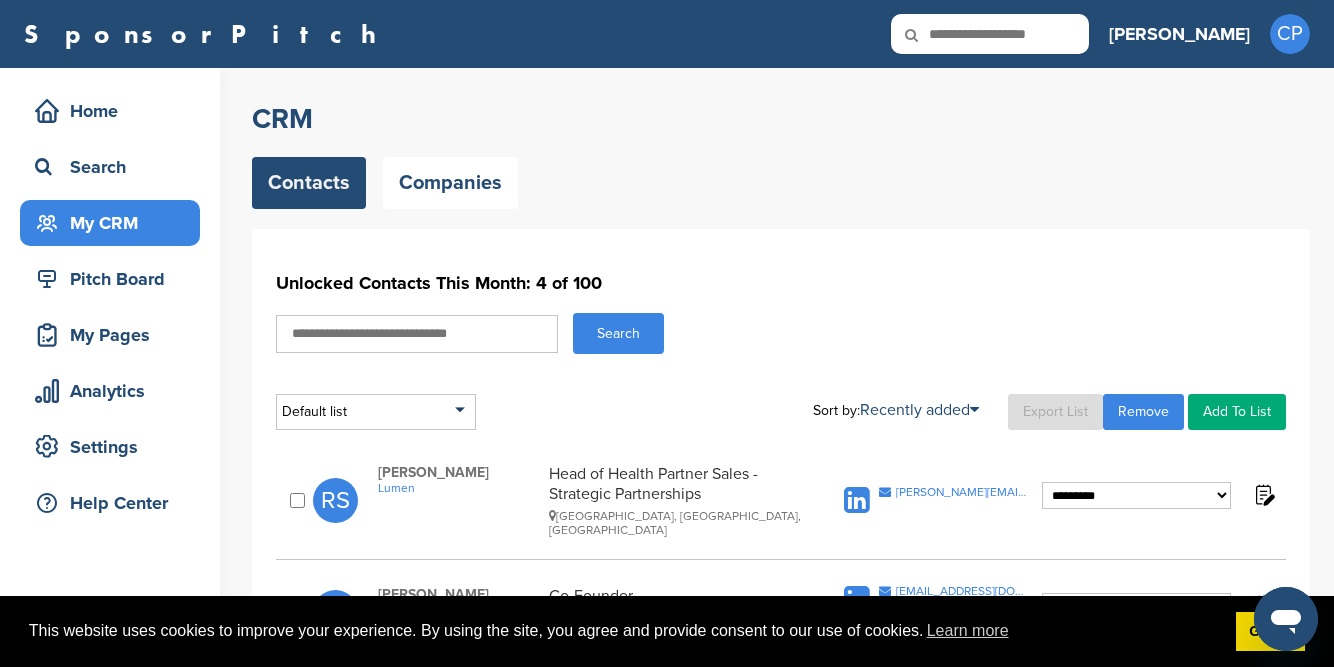 click at bounding box center [417, 334] 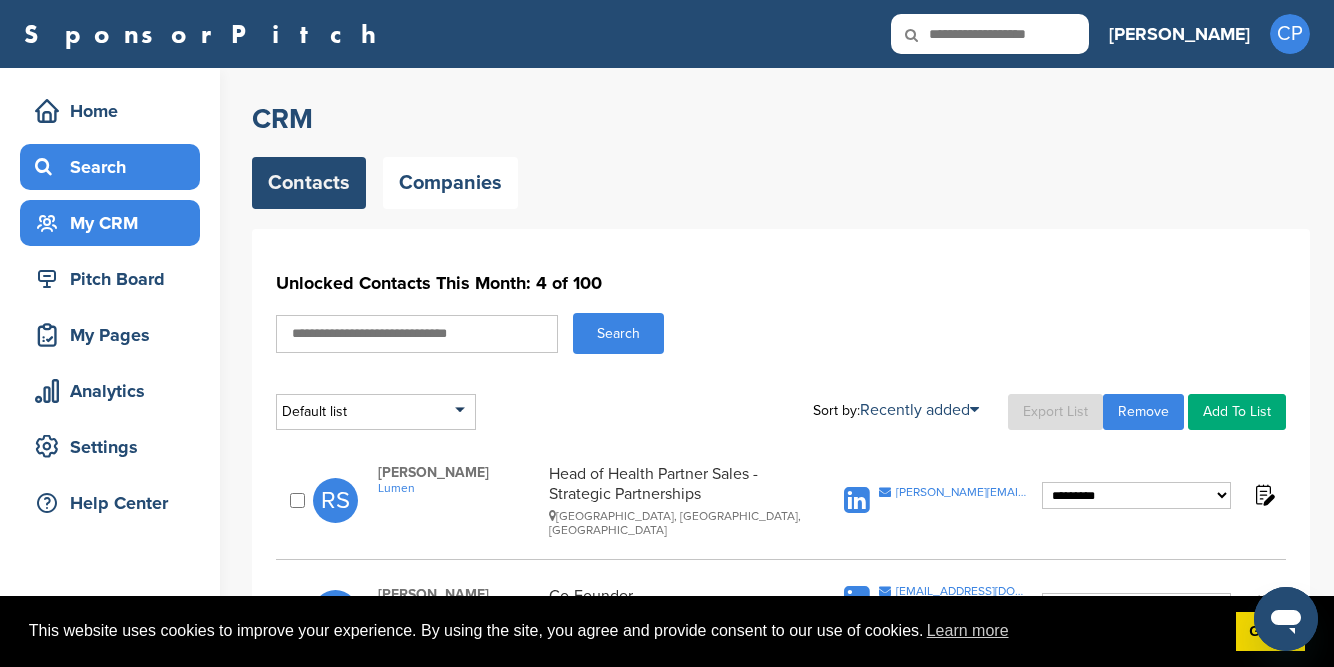 click on "Search" at bounding box center [115, 167] 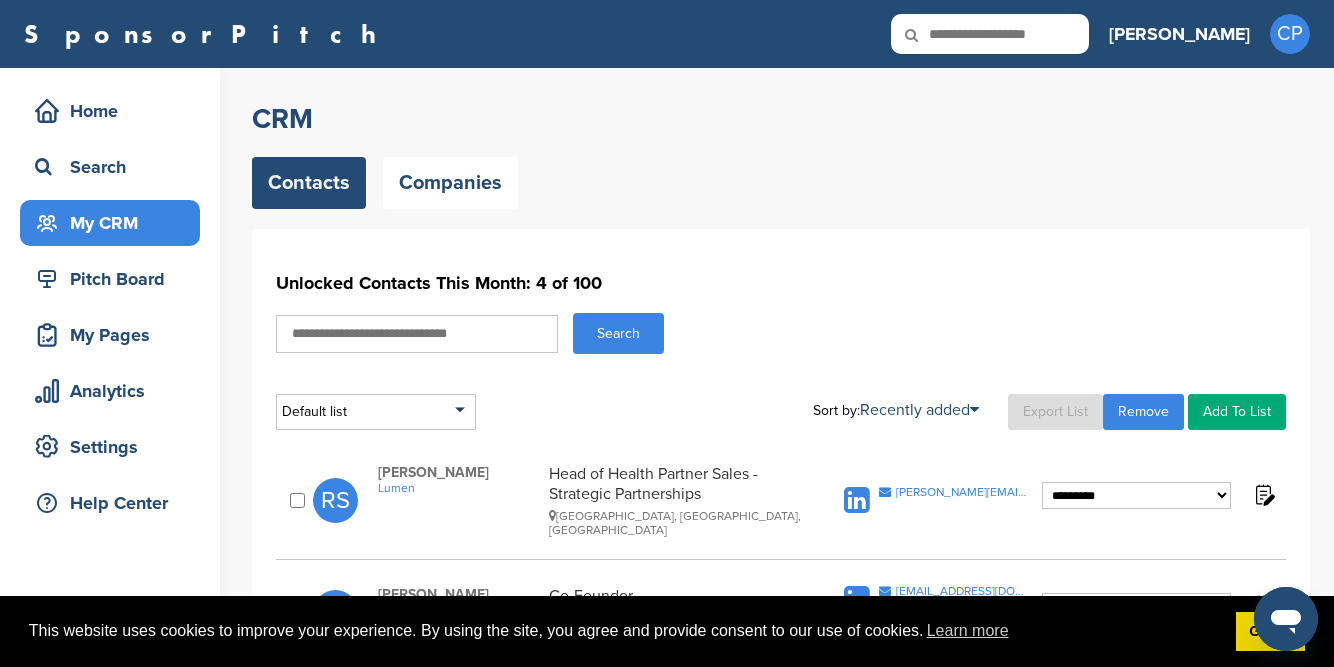 click on "My CRM" at bounding box center (115, 223) 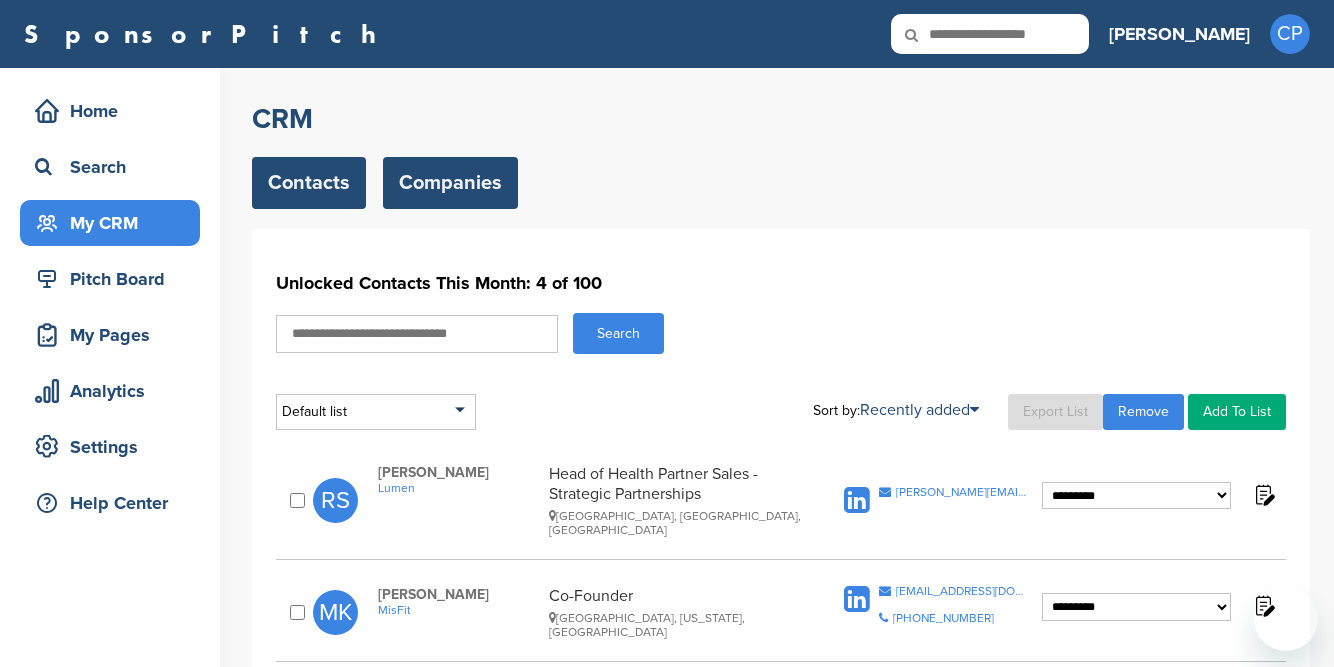 scroll, scrollTop: 0, scrollLeft: 0, axis: both 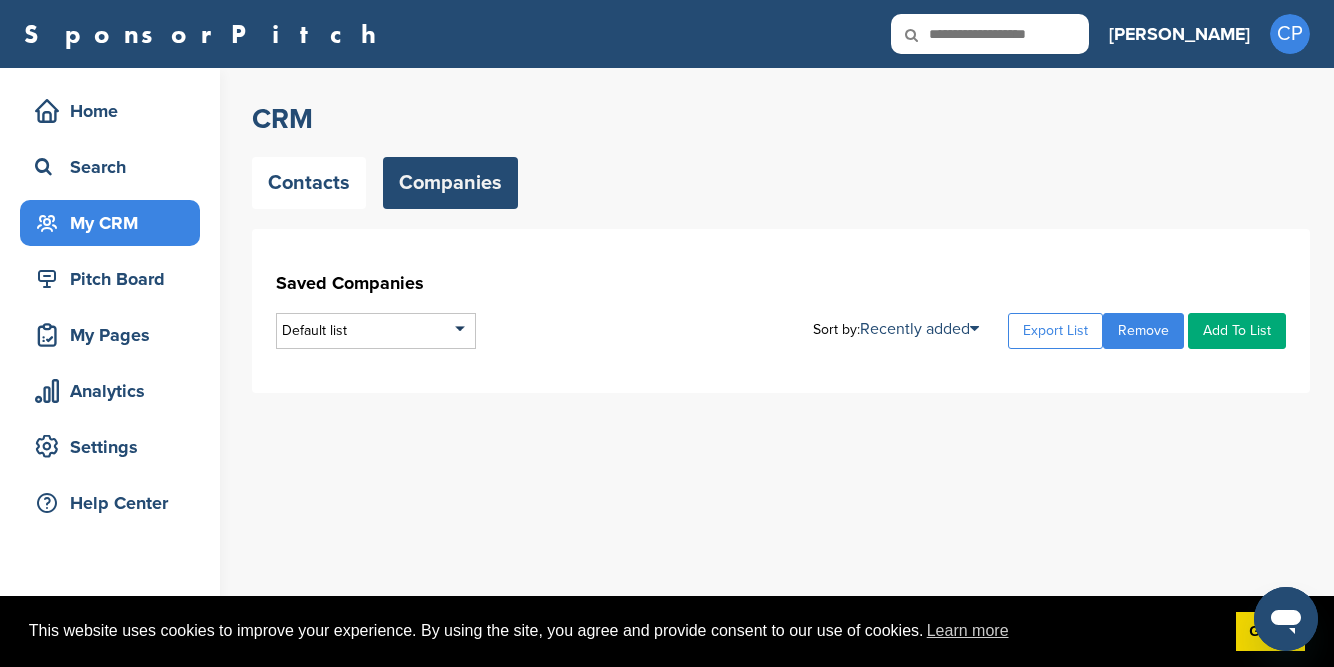 click on "Saved Companies
Default list
Default List
Sort by:
Recently added
Recently added
Company Name
Export List
Remove
Add To List" at bounding box center [781, 307] 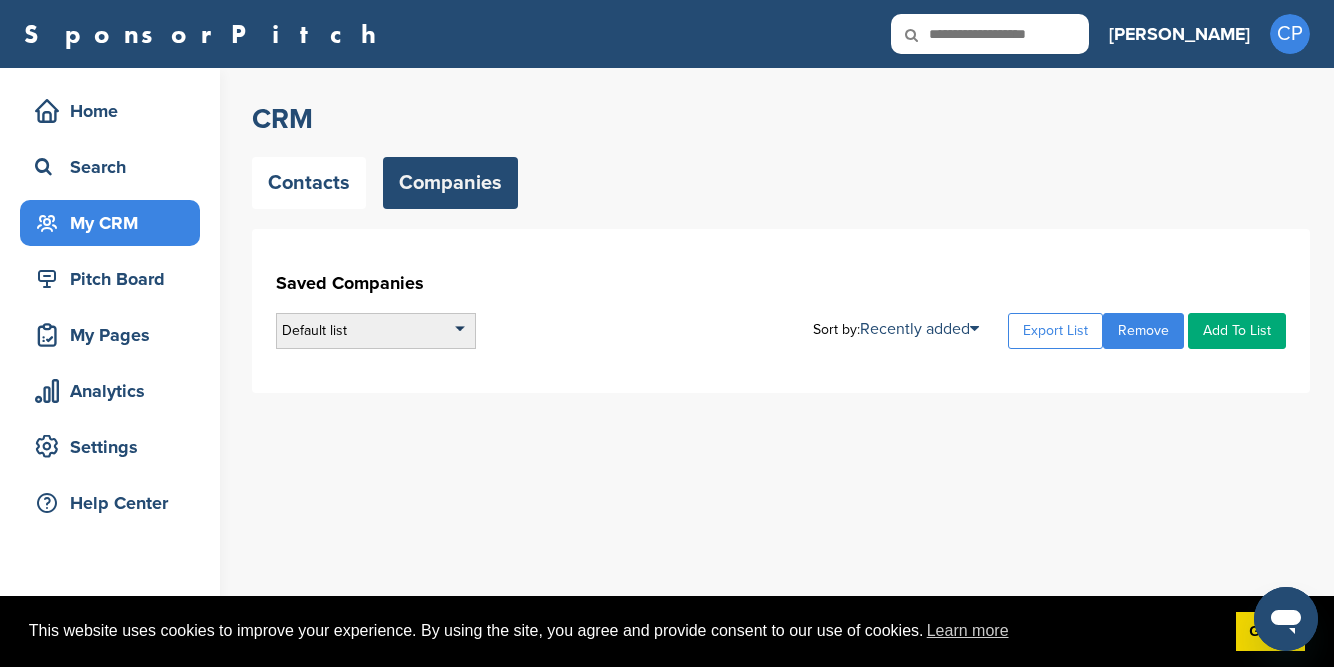 click on "Default list" at bounding box center (376, 331) 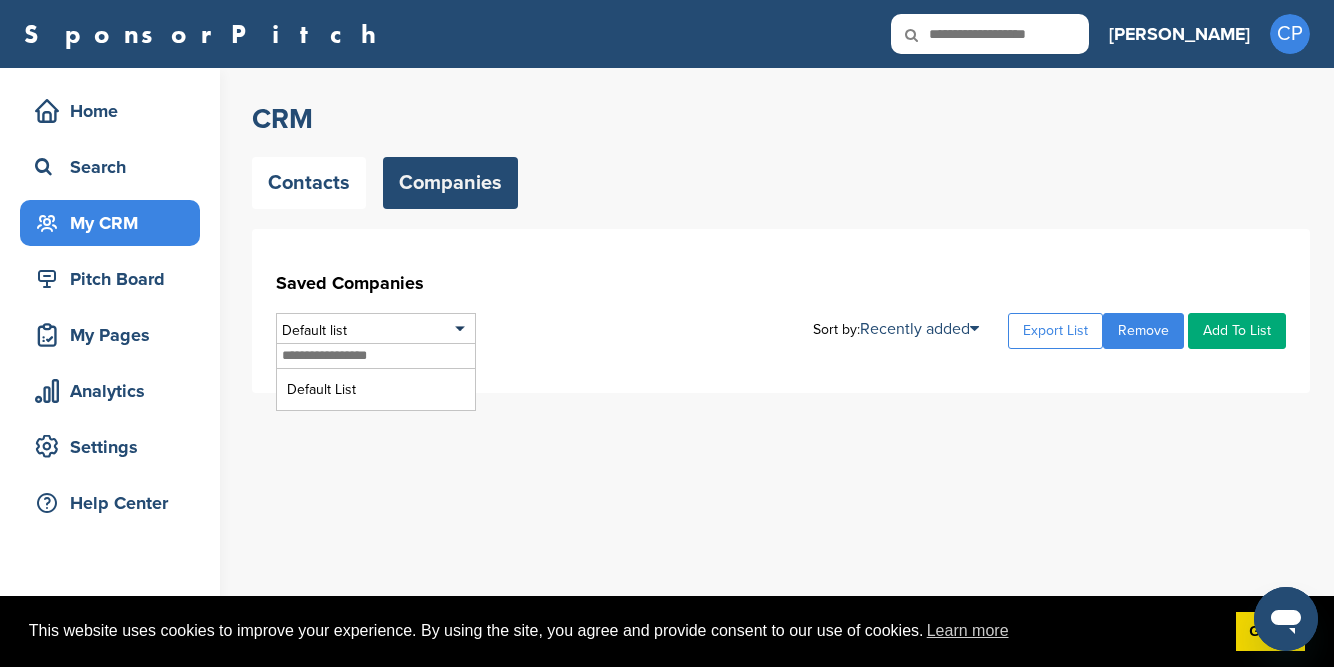 drag, startPoint x: 440, startPoint y: 321, endPoint x: 407, endPoint y: 249, distance: 79.20227 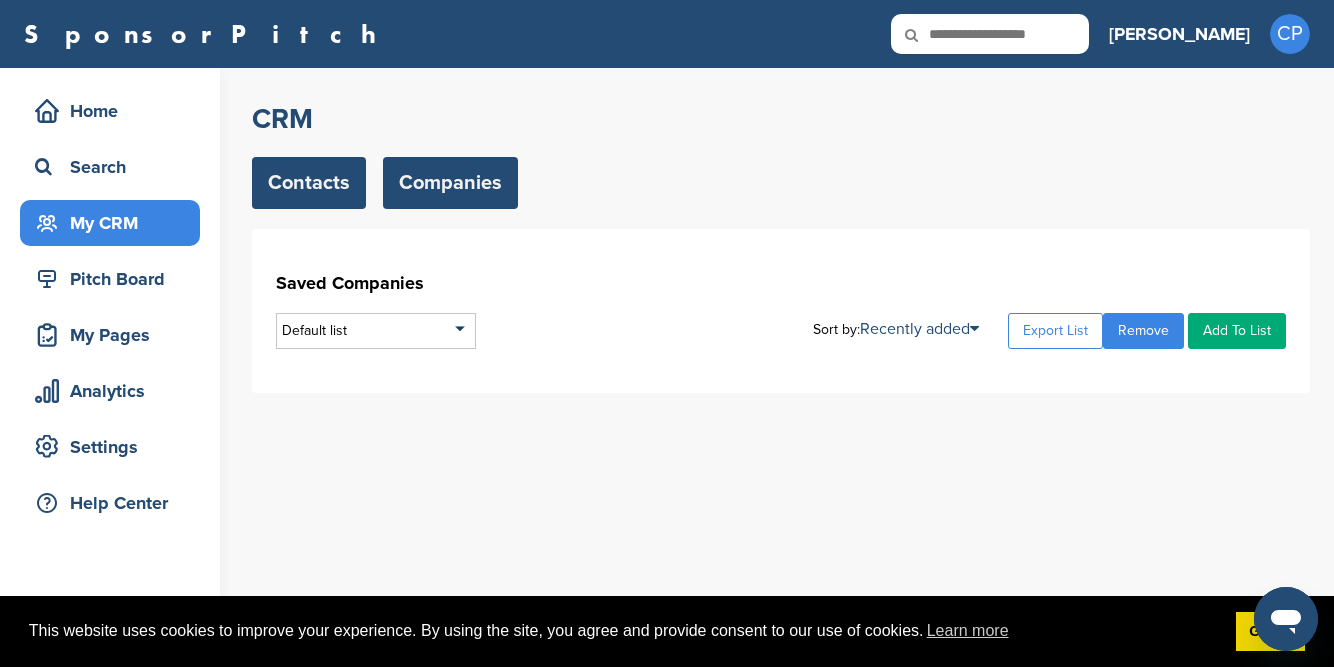 click on "Contacts" at bounding box center [309, 183] 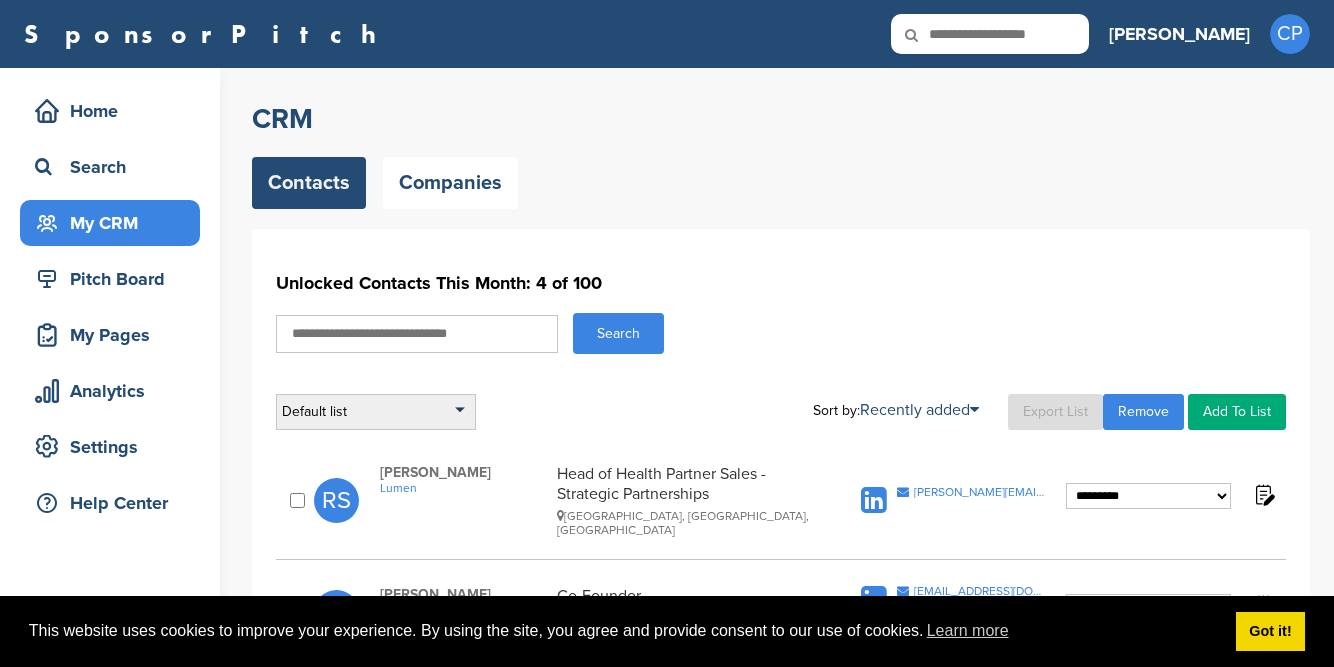 scroll, scrollTop: 0, scrollLeft: 0, axis: both 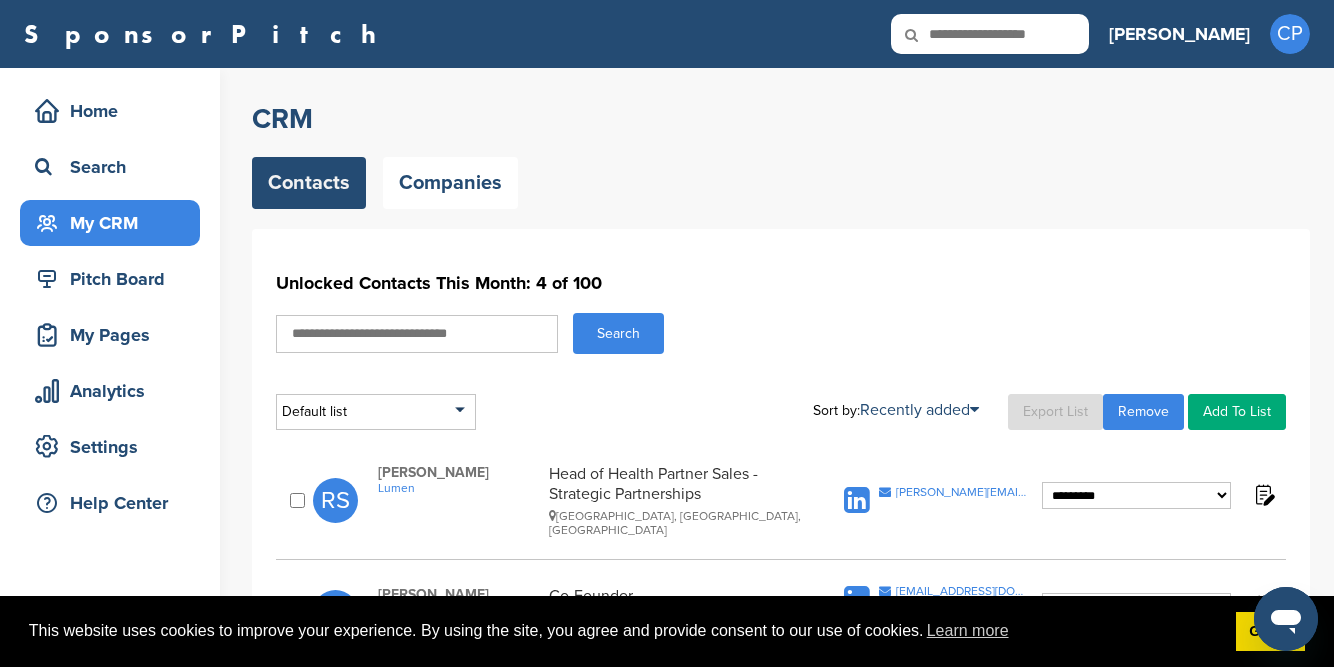 click at bounding box center (417, 334) 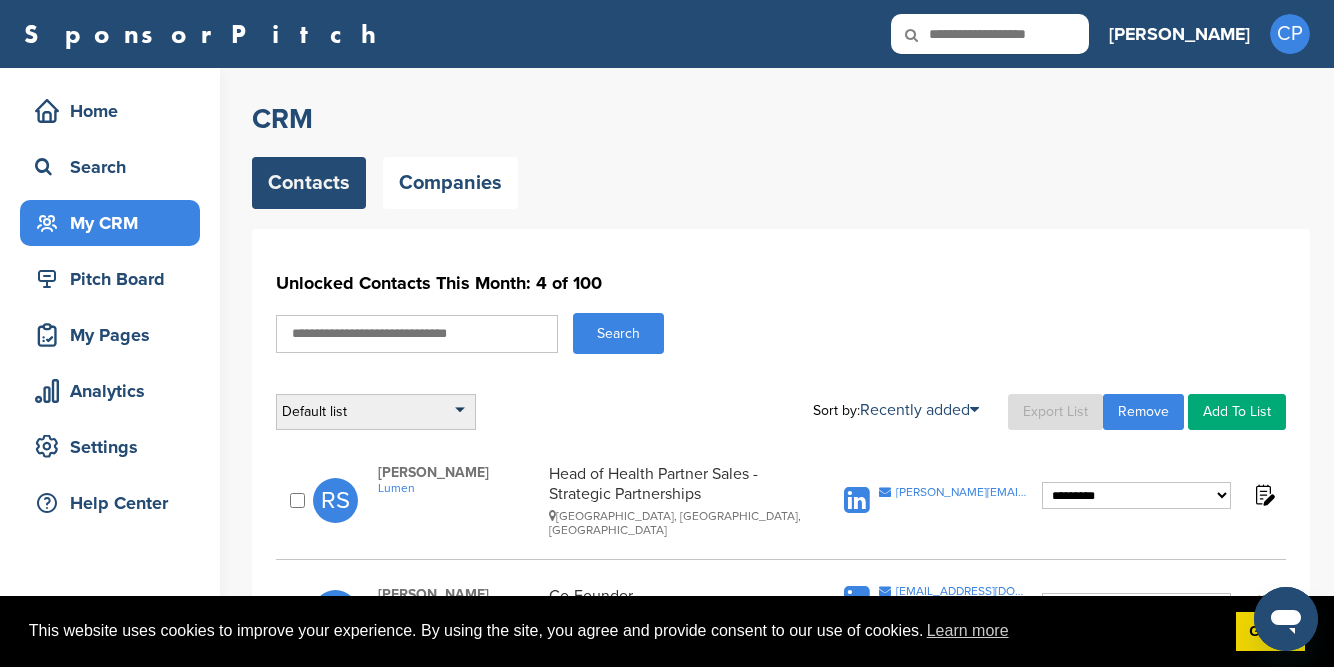 click on "Default list" at bounding box center [376, 412] 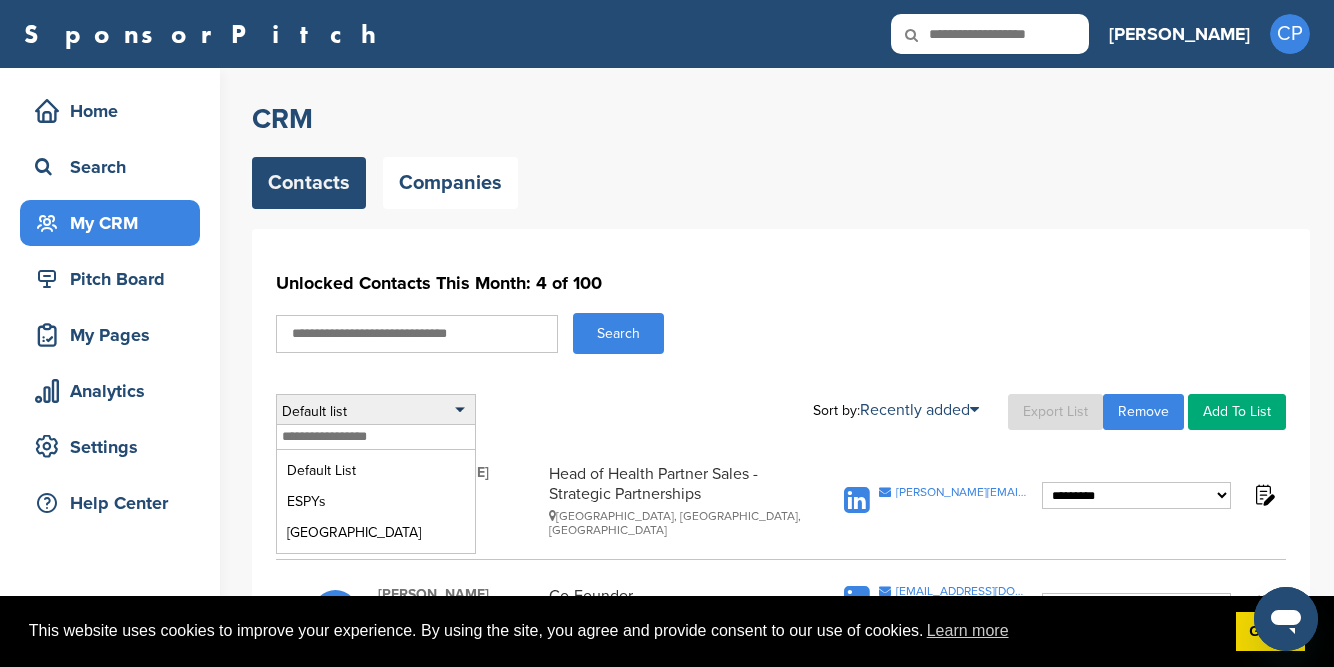 click on "Default list" at bounding box center [376, 412] 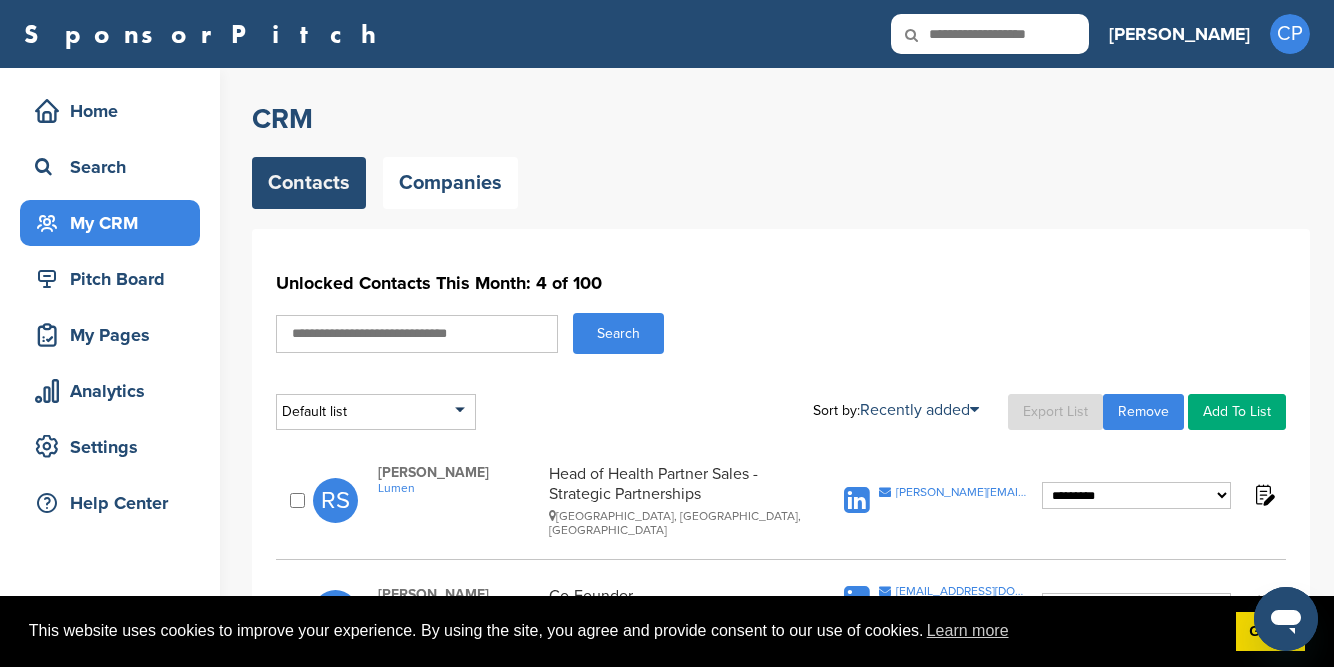 click at bounding box center (417, 334) 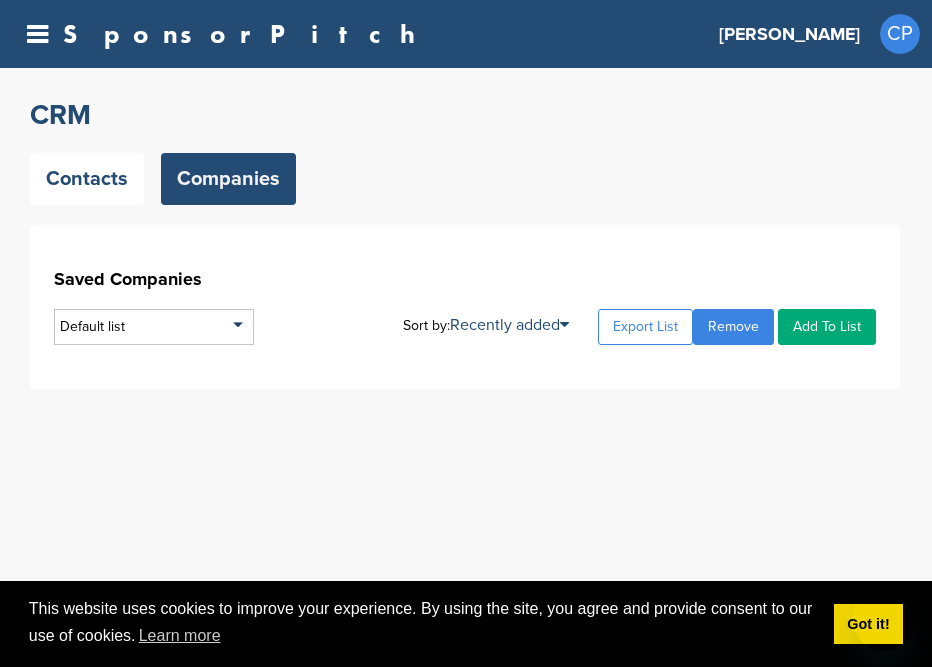 scroll, scrollTop: 0, scrollLeft: 0, axis: both 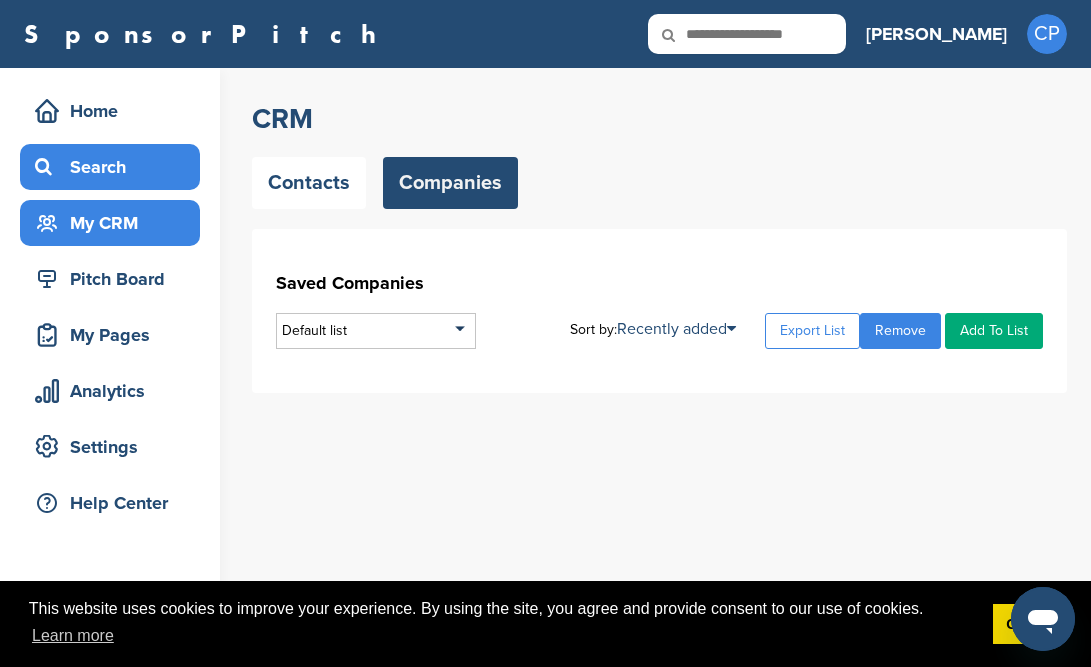 click on "Search" at bounding box center (115, 167) 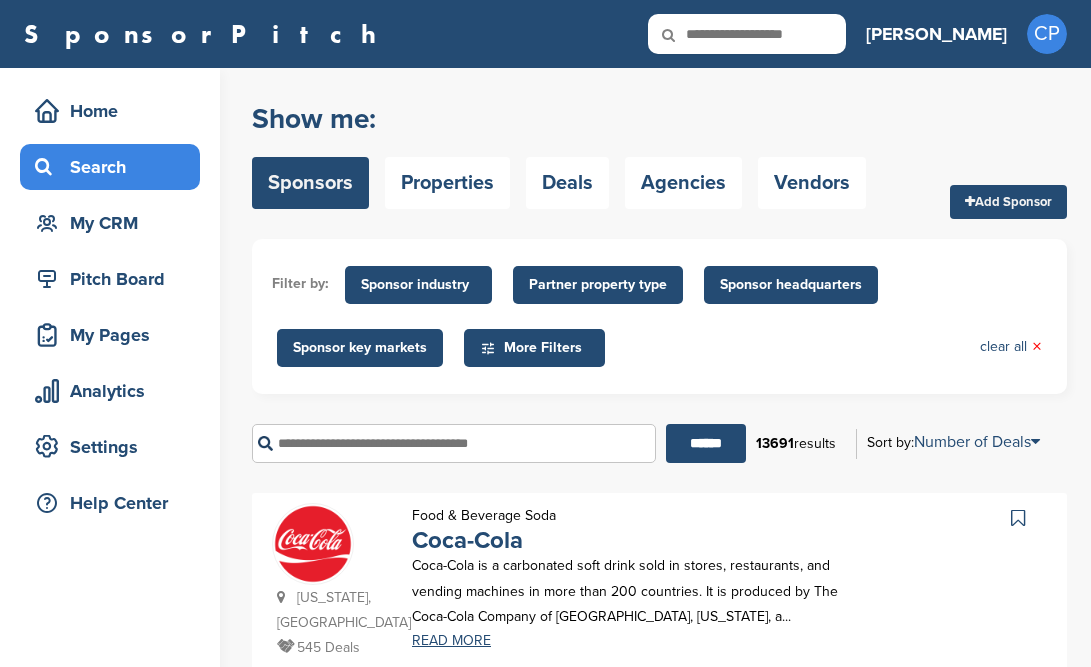 scroll, scrollTop: 0, scrollLeft: 0, axis: both 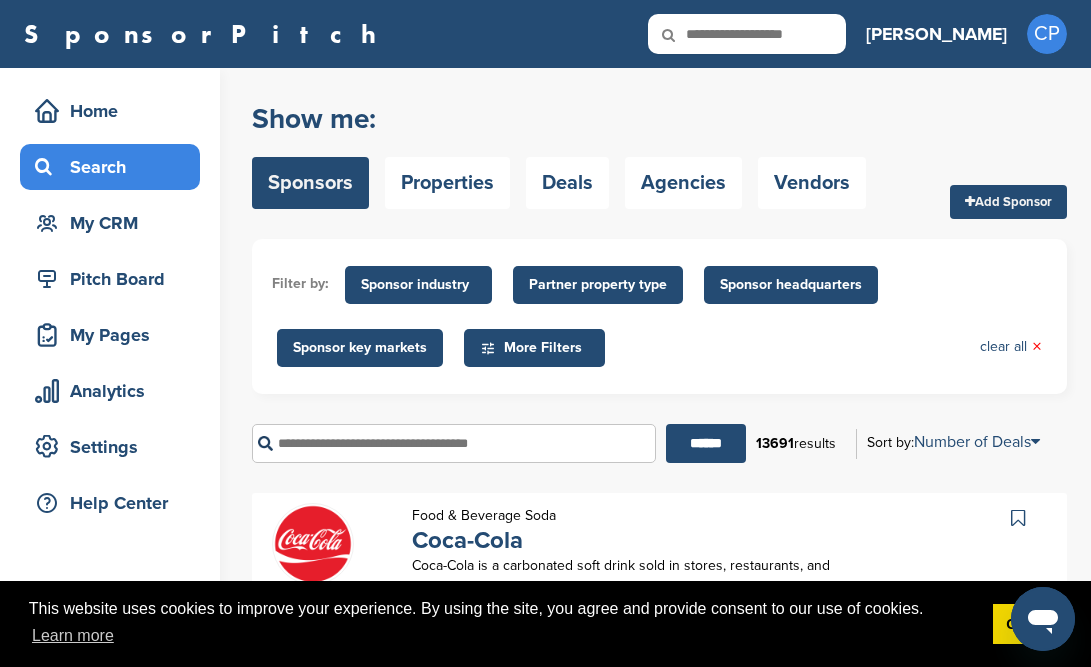 click on "Sponsor key markets" at bounding box center (360, 348) 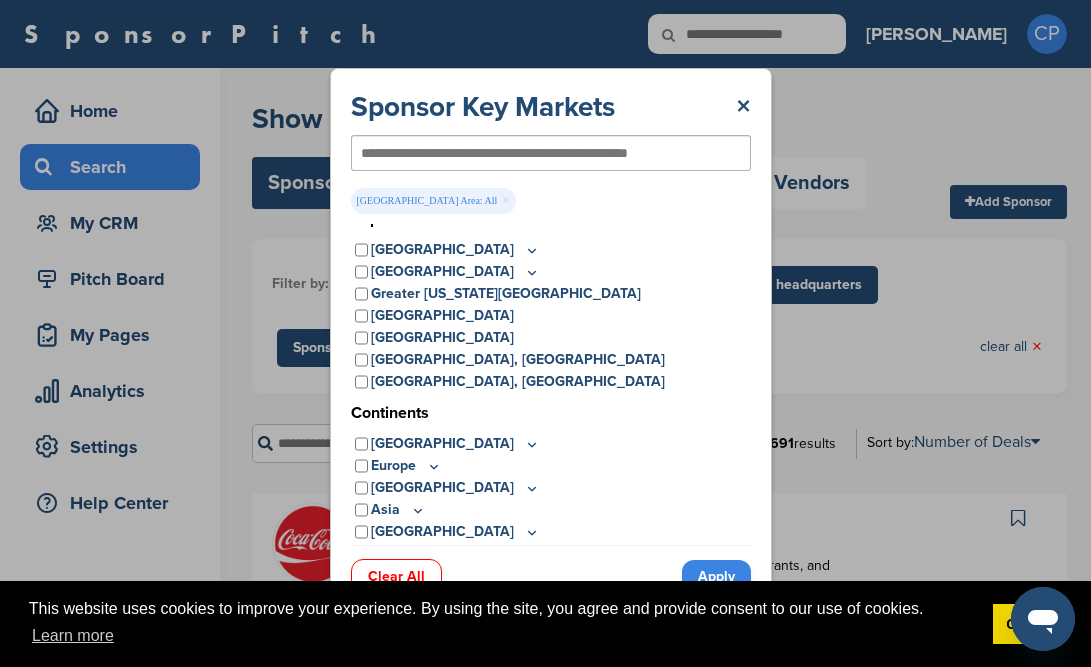scroll, scrollTop: 18, scrollLeft: 0, axis: vertical 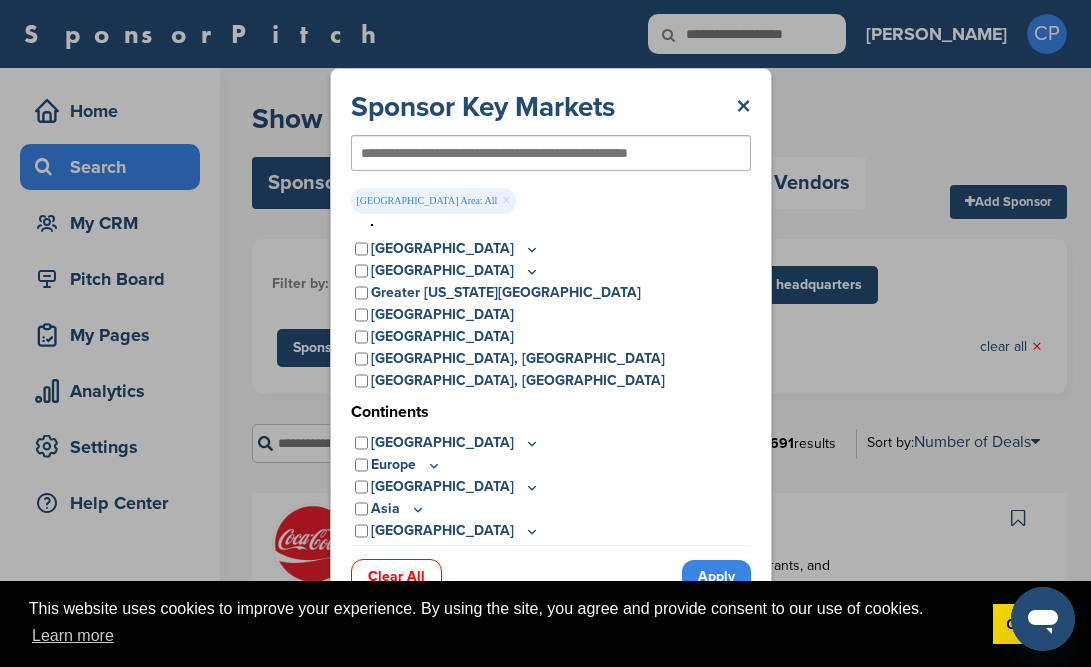 click on "Las Vegas, NV" at bounding box center [551, 381] 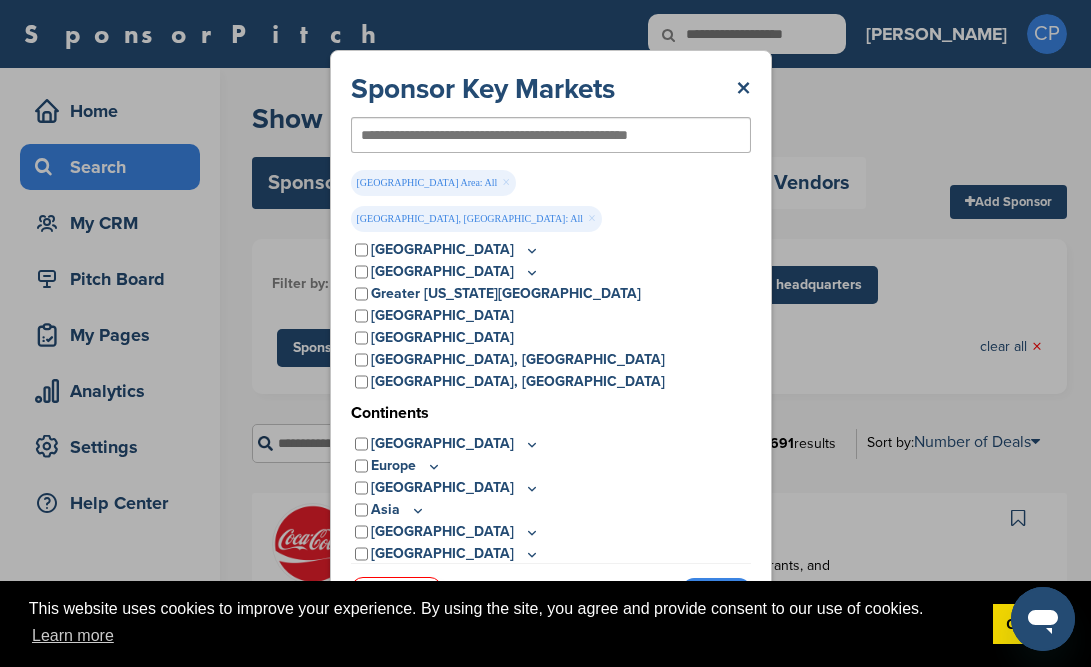 scroll, scrollTop: 37, scrollLeft: 0, axis: vertical 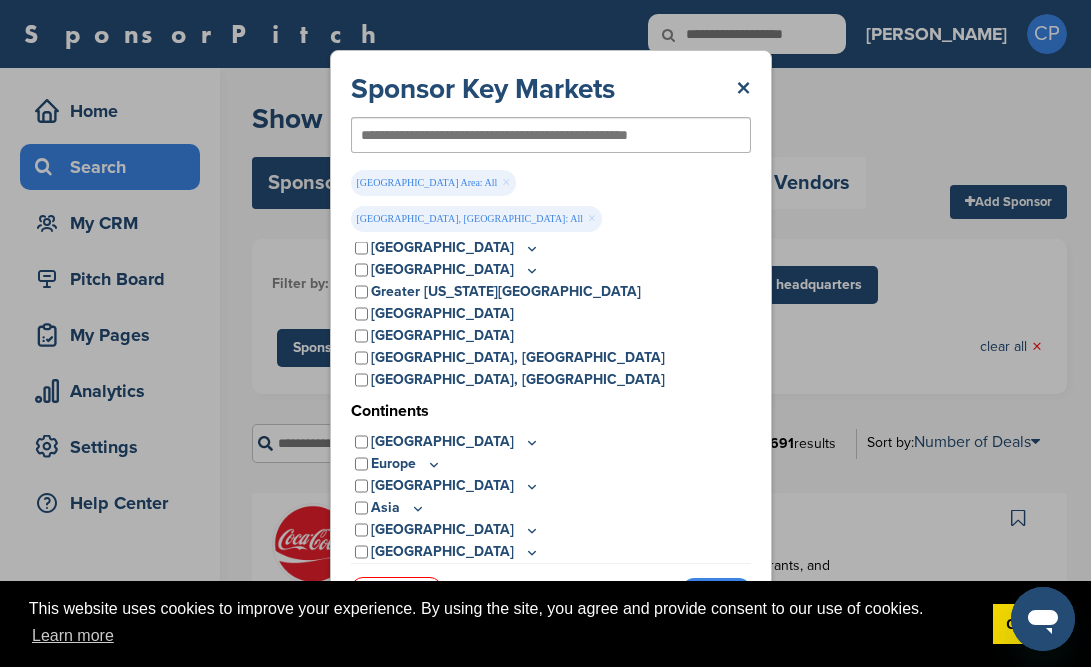 click on "Apply" at bounding box center (716, 594) 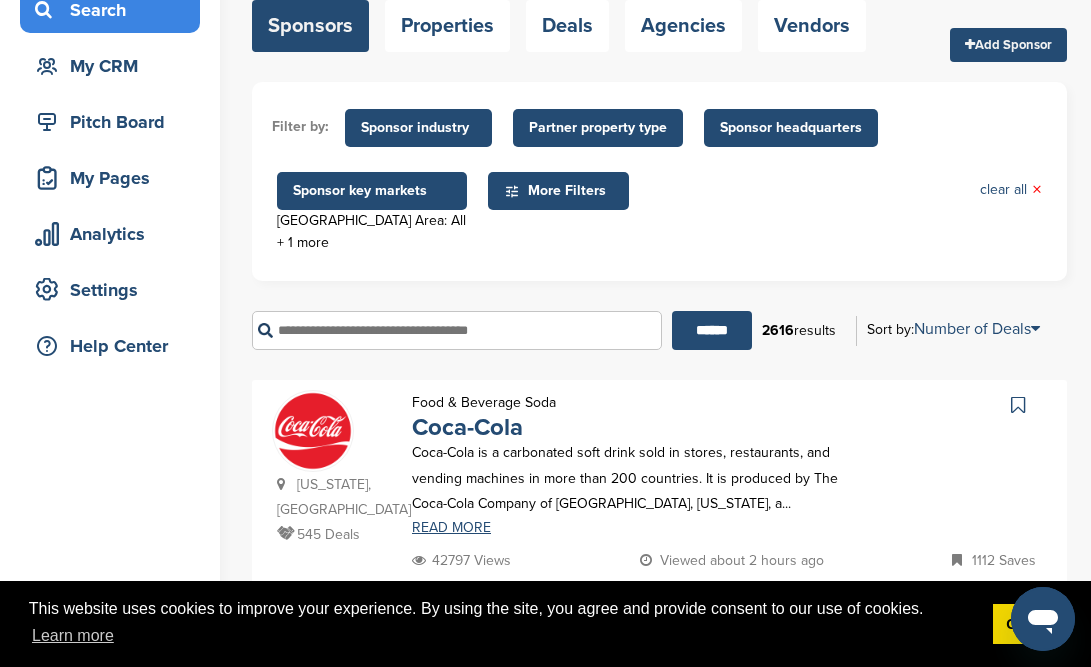 scroll, scrollTop: 258, scrollLeft: 0, axis: vertical 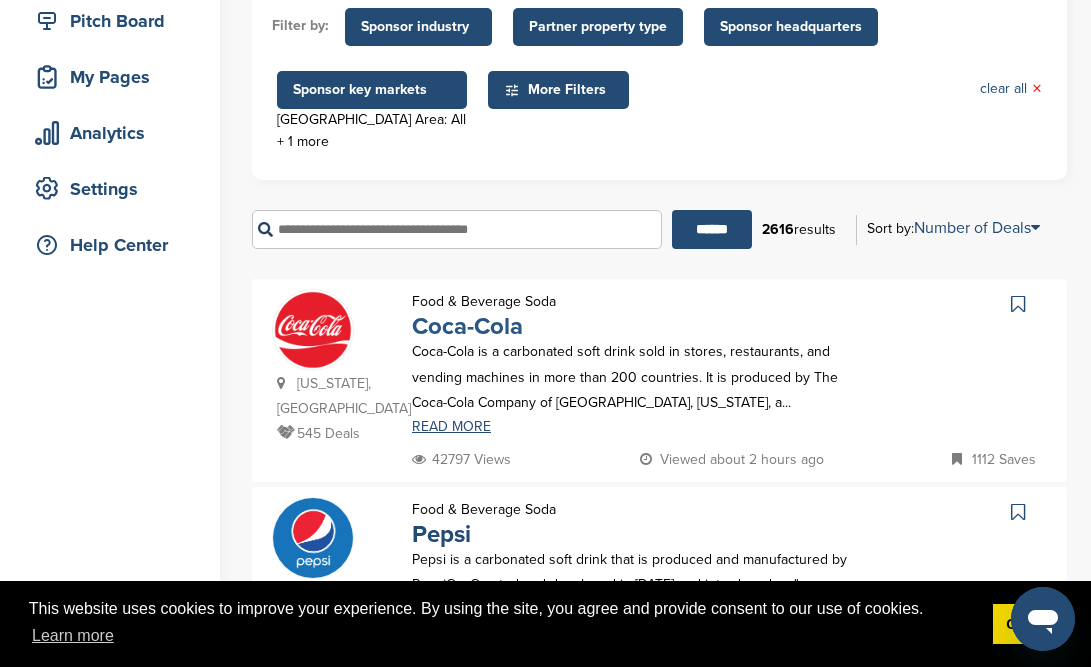 click on "Coca-Cola" at bounding box center [467, 326] 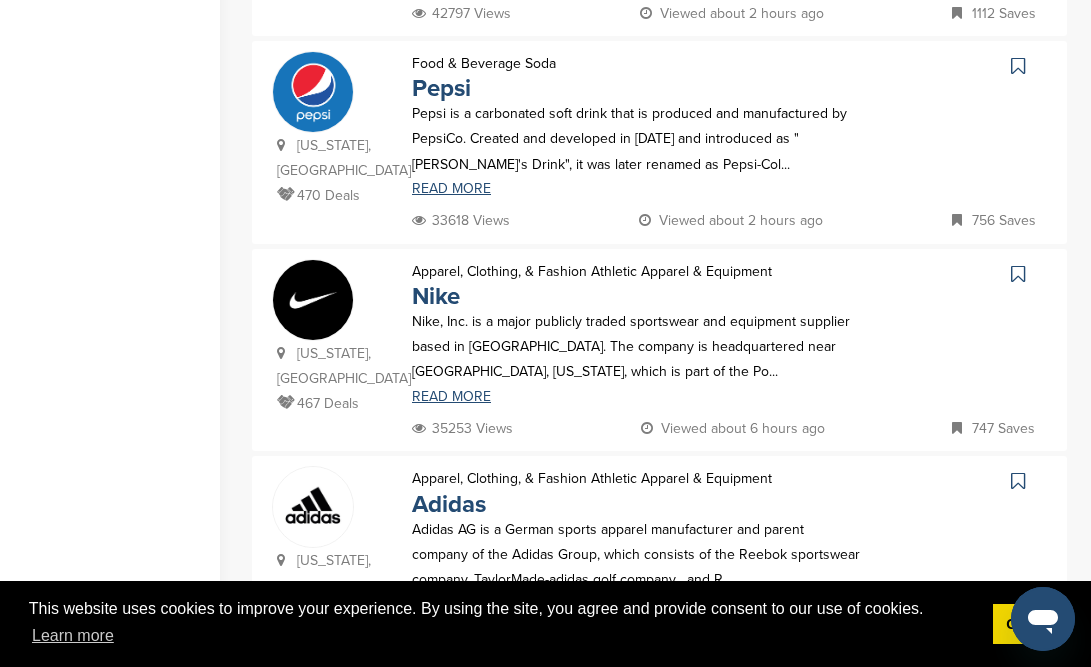 scroll, scrollTop: 811, scrollLeft: 0, axis: vertical 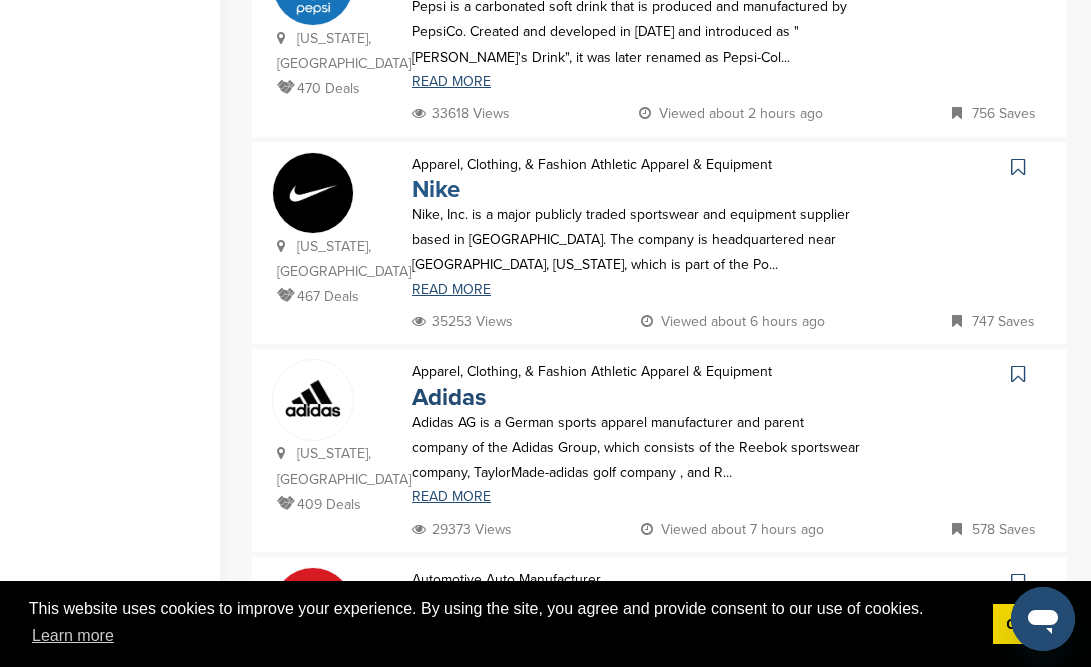click on "Nike" at bounding box center (436, 189) 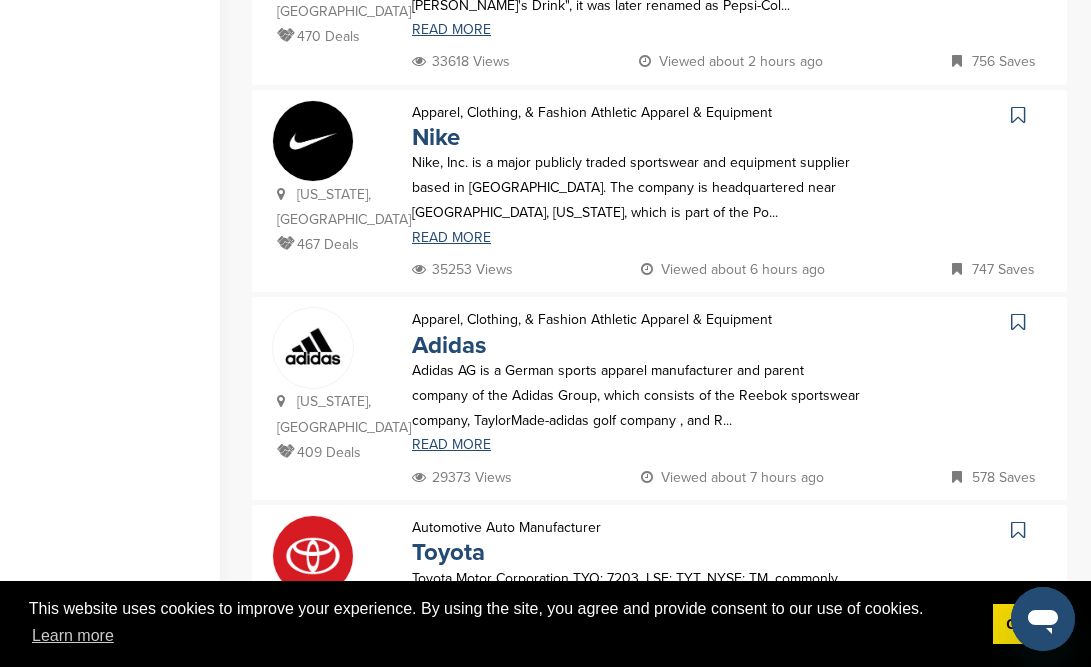 scroll, scrollTop: 871, scrollLeft: 0, axis: vertical 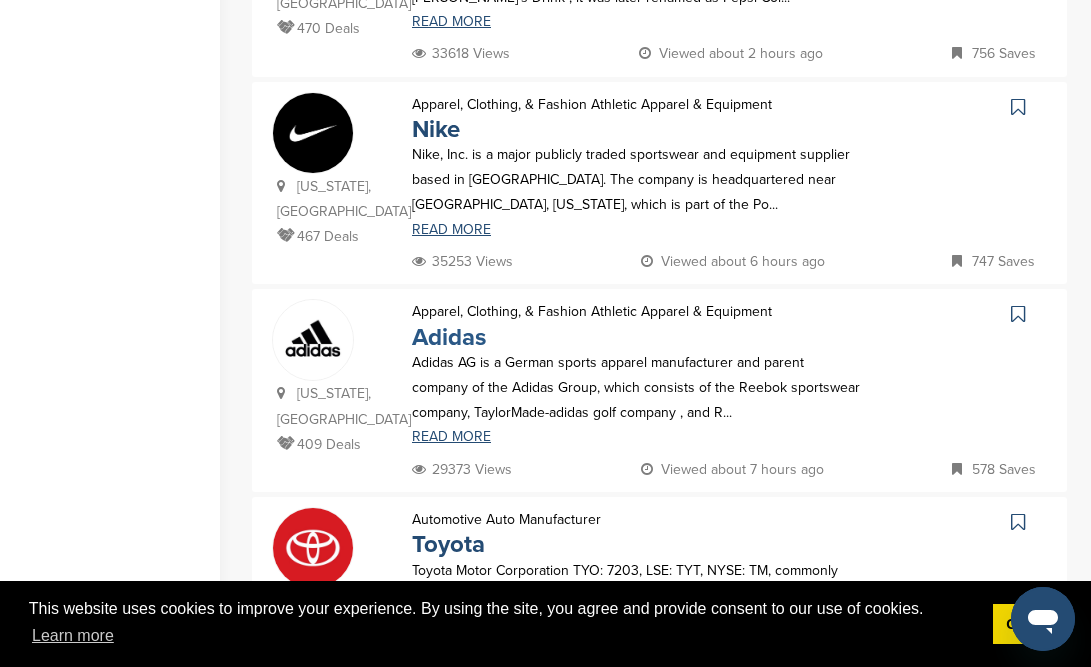 click on "Adidas" at bounding box center [449, 337] 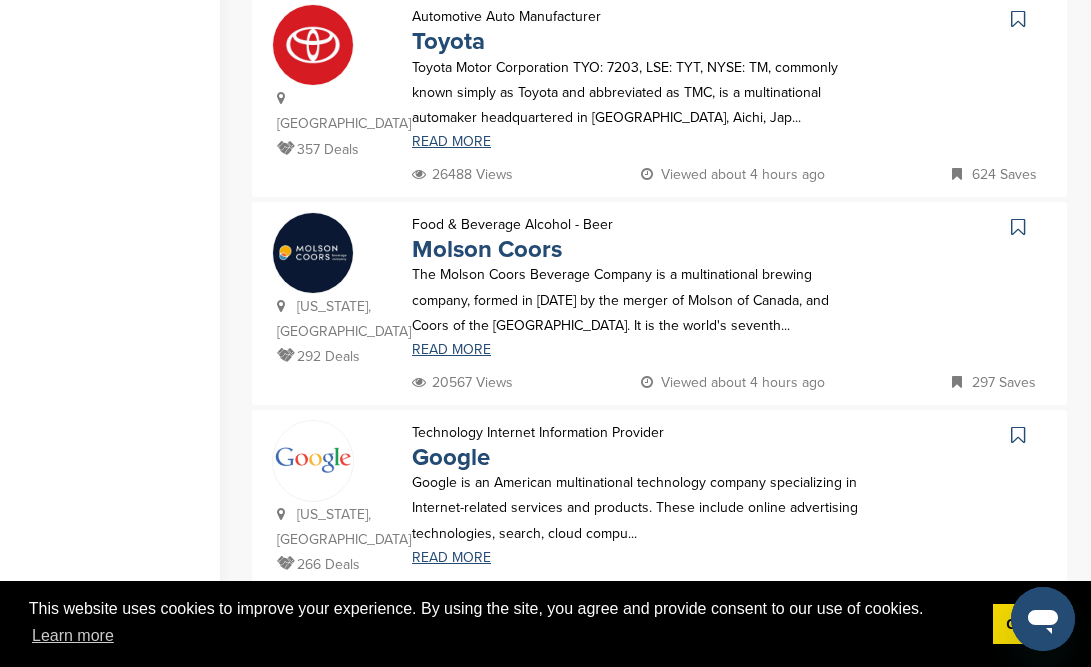 scroll, scrollTop: 1284, scrollLeft: 0, axis: vertical 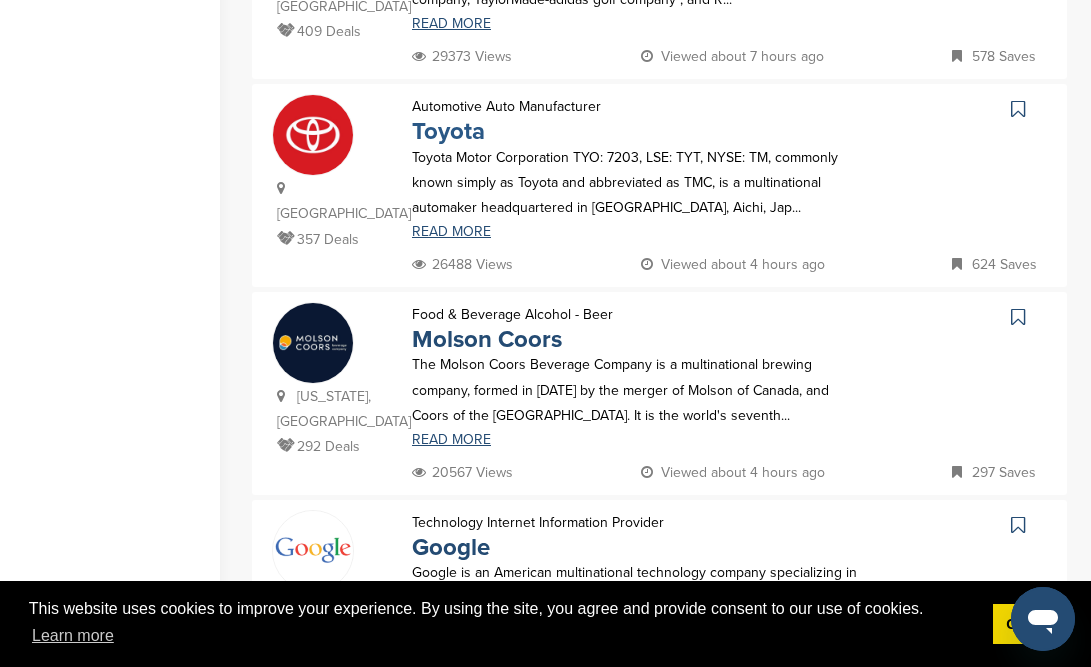 click on "Toyota" at bounding box center (448, 131) 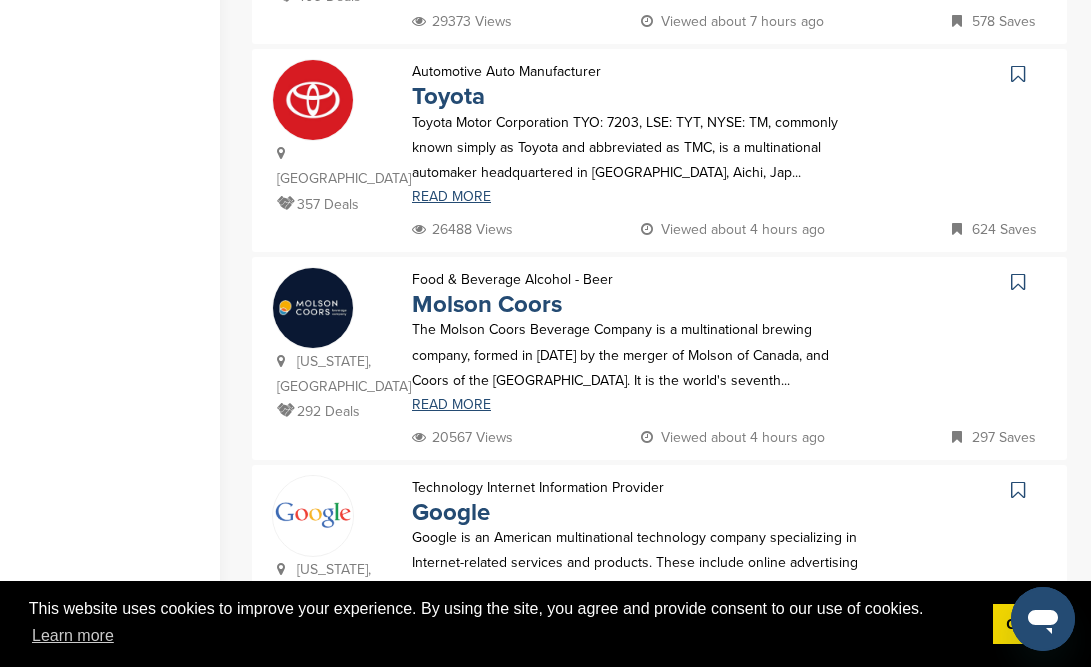 scroll, scrollTop: 1320, scrollLeft: 0, axis: vertical 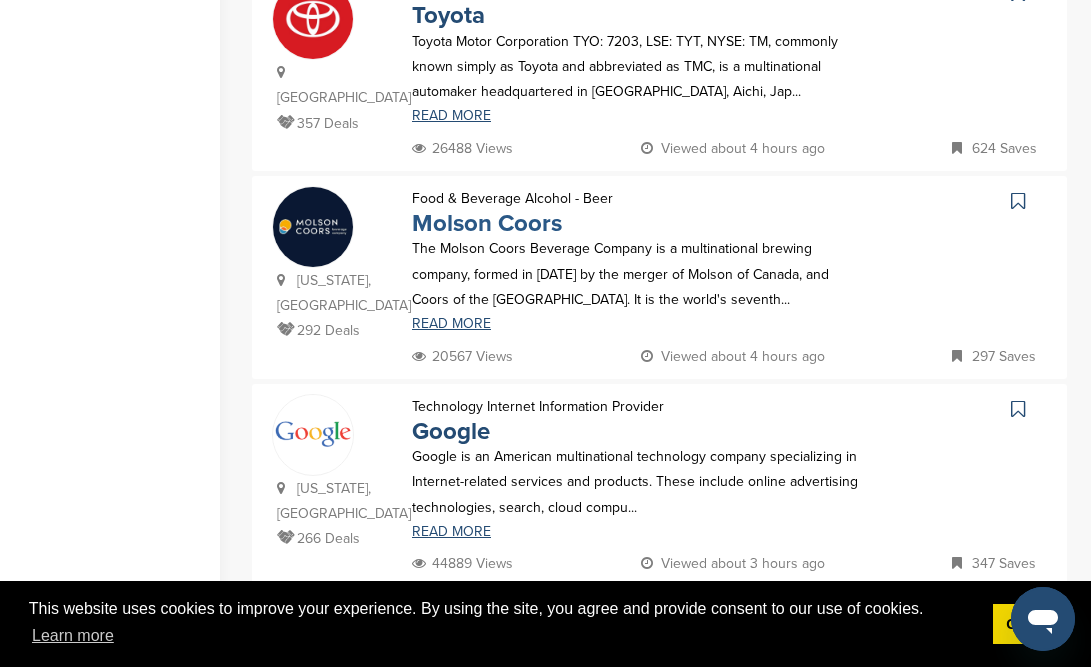 click on "Molson Coors" at bounding box center [487, 223] 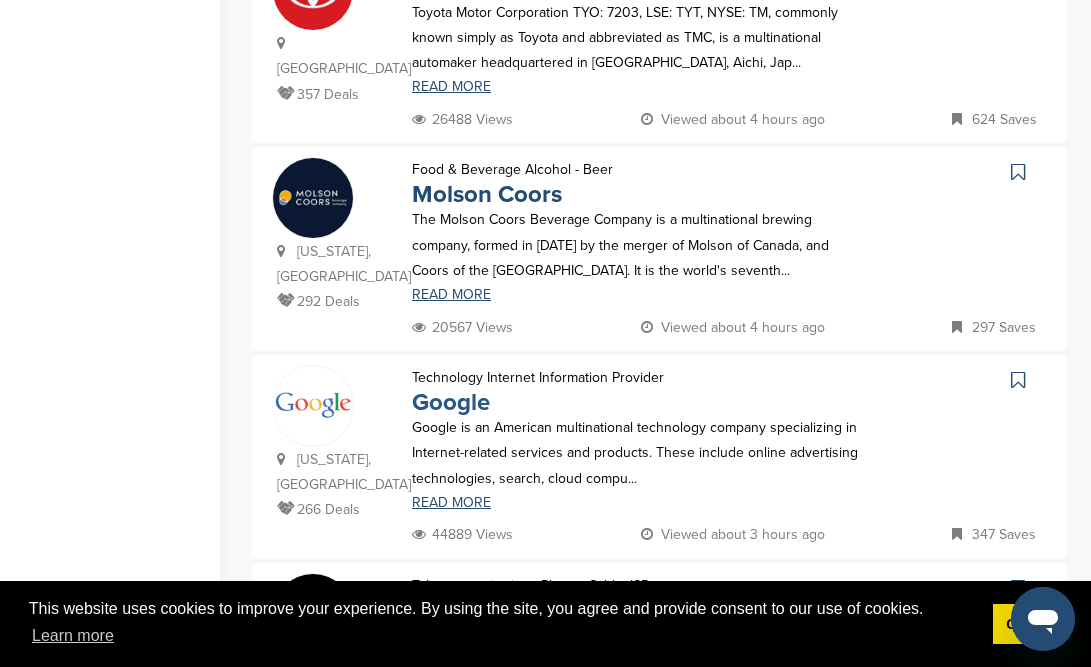 scroll, scrollTop: 1433, scrollLeft: 0, axis: vertical 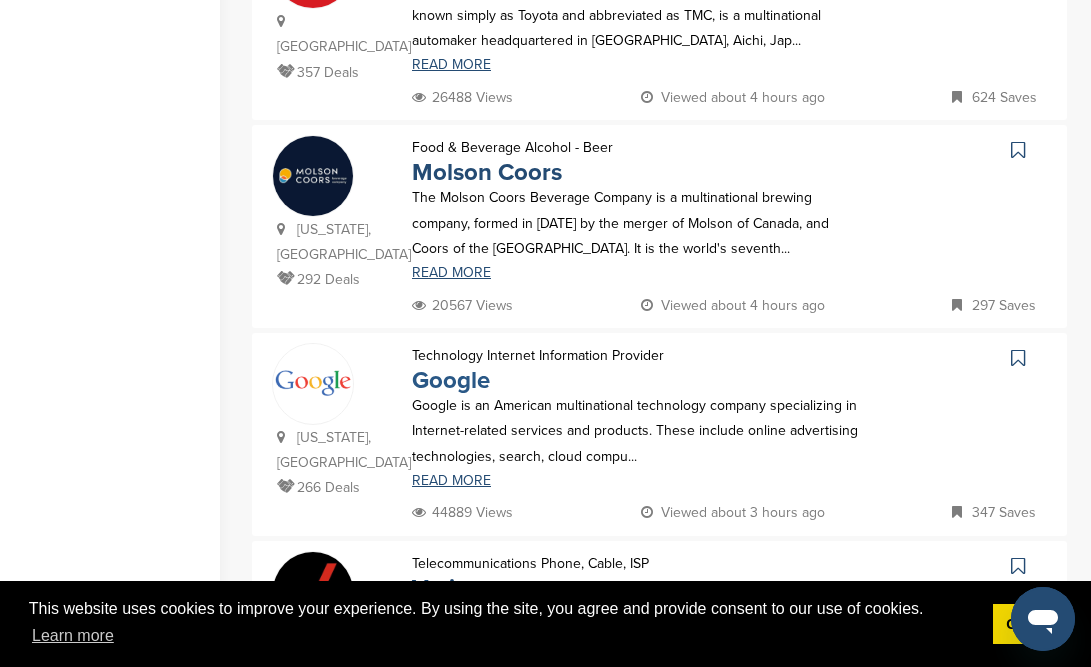 click on "Google" at bounding box center (451, 380) 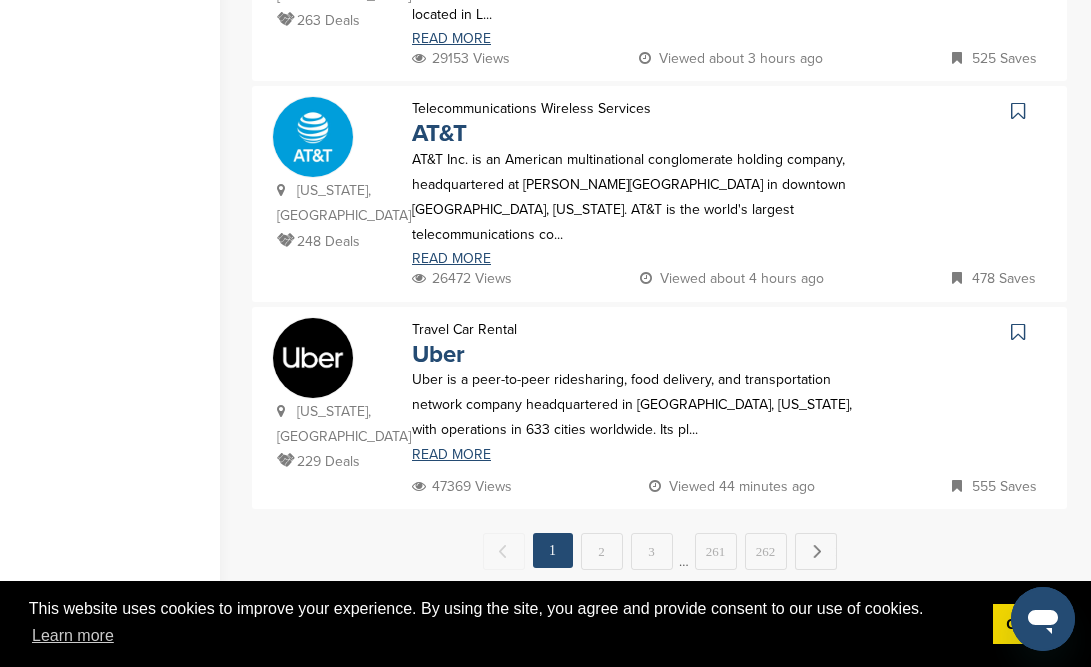 scroll, scrollTop: 2197, scrollLeft: 0, axis: vertical 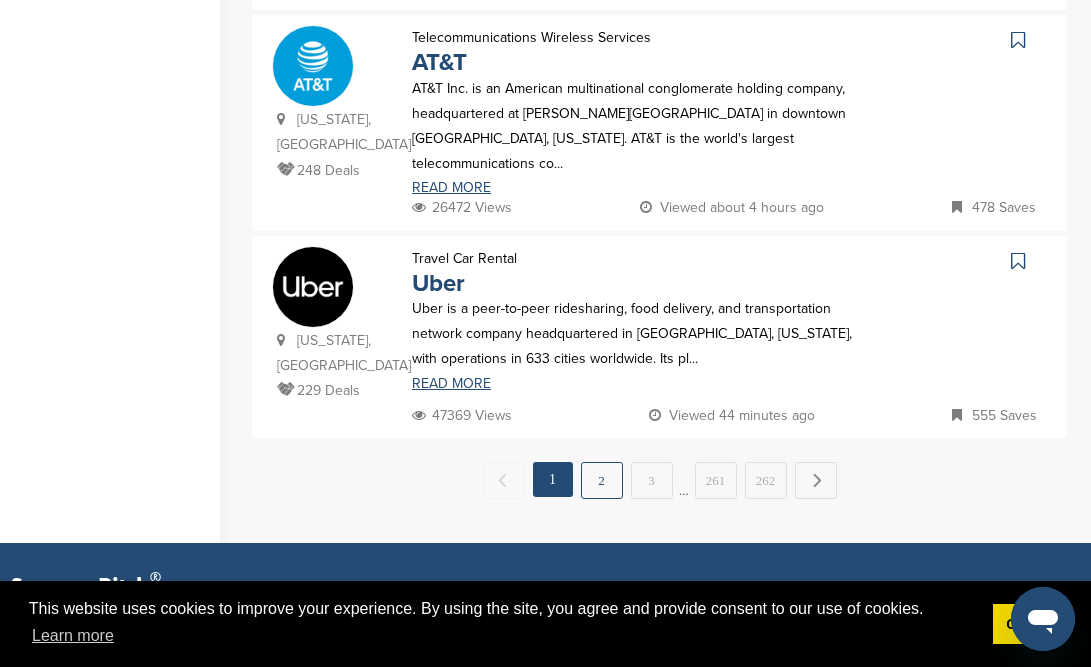 click on "2" at bounding box center [602, 480] 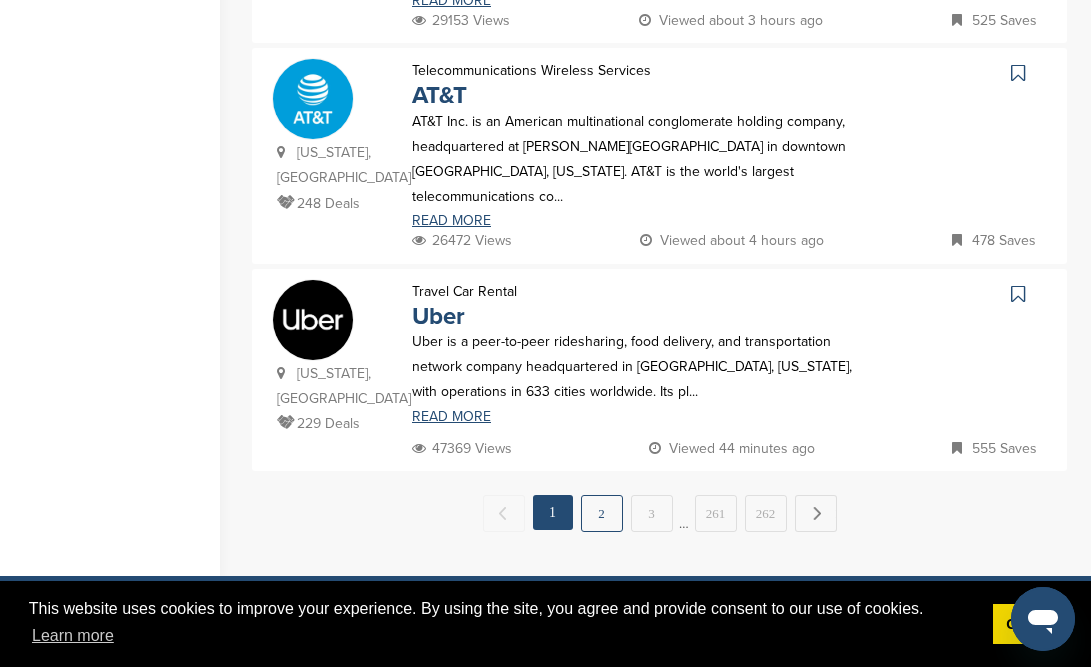 click on "Filter by:
Sponsor industry
Sponsor Industry
×
Apparel, Clothing, & Fashion
Accessories
Athletic Apparel & Equipment
Backpacks
Clothing Line
Eyewear
Footwear
Formalwear
Fragrance
Handbags
Hats
Jewelry
Other
Outdoor clothing
Outerwear
Swimwear
Underwear
Uniforms
Watches
Automotive
ATV
Auto Dealer
Auto Manufacturer
Auto Parts
Car Wash
Classifieds
Motorcycle
Navigation Systems
Other
RV's
Service Center
Tire Distribution
Tire Manufacturer
Beauty & Cosmetics" at bounding box center (659, -1859) 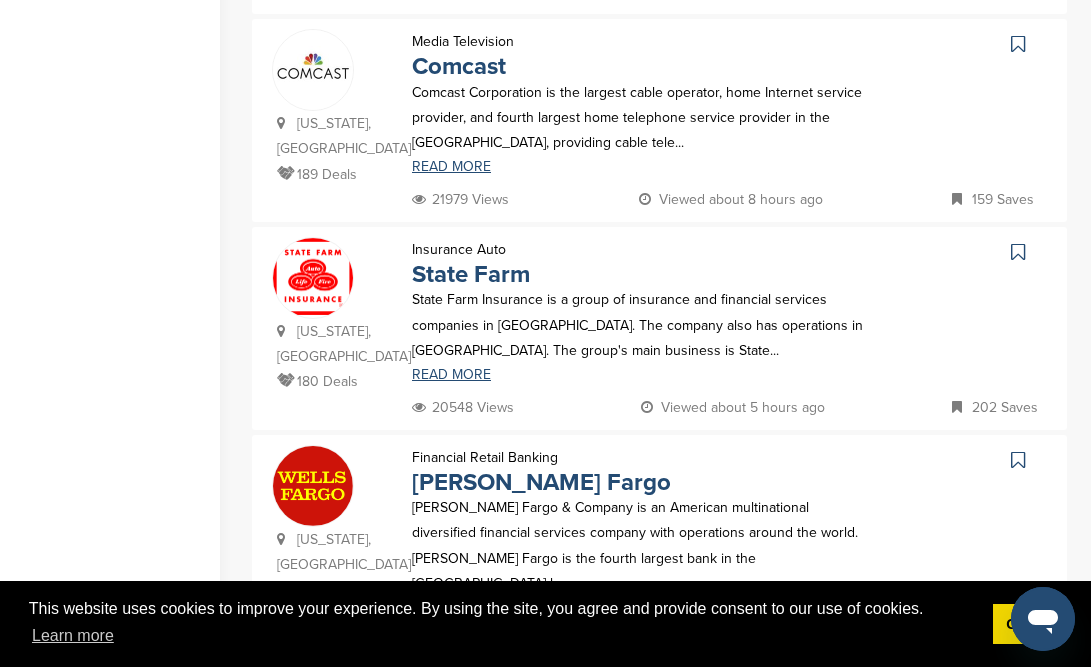 scroll, scrollTop: 2125, scrollLeft: 0, axis: vertical 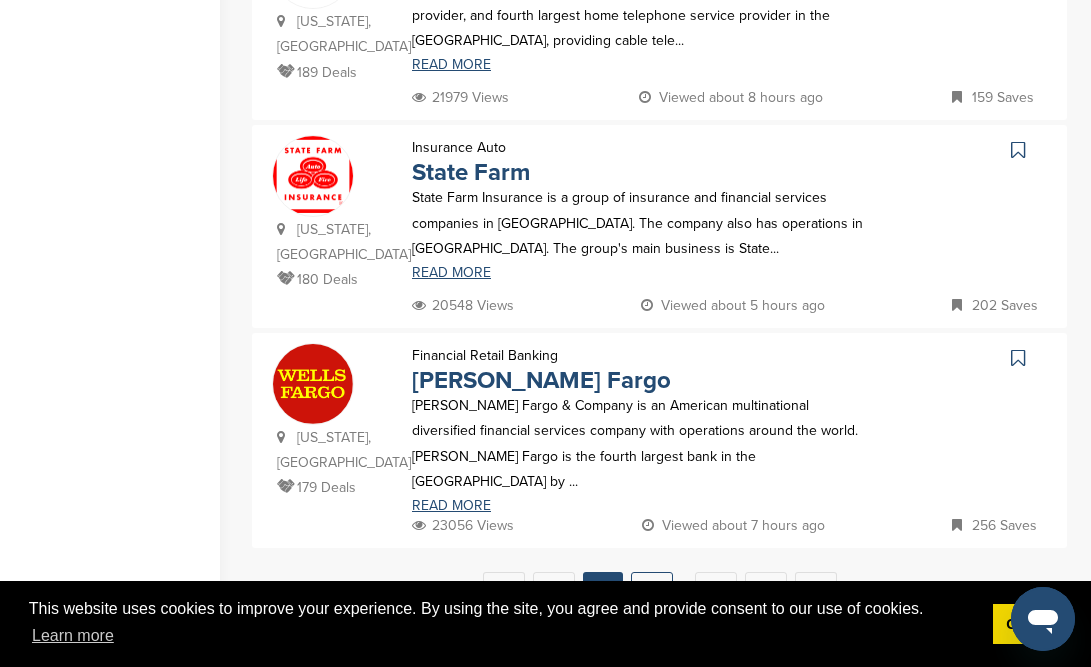 click on "3" at bounding box center (652, 590) 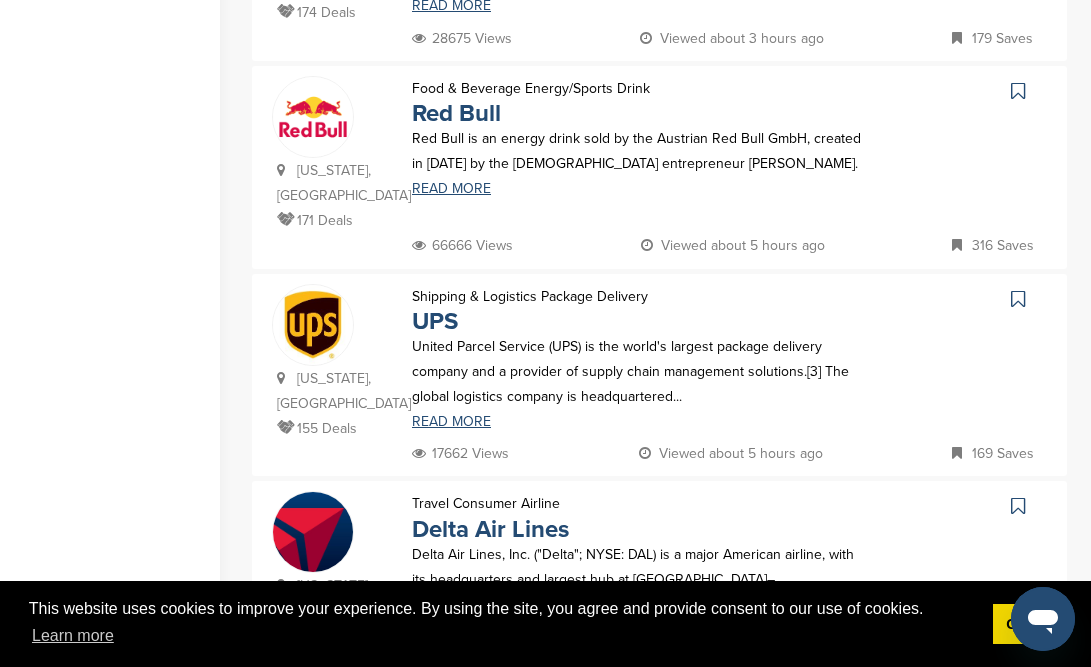 scroll, scrollTop: 680, scrollLeft: 0, axis: vertical 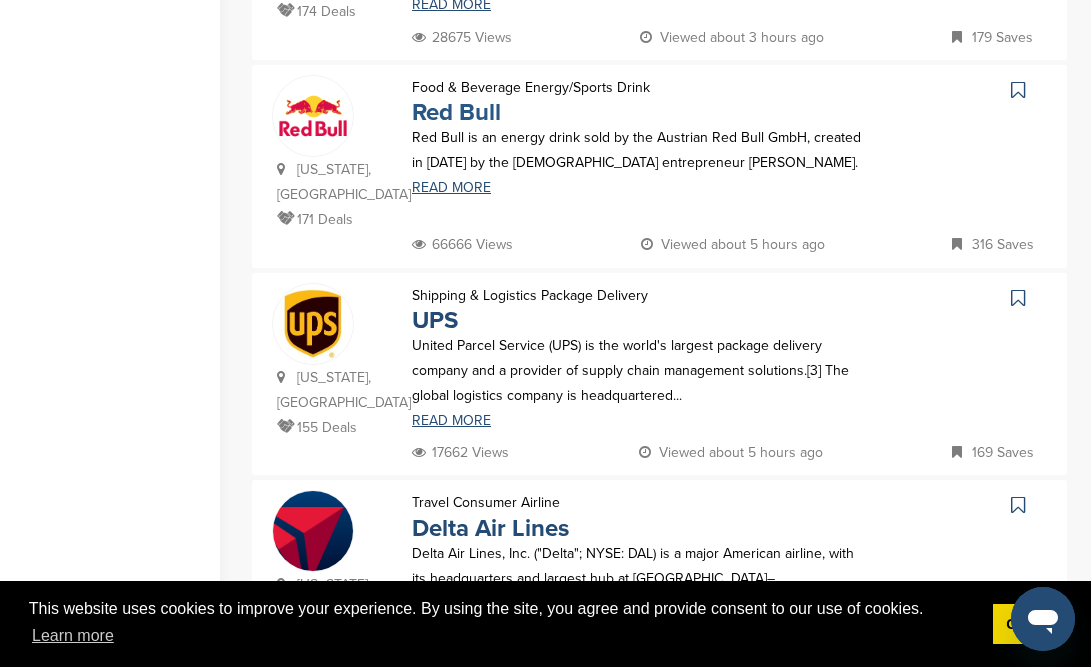 click on "Red Bull" at bounding box center [456, 112] 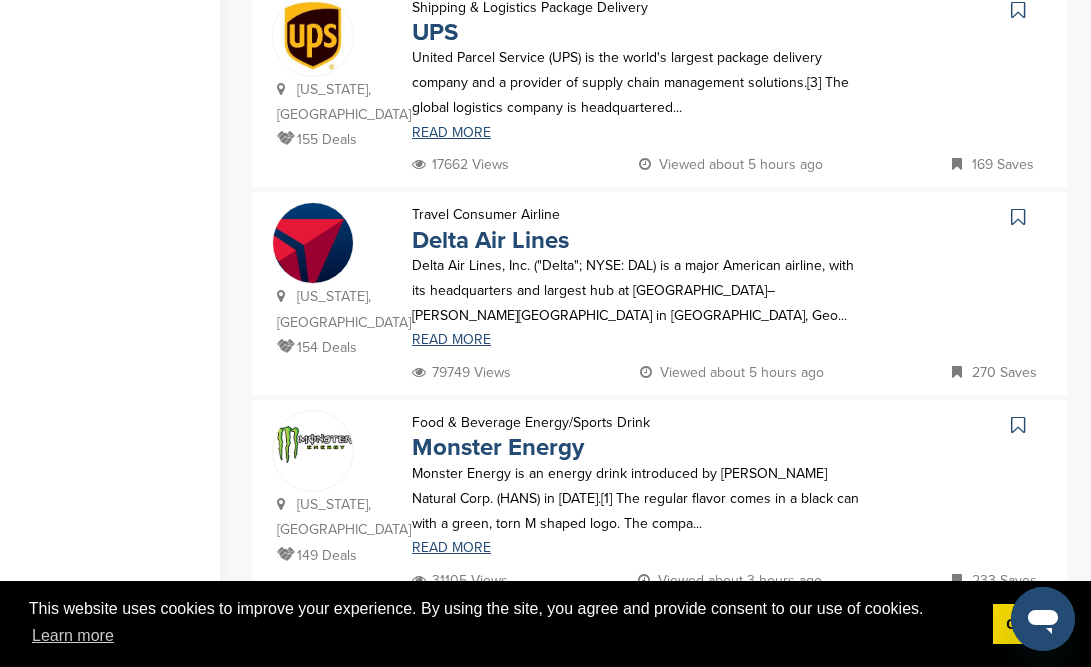 scroll, scrollTop: 970, scrollLeft: 0, axis: vertical 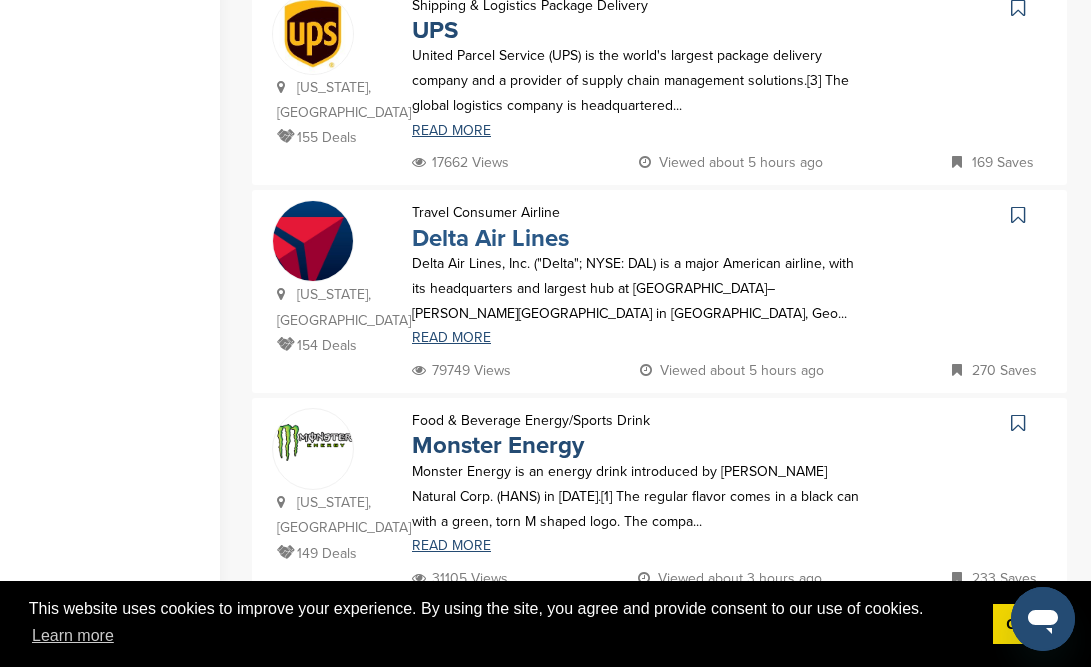 click on "Delta Air Lines" at bounding box center [490, 238] 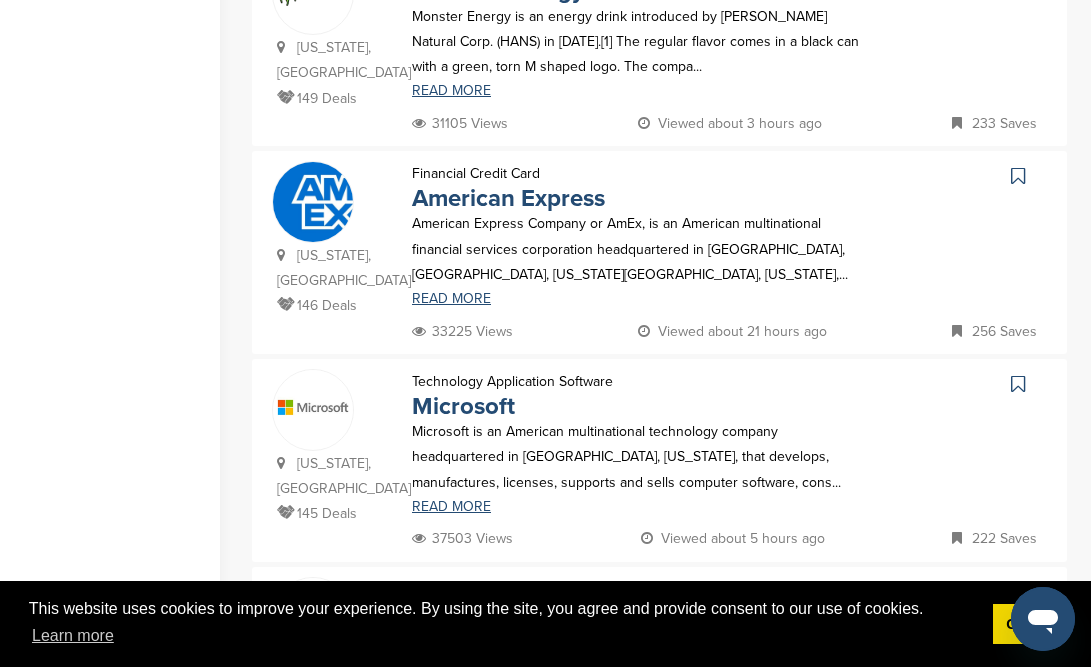 scroll, scrollTop: 1427, scrollLeft: 0, axis: vertical 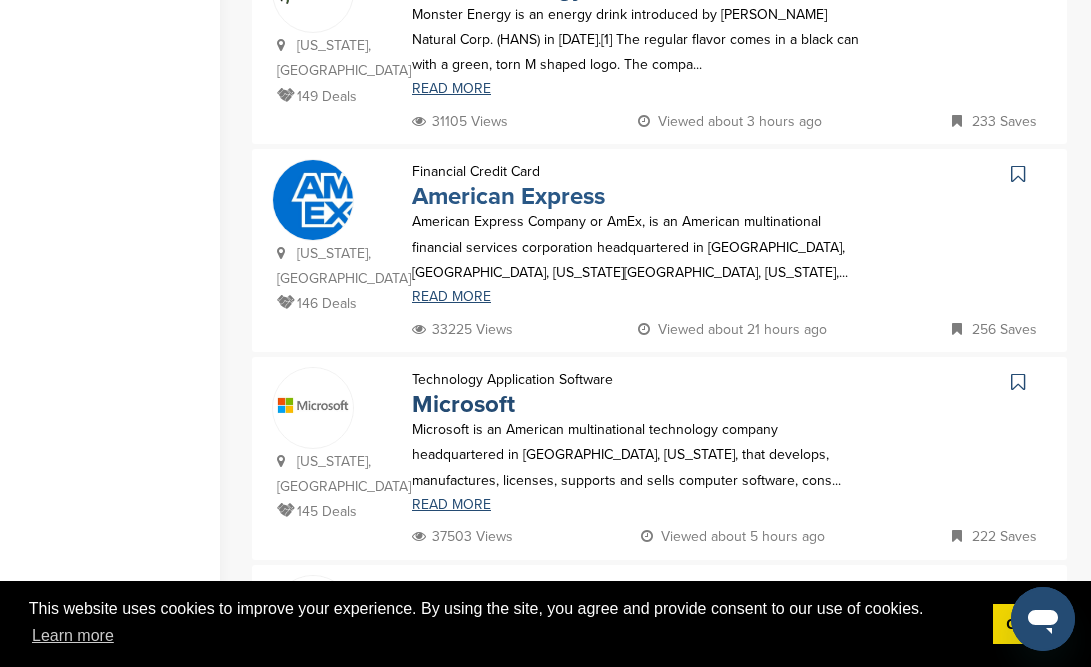 click on "American Express" at bounding box center [508, 196] 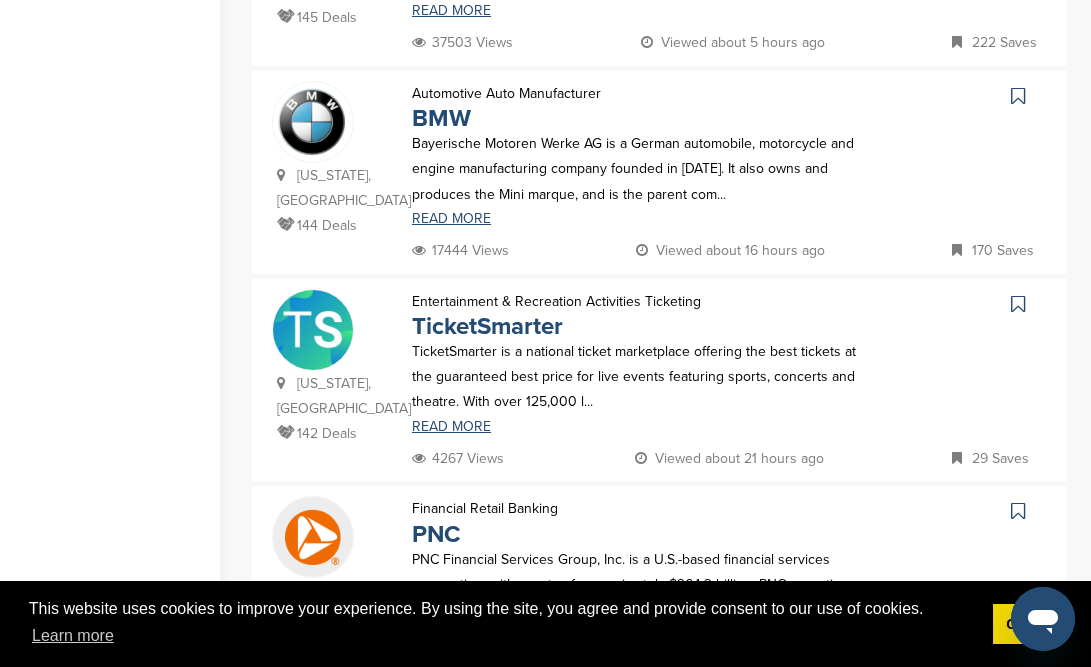 scroll, scrollTop: 1923, scrollLeft: 0, axis: vertical 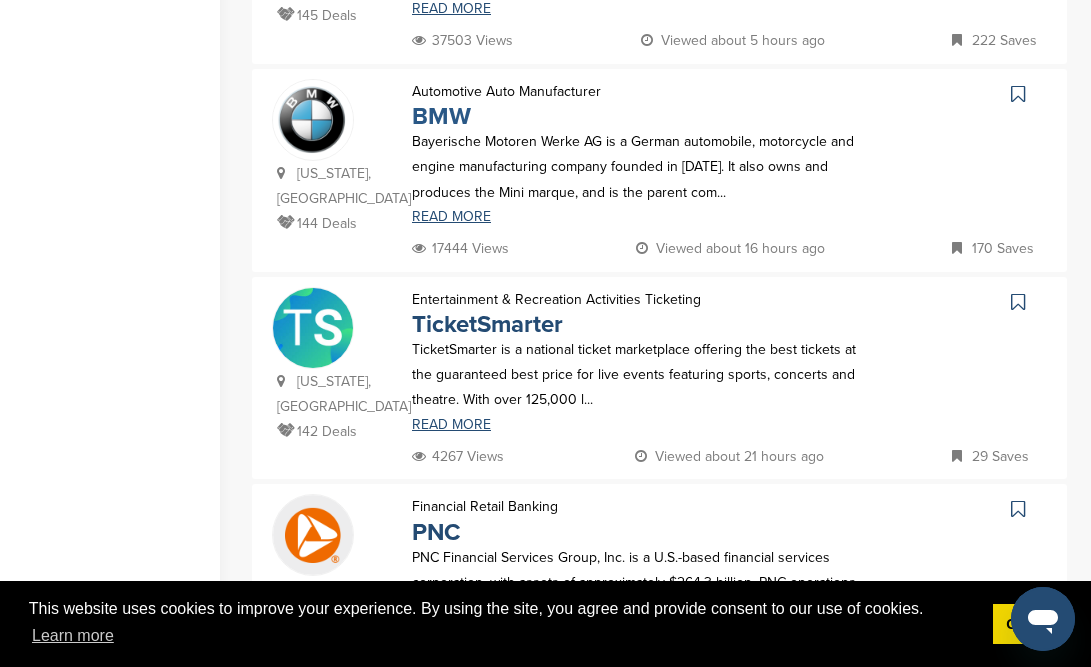 click on "BMW" at bounding box center [441, 116] 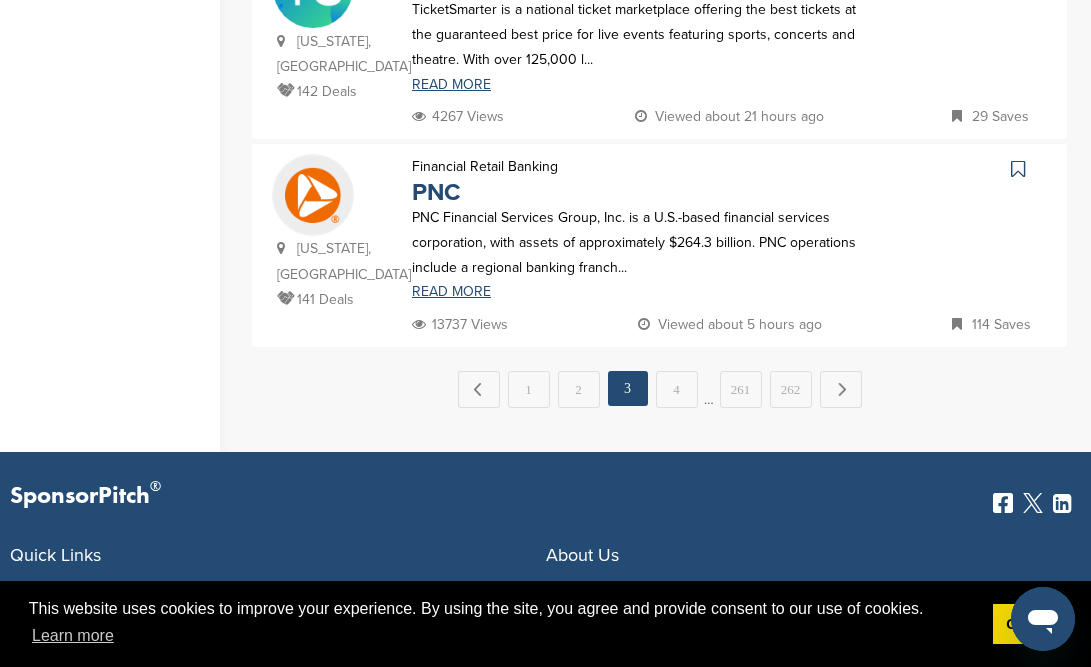 scroll, scrollTop: 2269, scrollLeft: 0, axis: vertical 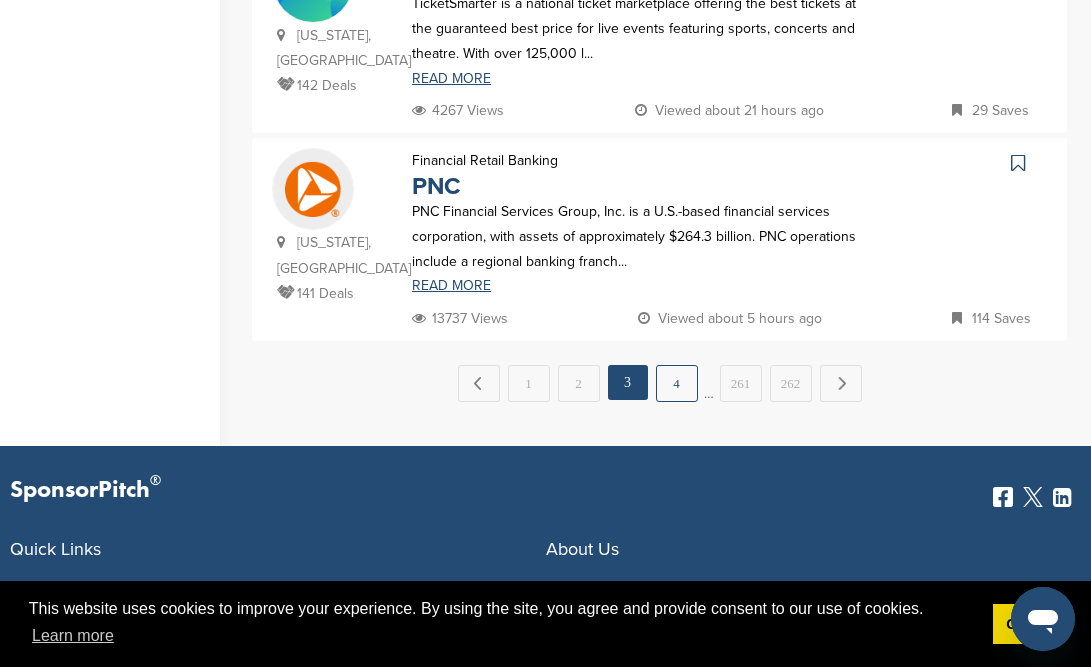 click on "4" at bounding box center (677, 383) 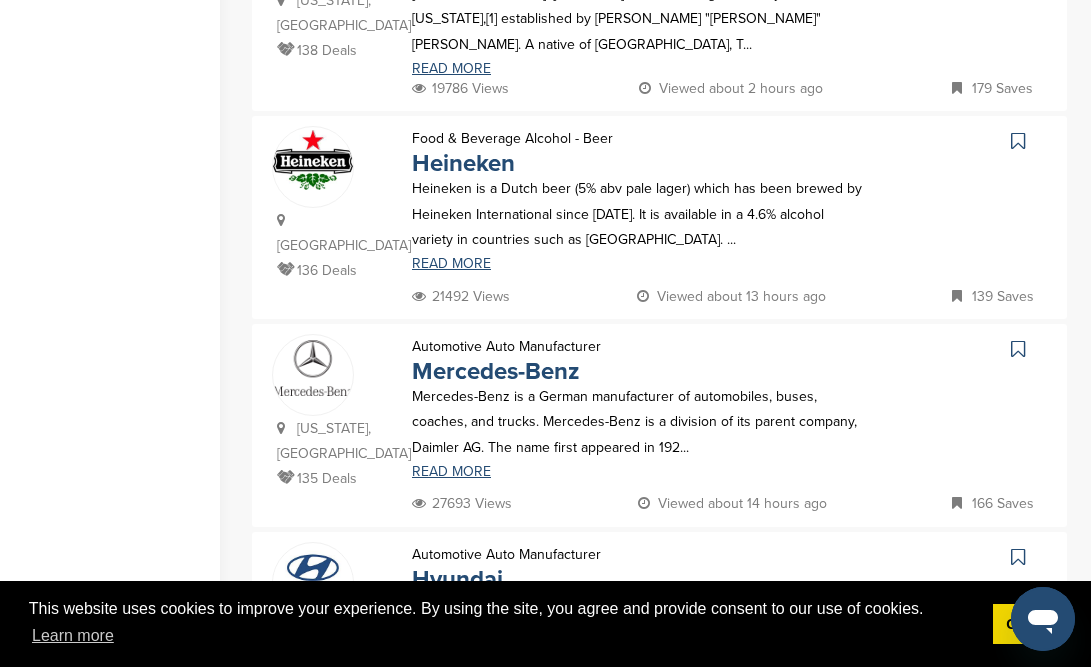 scroll, scrollTop: 1062, scrollLeft: 0, axis: vertical 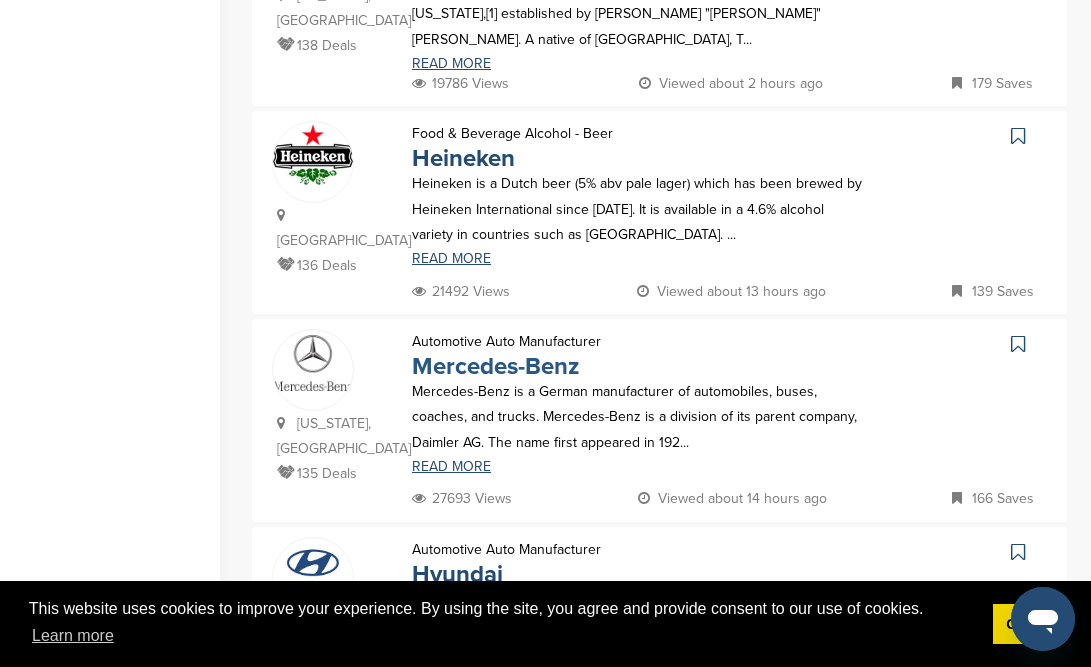 click on "Mercedes-Benz" at bounding box center [495, 366] 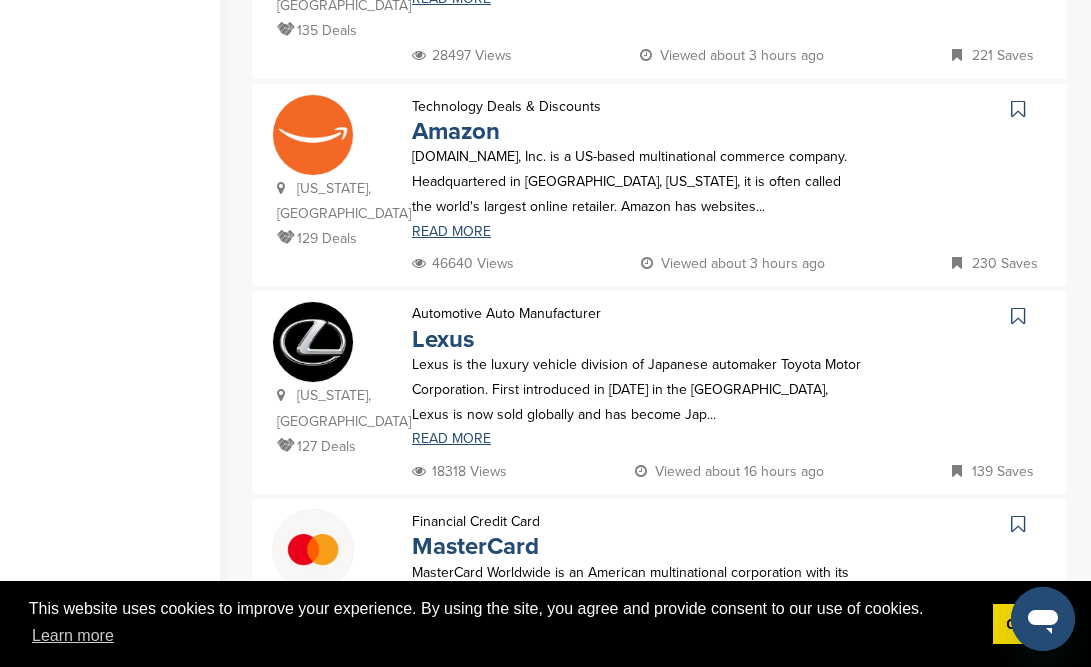 scroll, scrollTop: 2041, scrollLeft: 0, axis: vertical 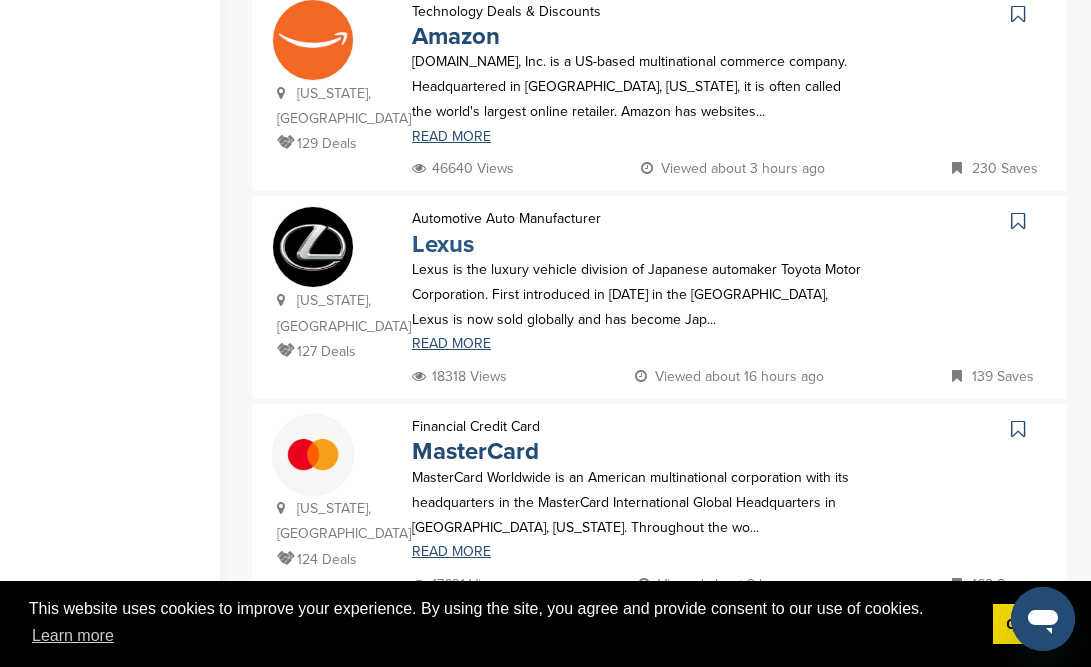 click on "Lexus" at bounding box center [443, 244] 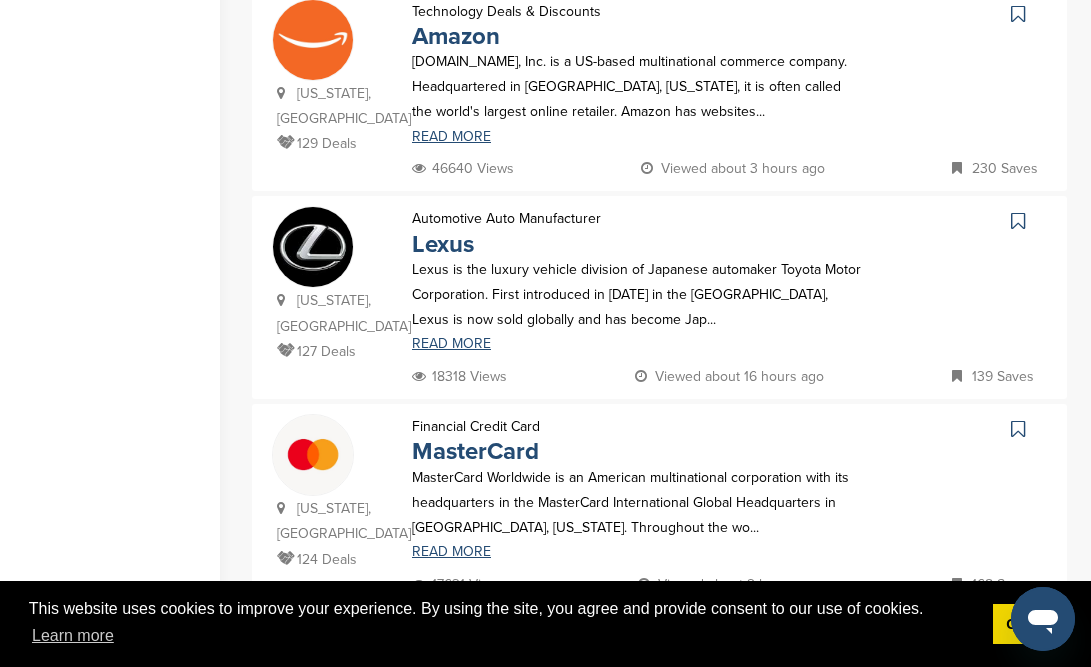 scroll, scrollTop: 2122, scrollLeft: 0, axis: vertical 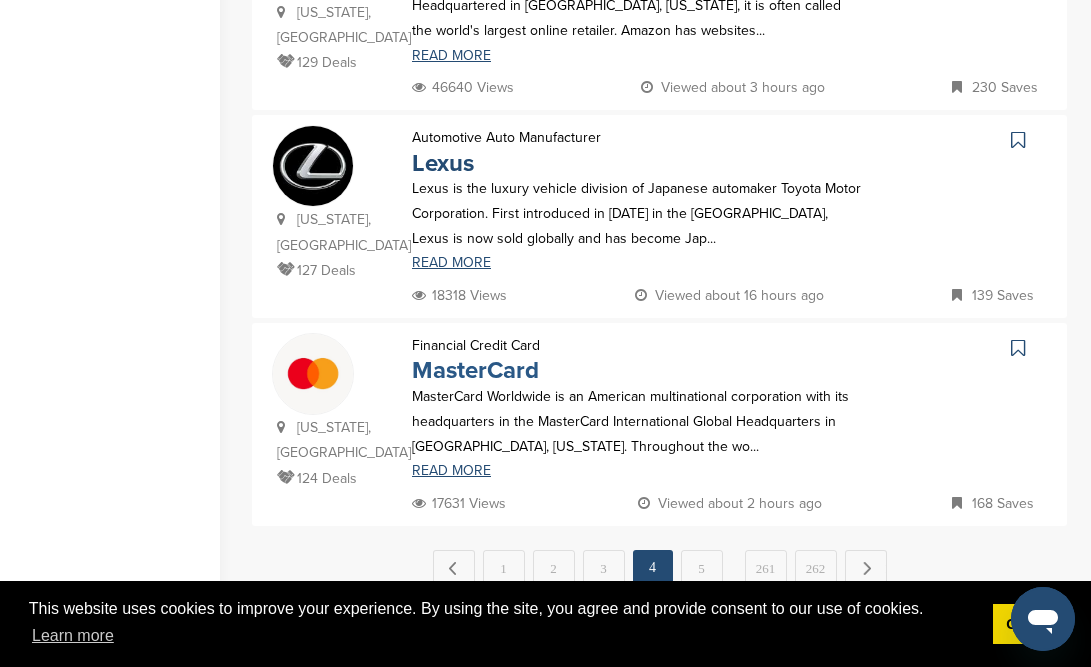 click on "MasterCard" at bounding box center (475, 370) 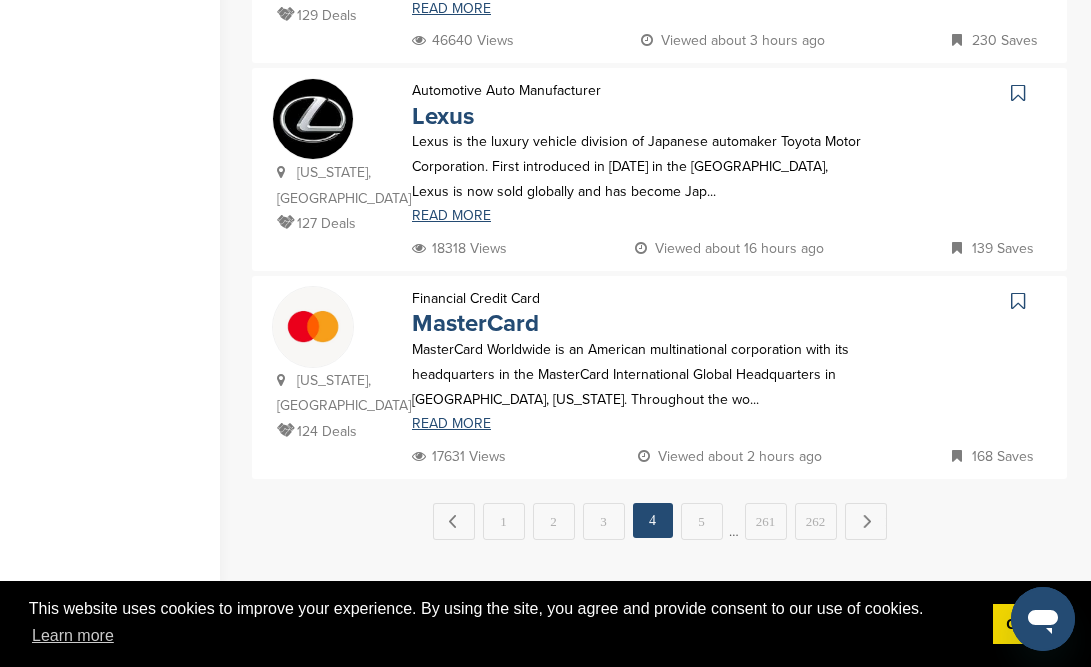 scroll, scrollTop: 2187, scrollLeft: 0, axis: vertical 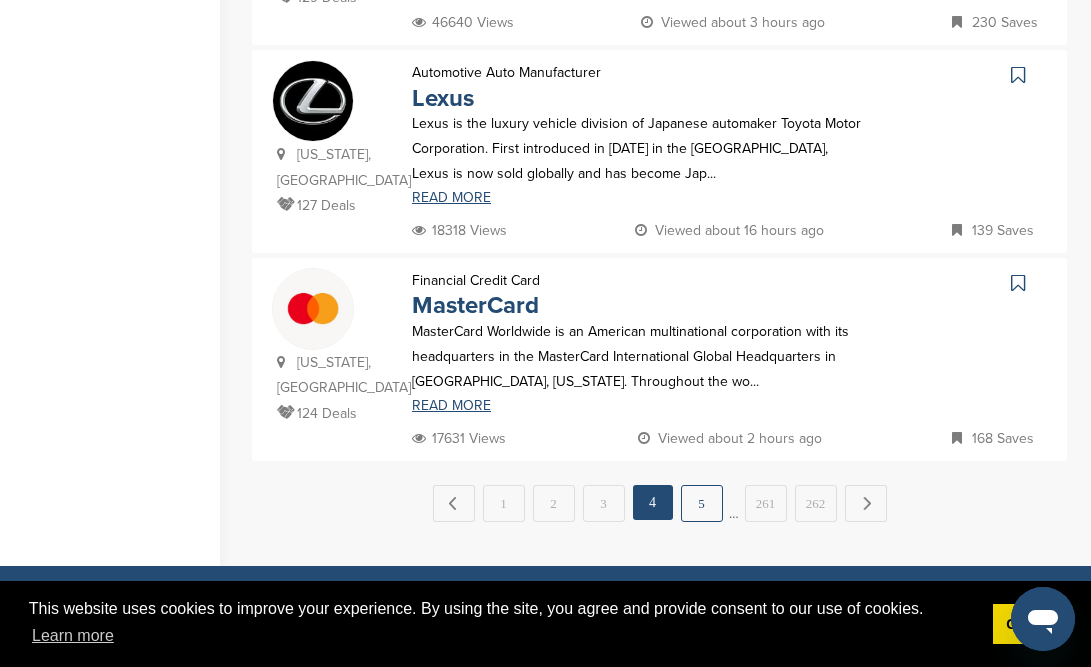 click on "5" at bounding box center [702, 503] 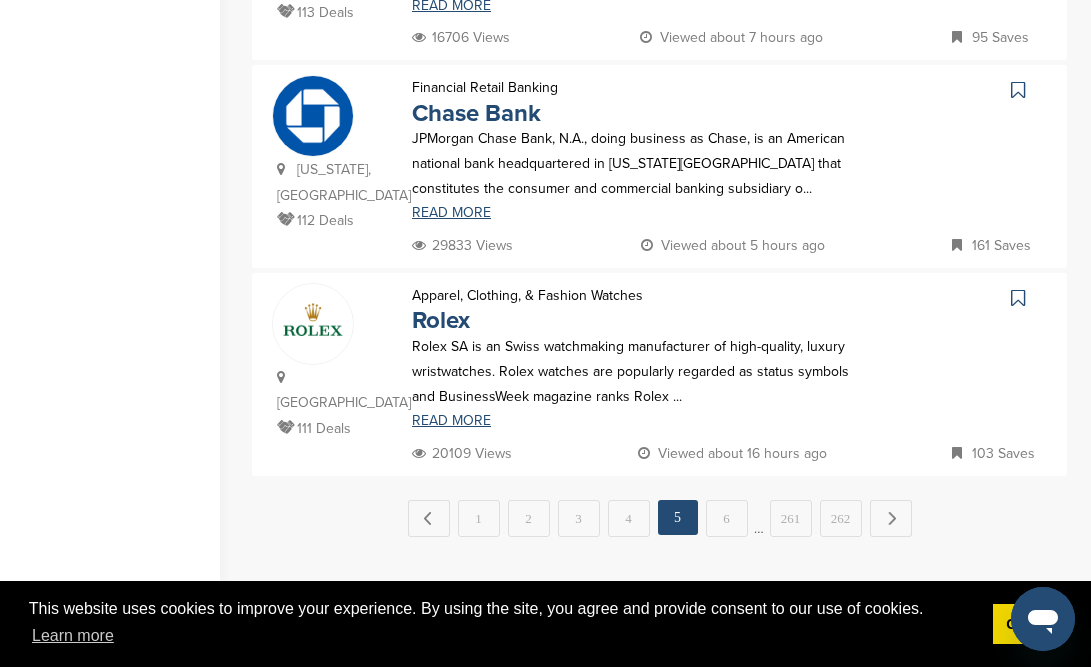 scroll, scrollTop: 2174, scrollLeft: 0, axis: vertical 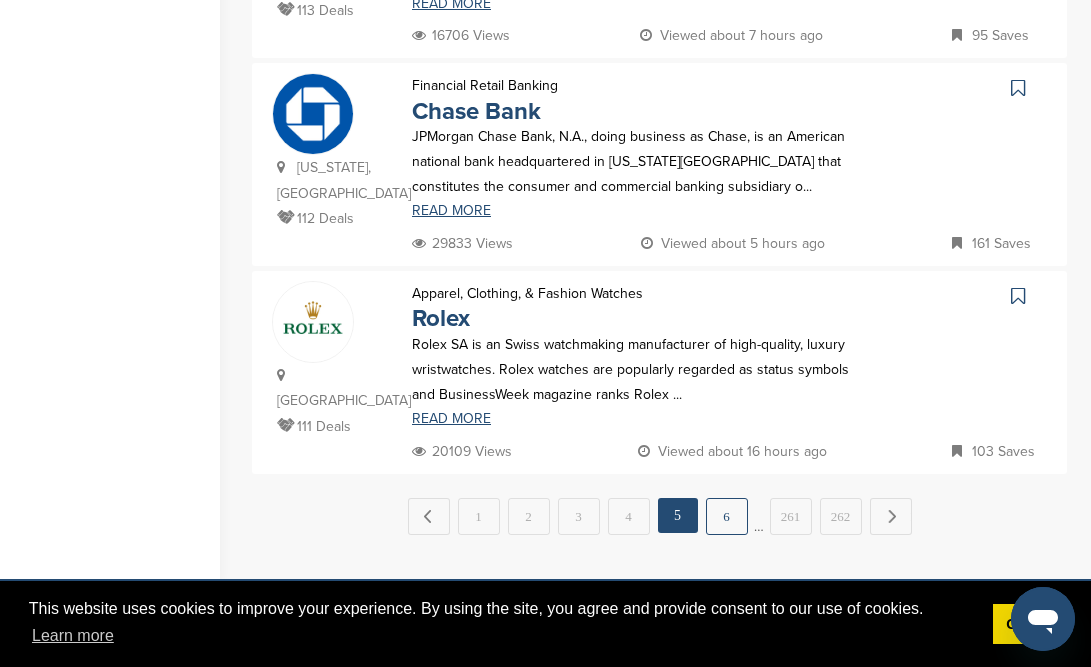 click on "6" at bounding box center [727, 516] 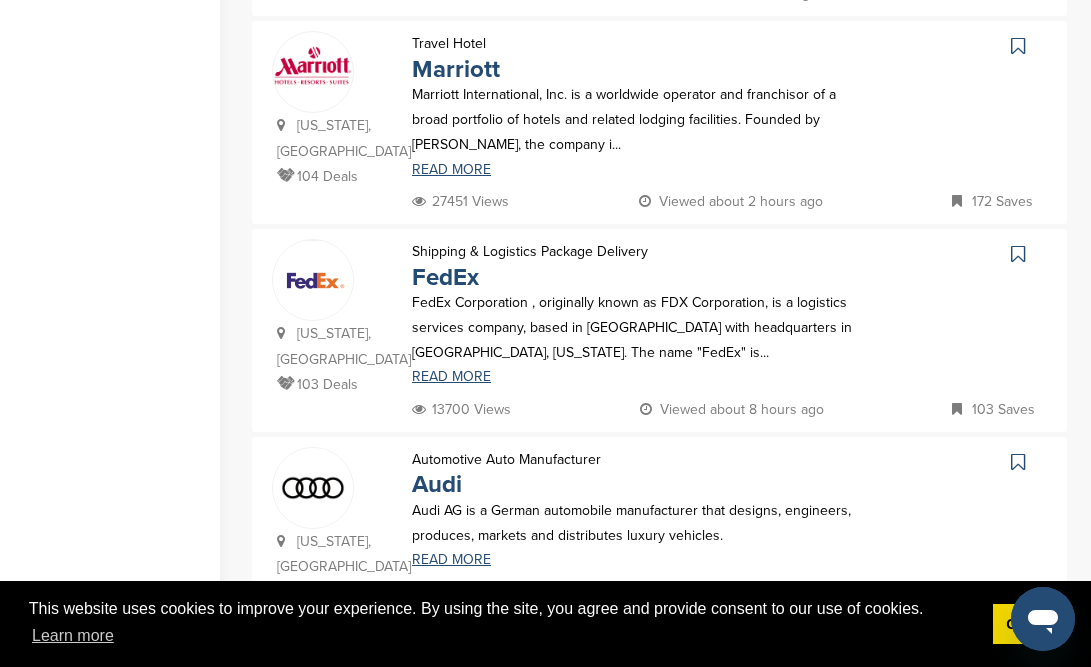 scroll, scrollTop: 1670, scrollLeft: 0, axis: vertical 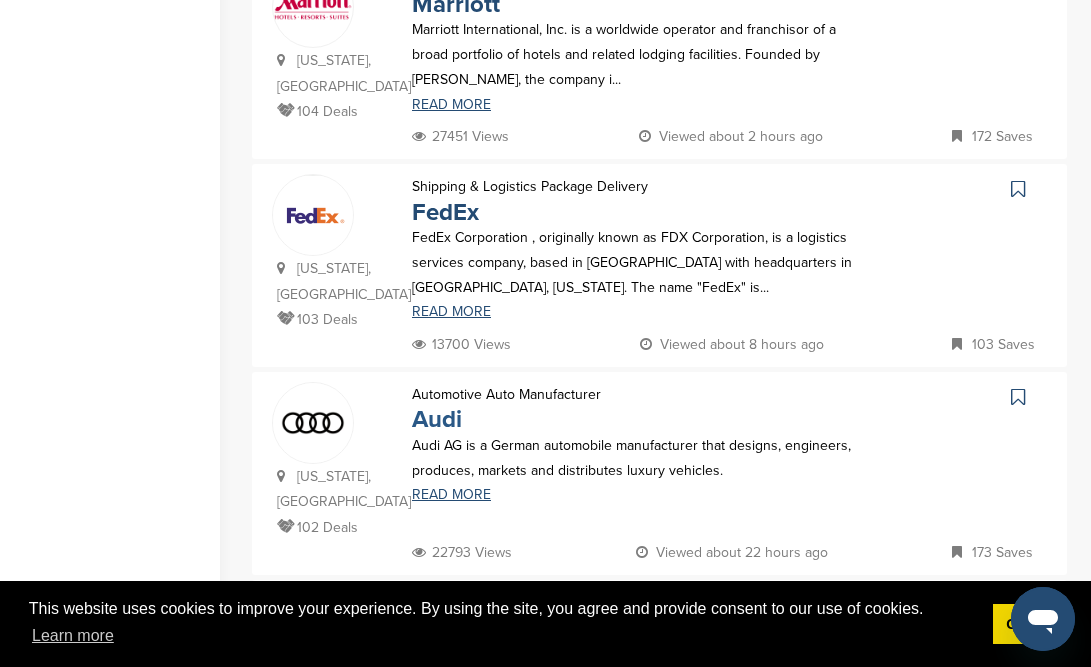 click on "Audi" at bounding box center [437, 419] 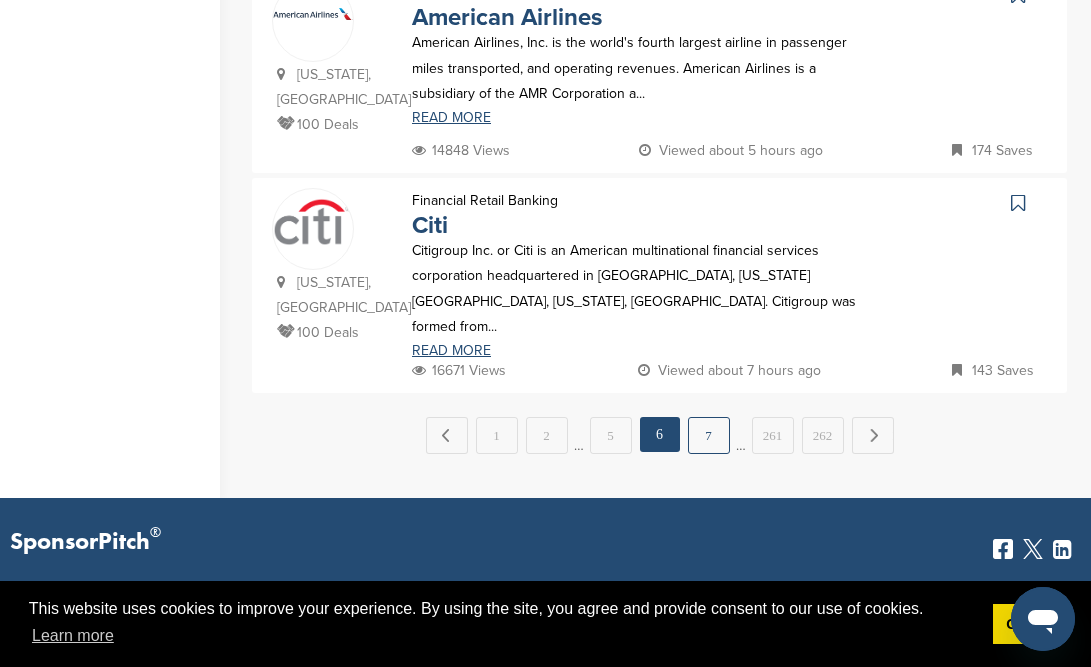scroll, scrollTop: 2319, scrollLeft: 0, axis: vertical 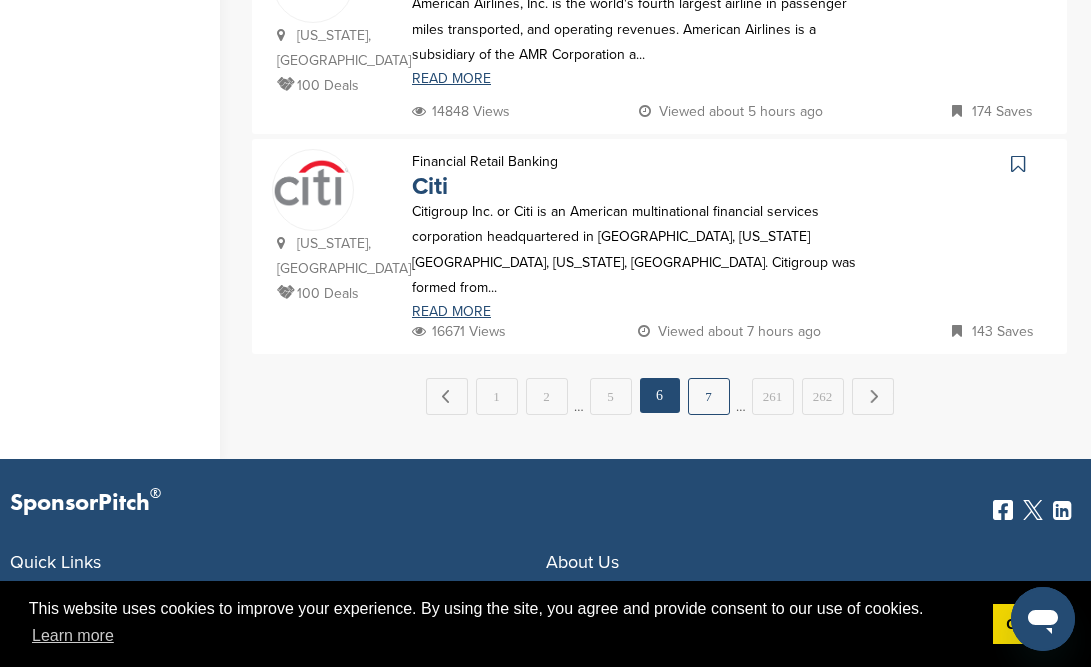 click on "7" at bounding box center [709, 396] 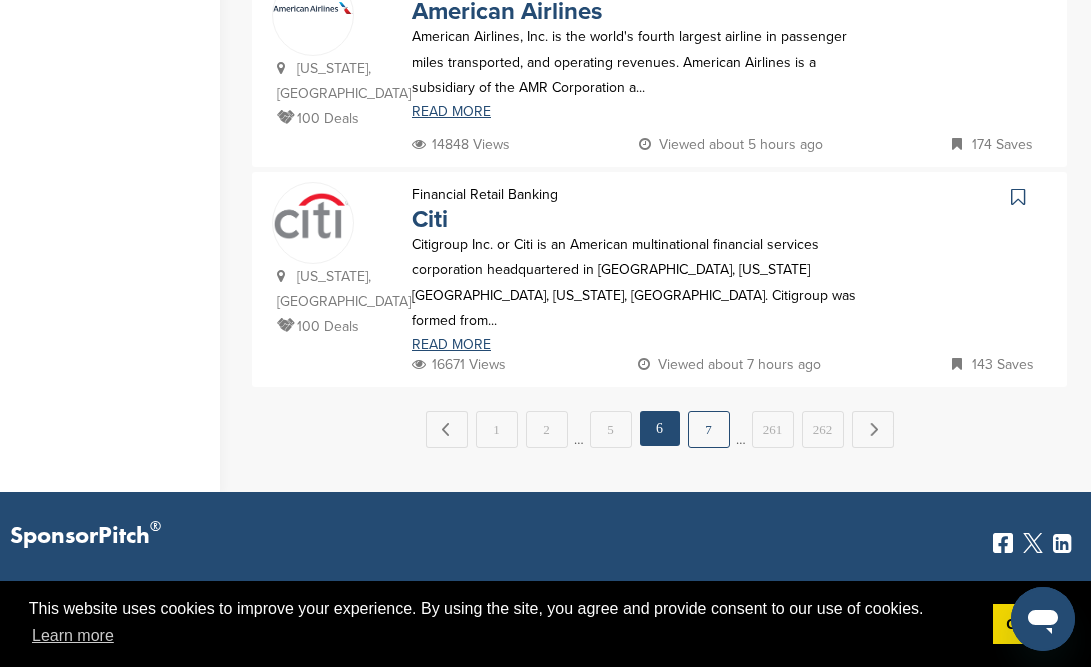 click on "7" at bounding box center [709, 429] 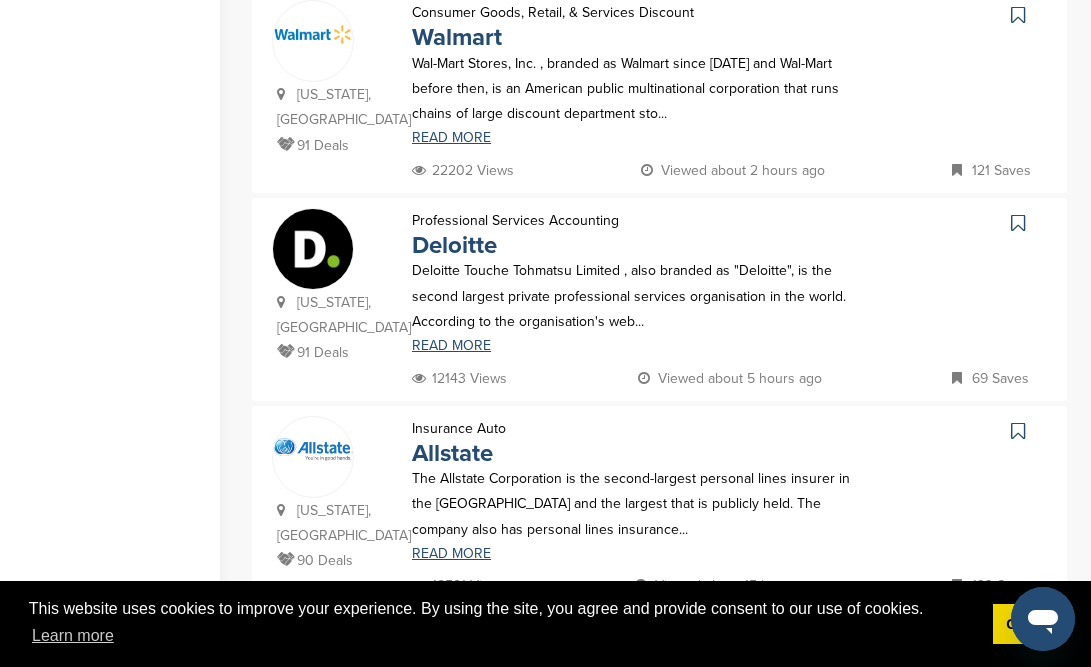 scroll, scrollTop: 1824, scrollLeft: 0, axis: vertical 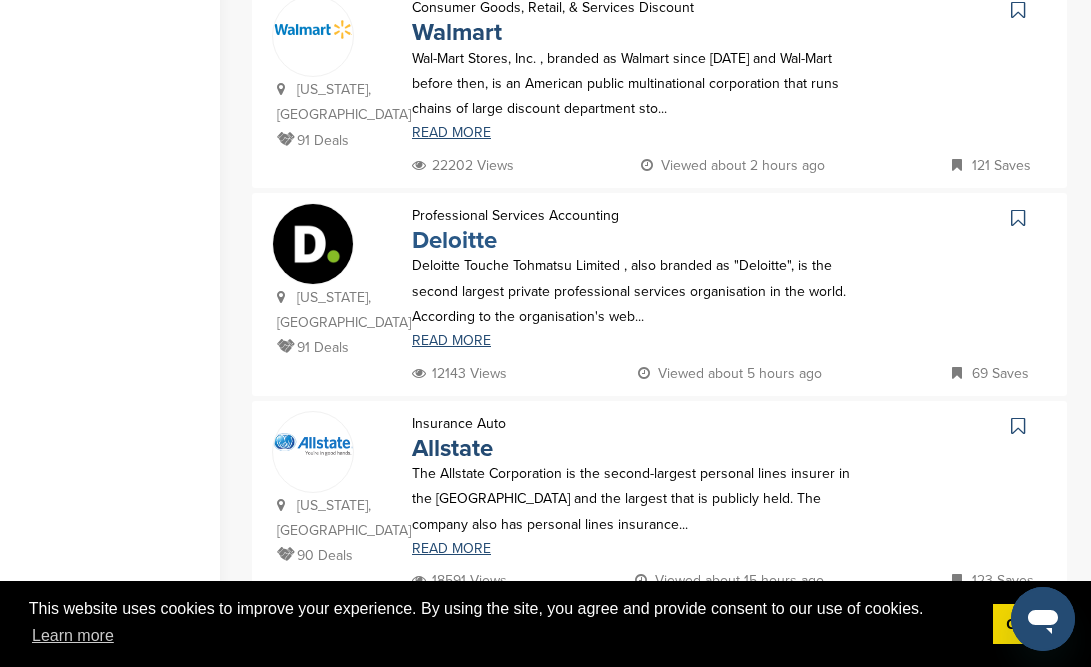 click on "Deloitte" at bounding box center (454, 240) 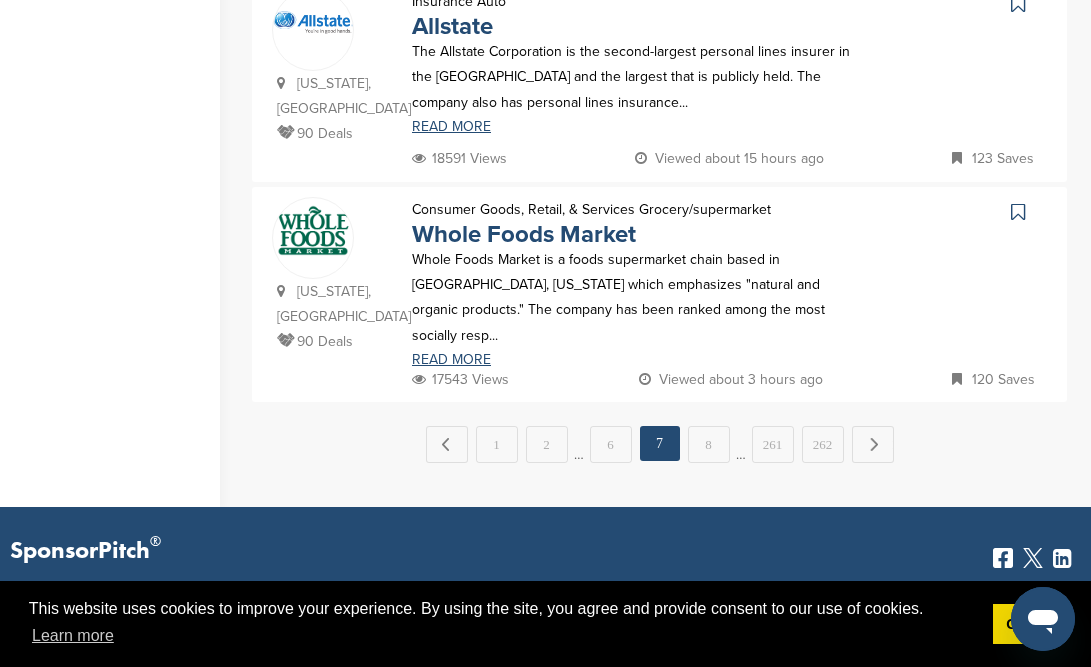 scroll, scrollTop: 2259, scrollLeft: 0, axis: vertical 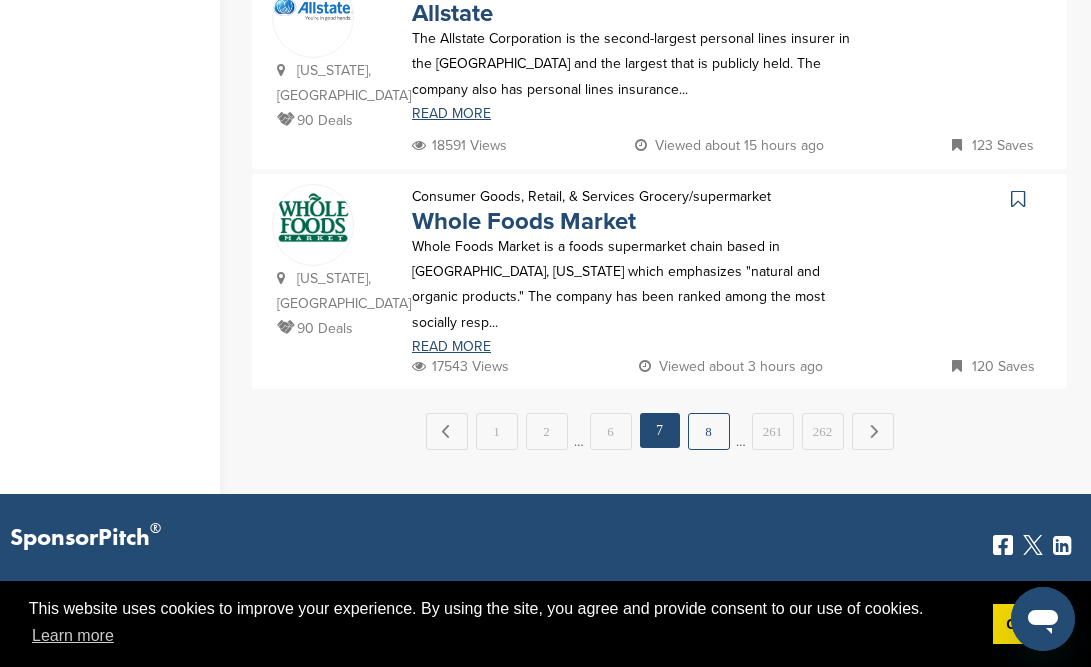 click on "8" at bounding box center (709, 431) 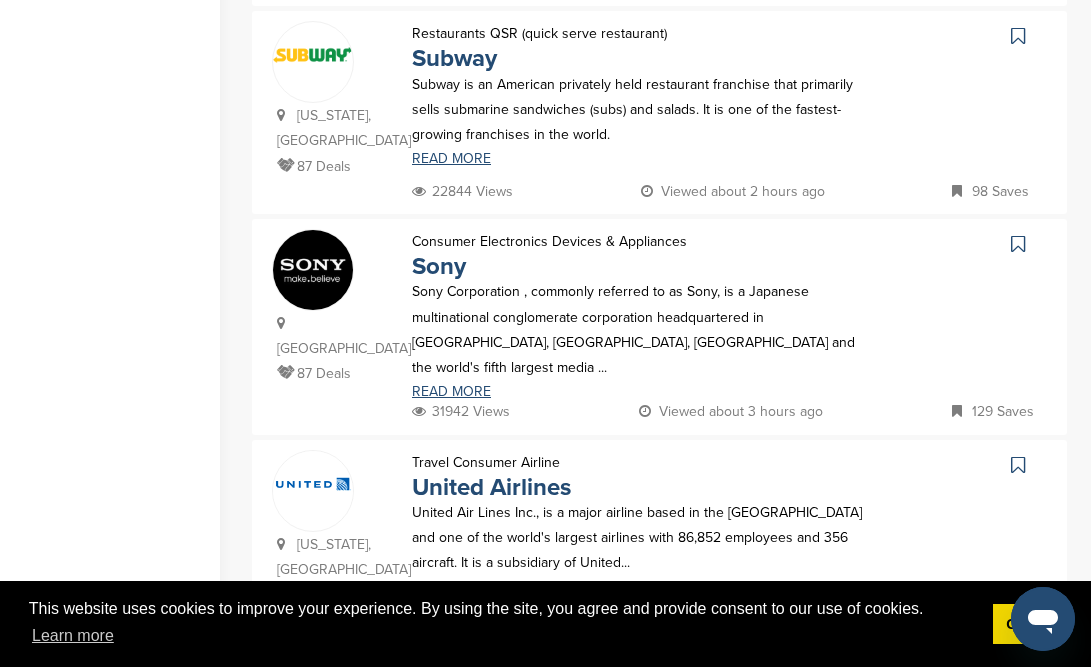 scroll, scrollTop: 1371, scrollLeft: 0, axis: vertical 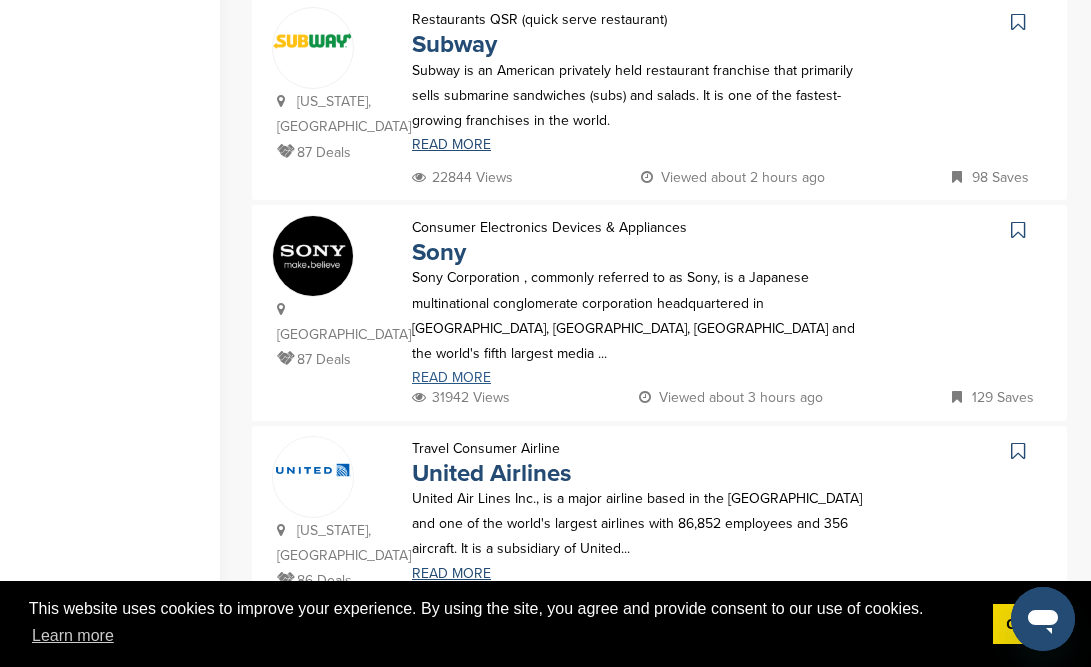 click on "READ MORE" at bounding box center (637, 378) 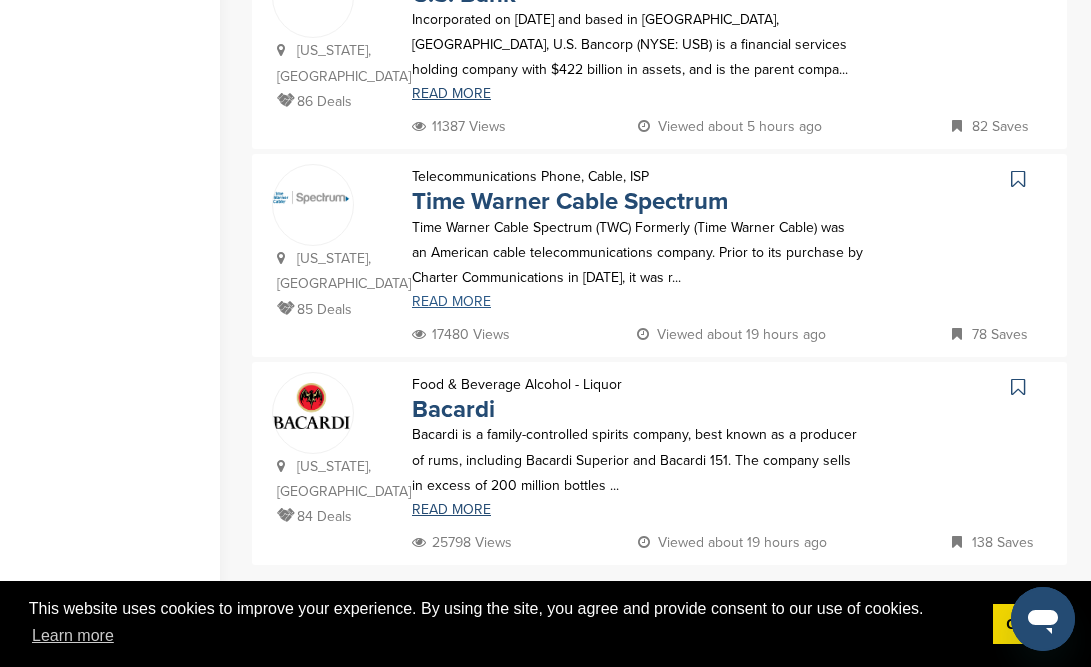 scroll, scrollTop: 2088, scrollLeft: 0, axis: vertical 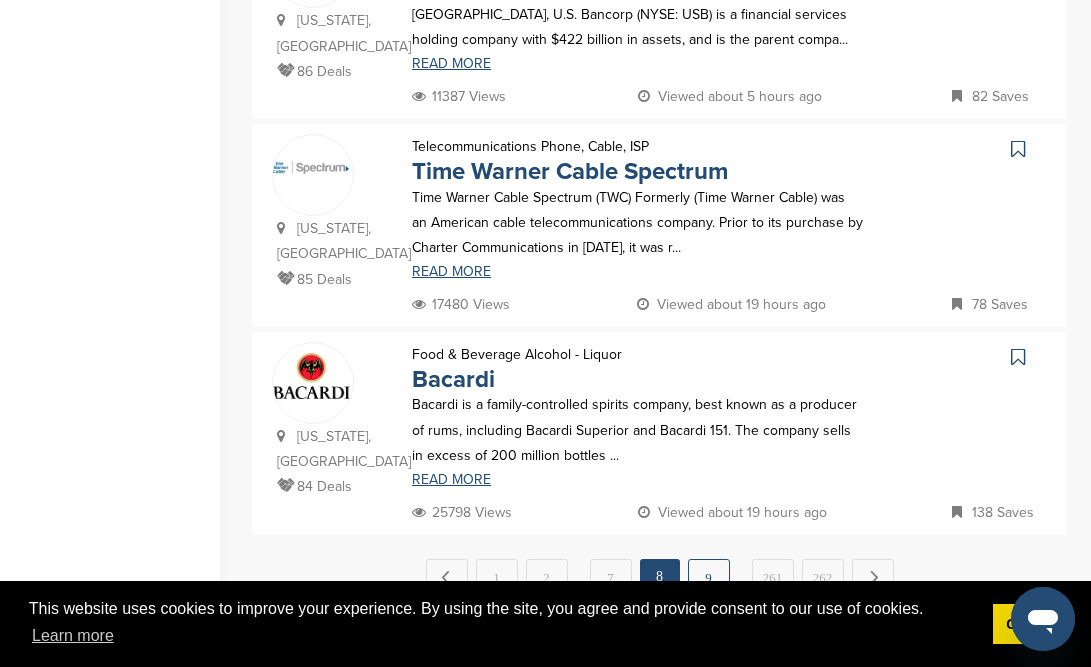 click on "9" at bounding box center [709, 577] 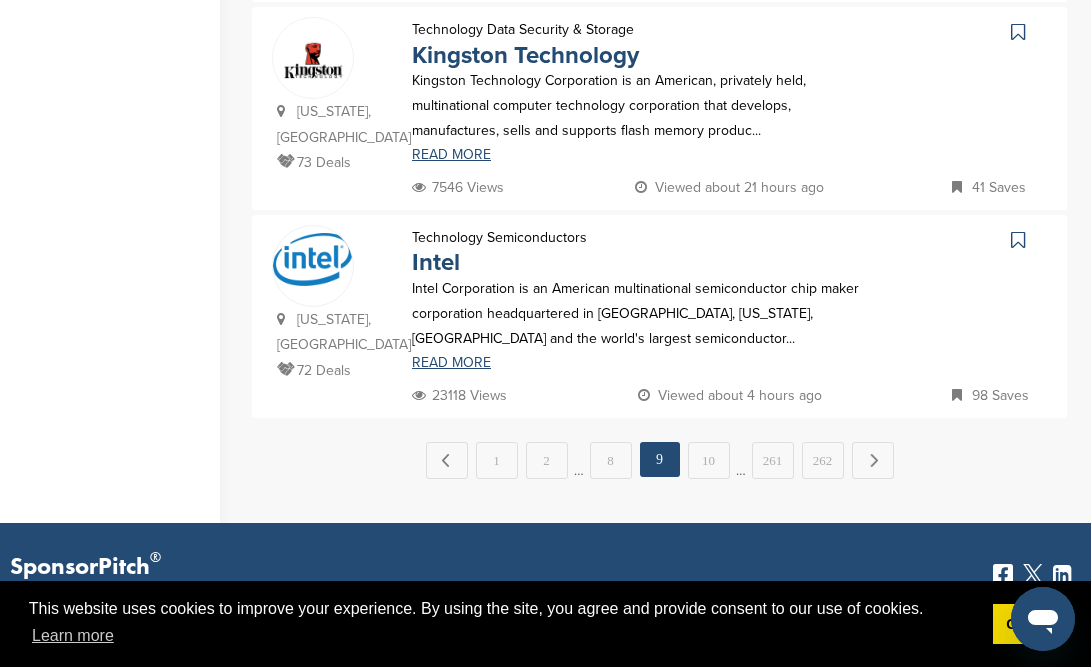 scroll, scrollTop: 2249, scrollLeft: 0, axis: vertical 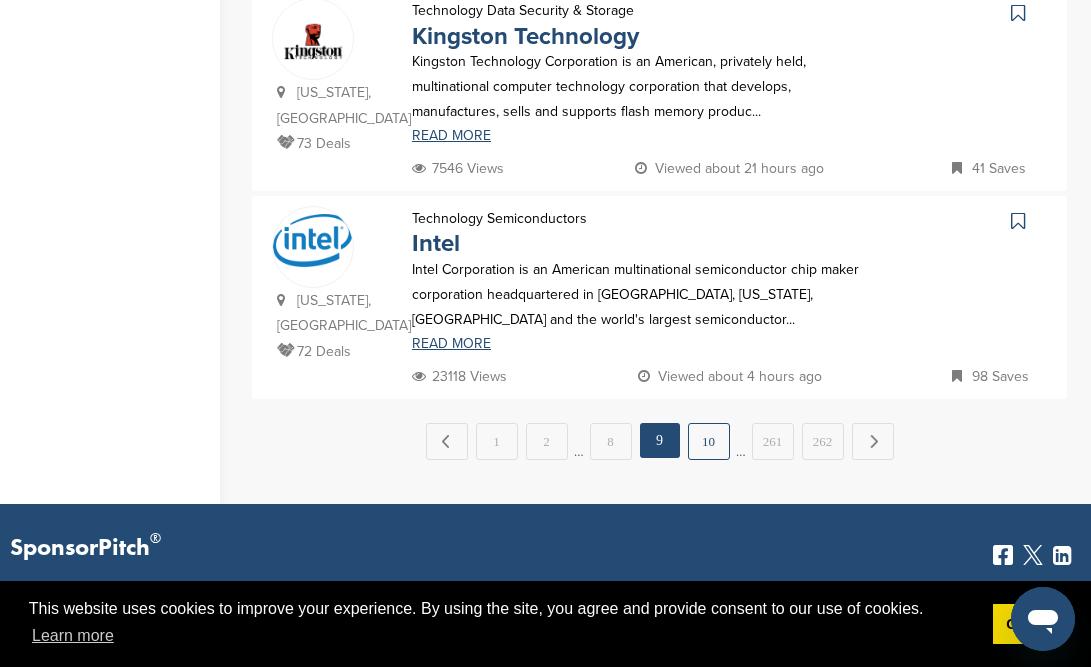 click on "10" at bounding box center [709, 441] 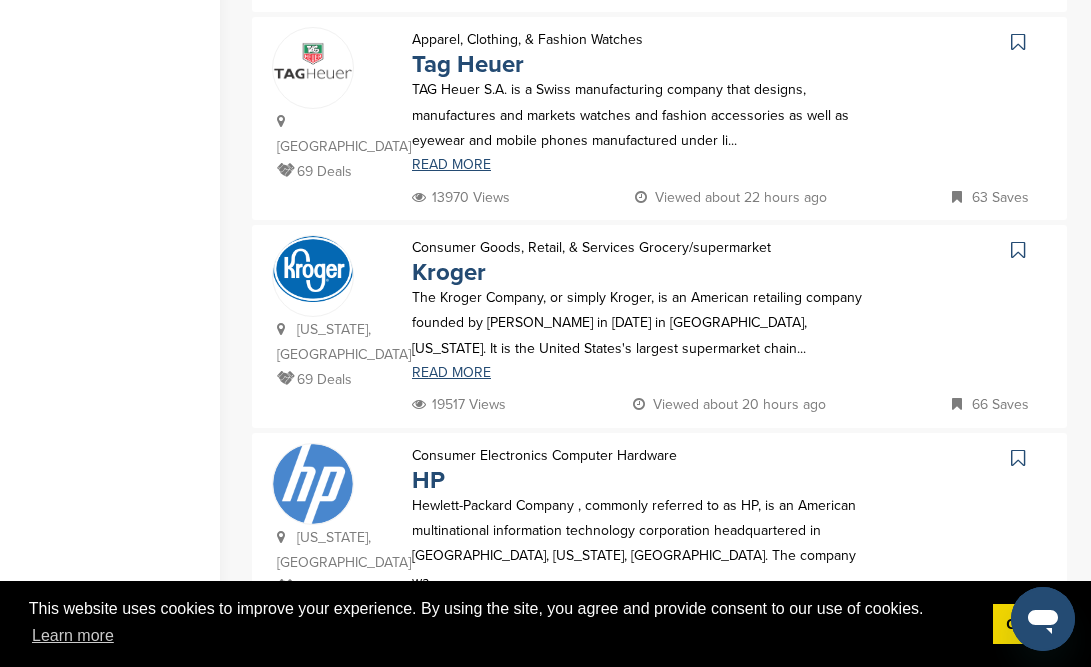 scroll, scrollTop: 725, scrollLeft: 0, axis: vertical 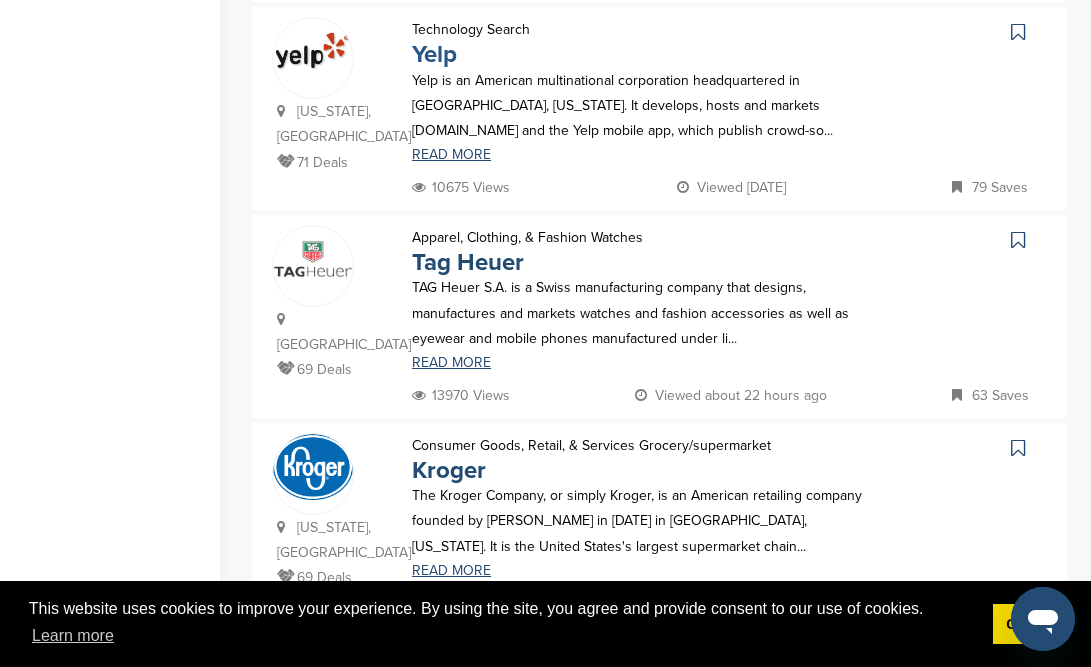 click on "Yelp" at bounding box center [434, 54] 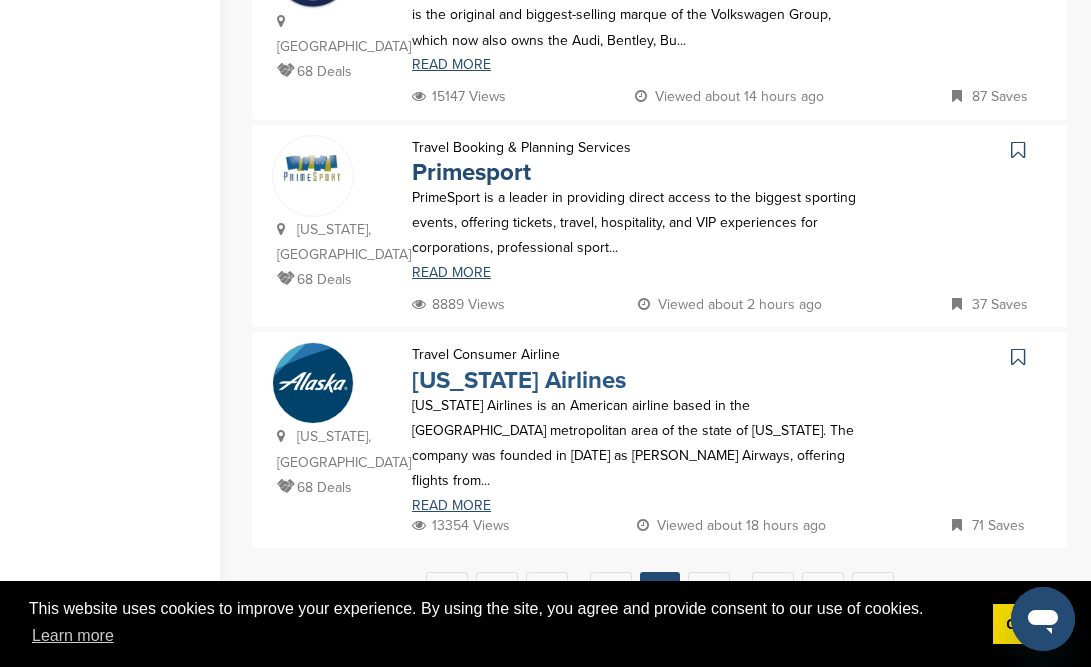 scroll, scrollTop: 2120, scrollLeft: 0, axis: vertical 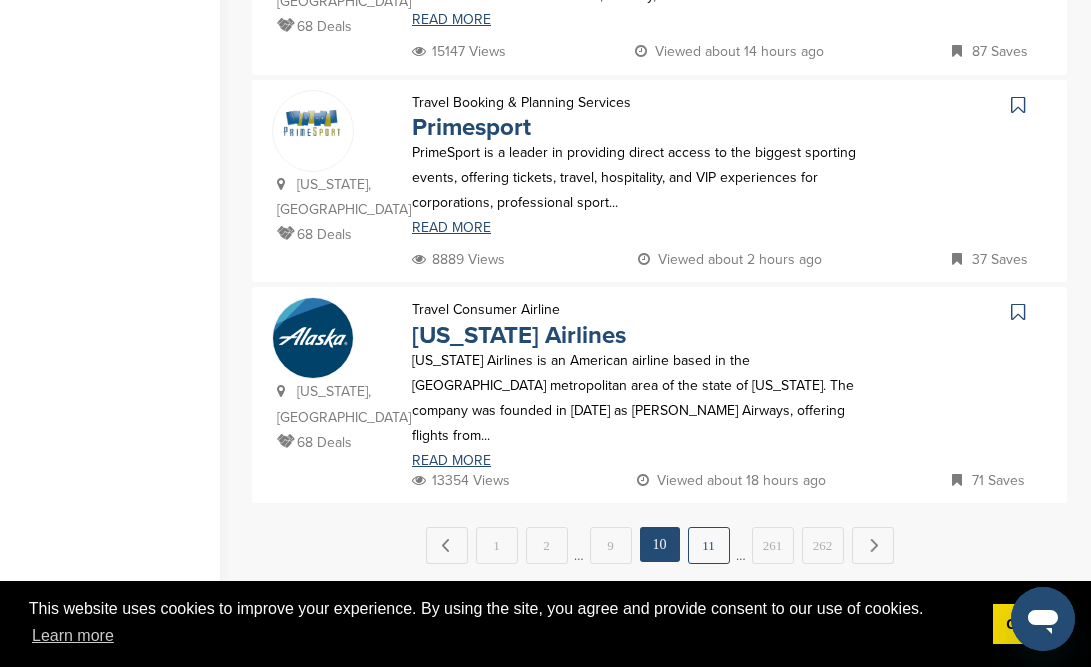 click on "11" at bounding box center [709, 545] 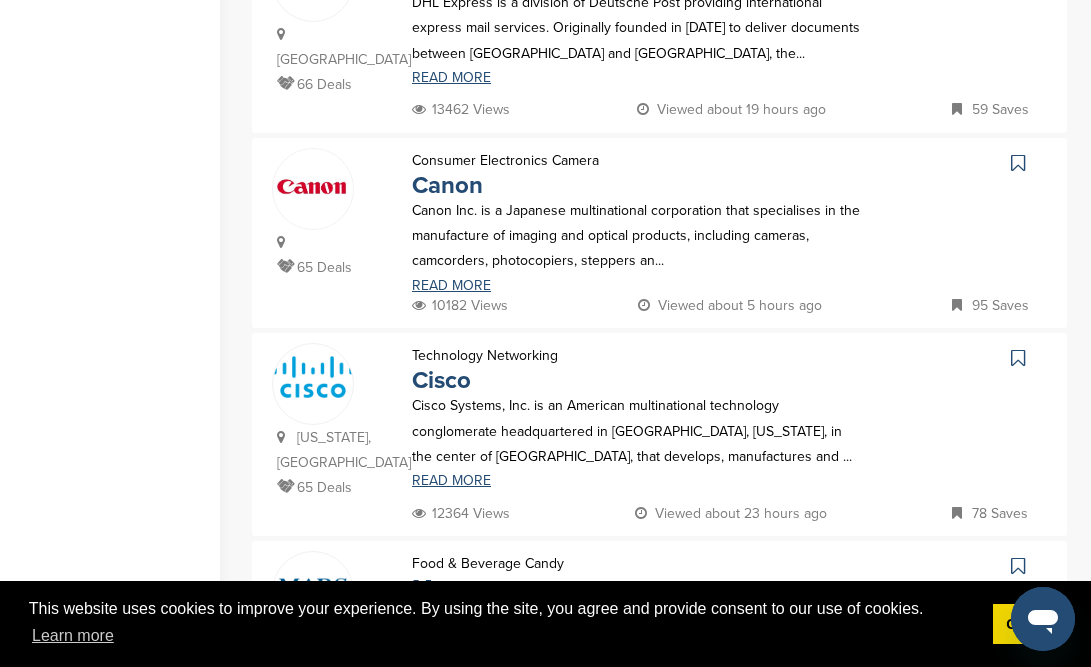 scroll, scrollTop: 1453, scrollLeft: 0, axis: vertical 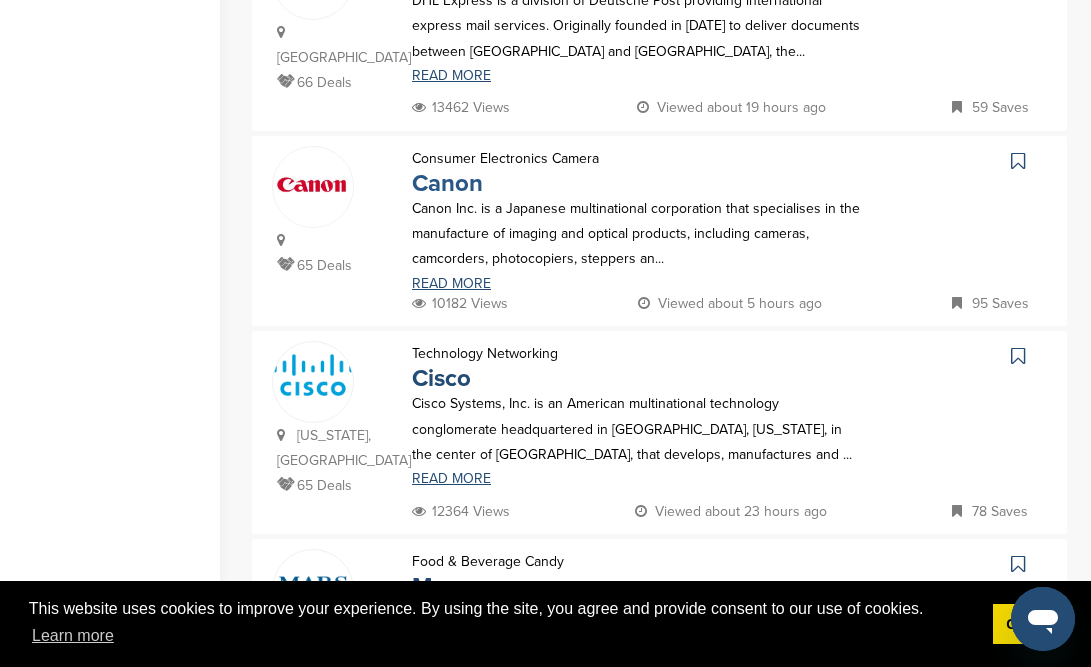 click on "Canon" at bounding box center [447, 183] 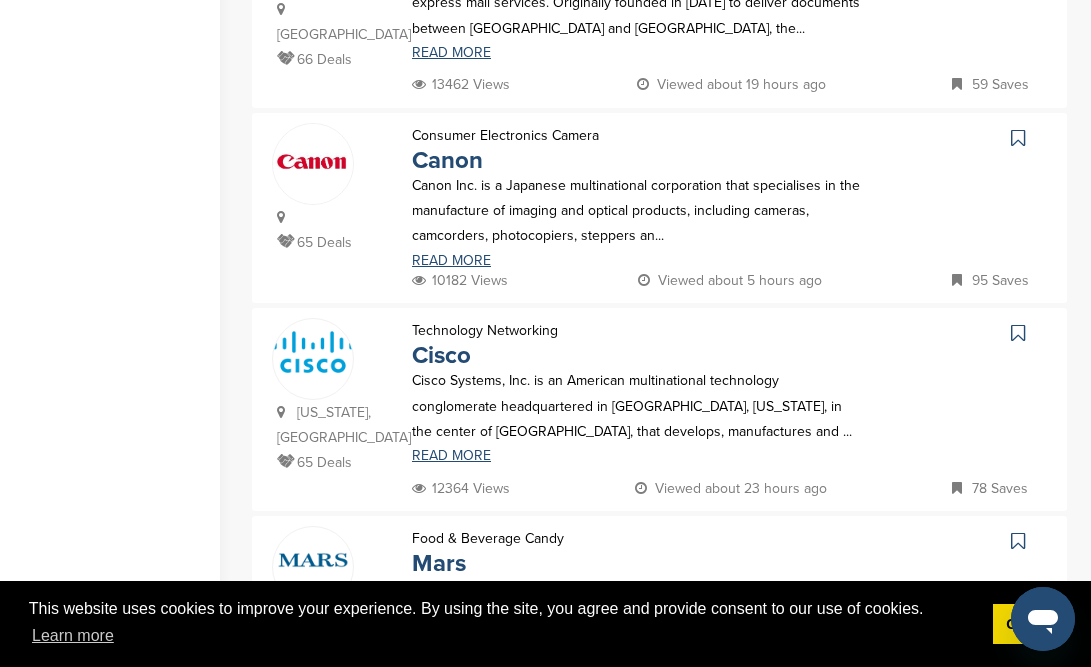 scroll, scrollTop: 1477, scrollLeft: 0, axis: vertical 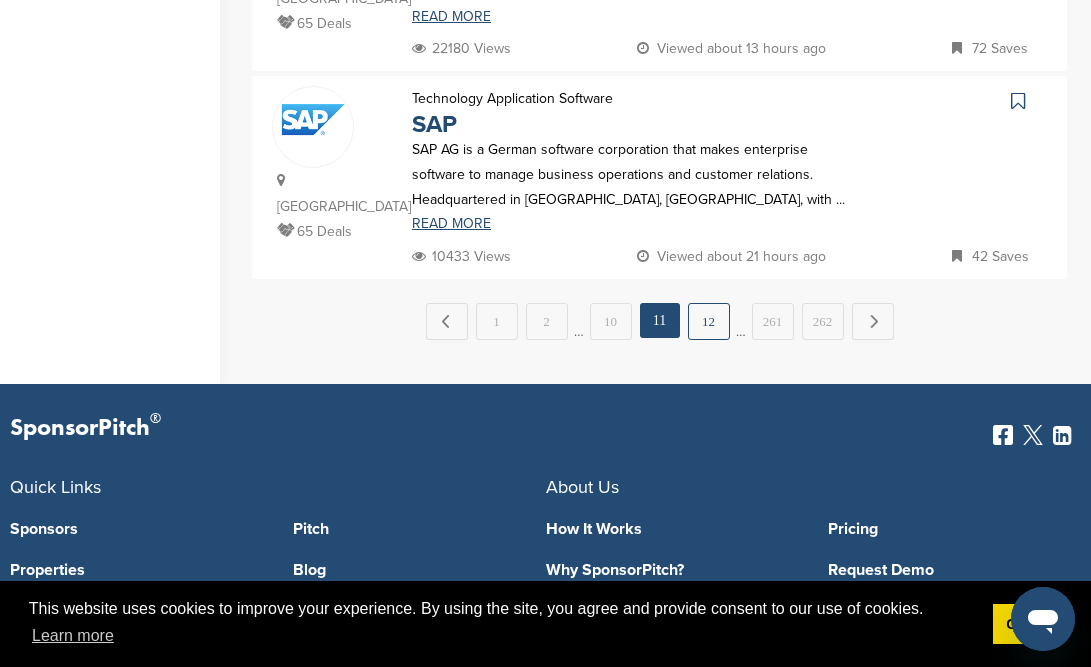 click on "12" at bounding box center (709, 321) 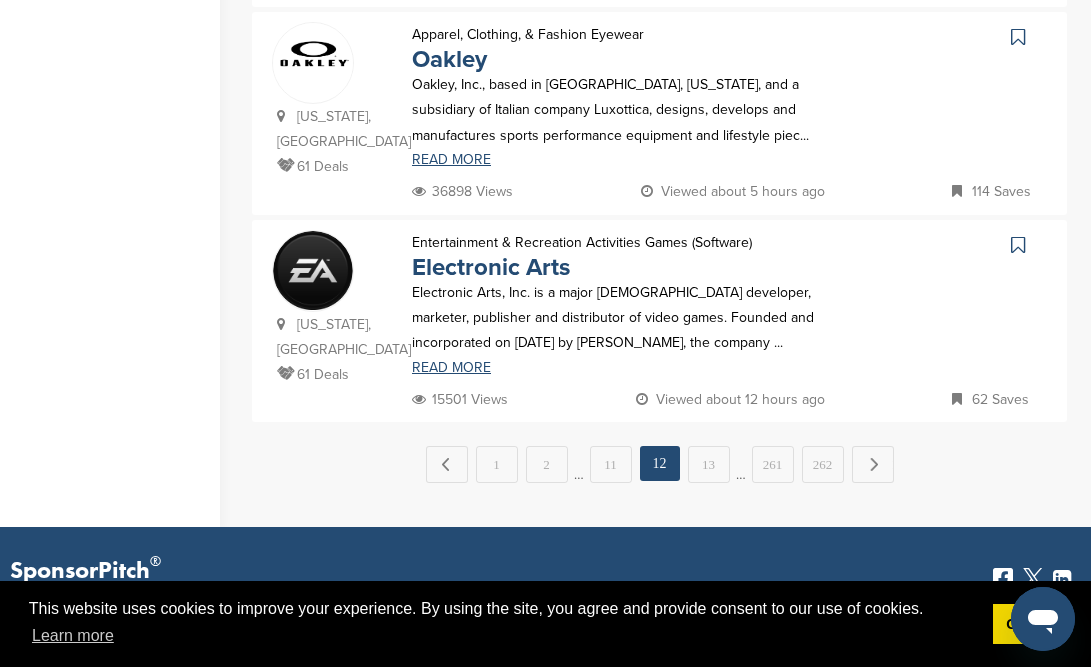 scroll, scrollTop: 2230, scrollLeft: 0, axis: vertical 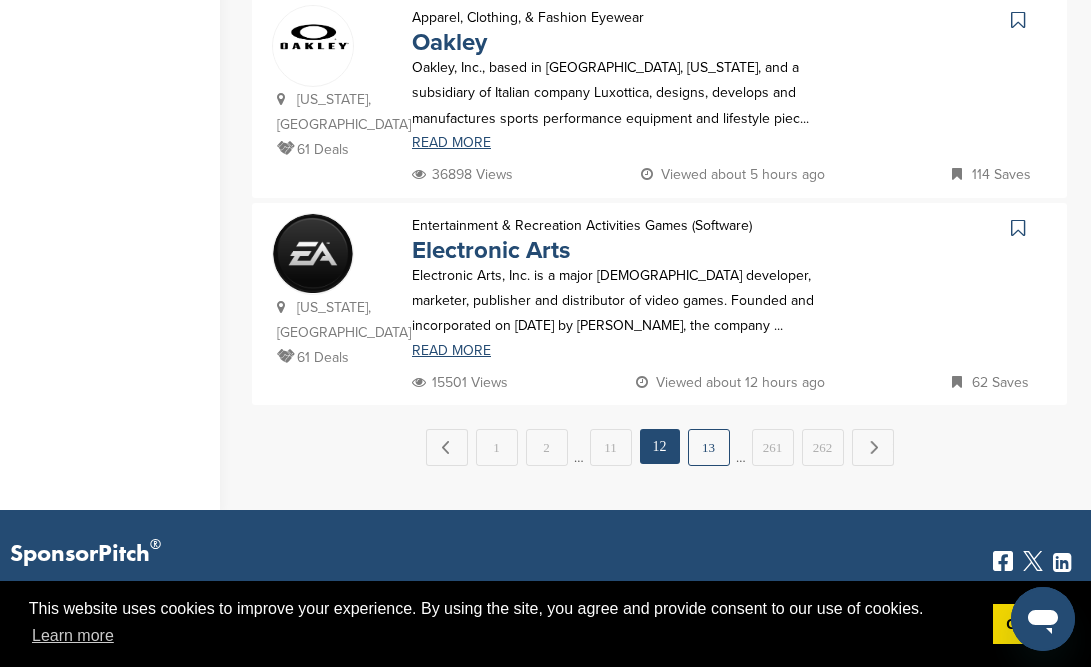 click on "13" at bounding box center (709, 447) 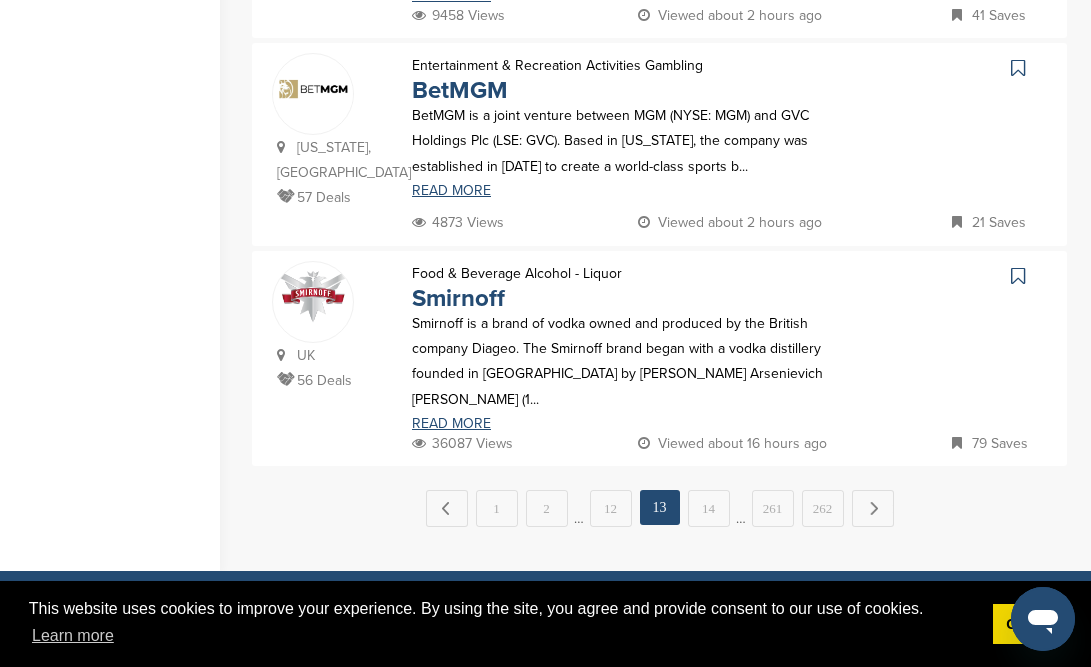 scroll, scrollTop: 2178, scrollLeft: 0, axis: vertical 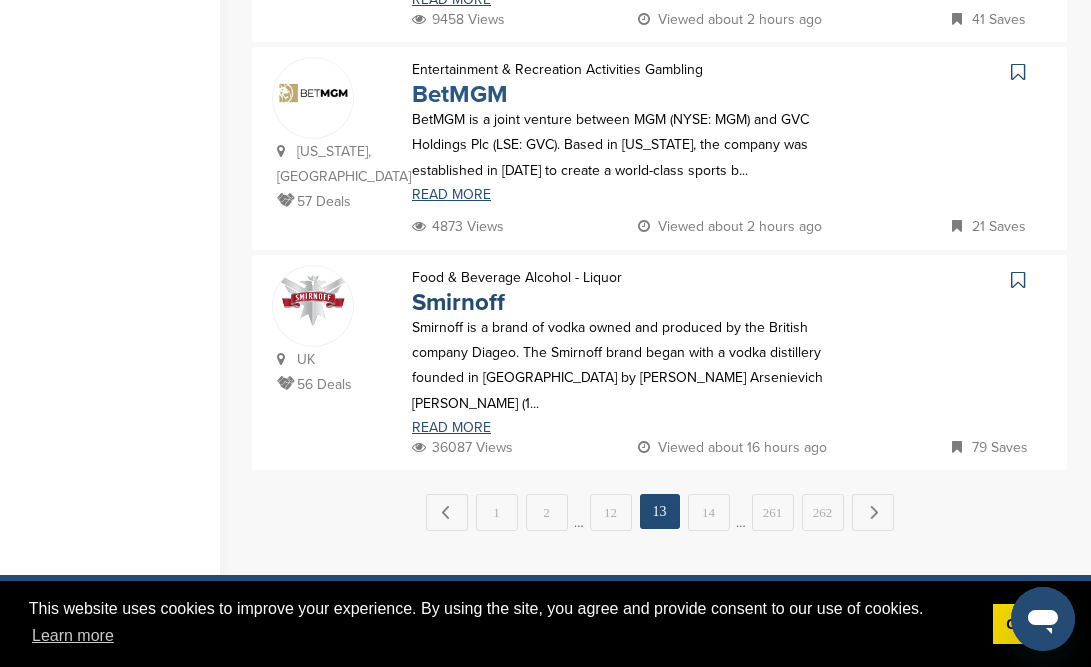 click on "BetMGM" at bounding box center (460, 94) 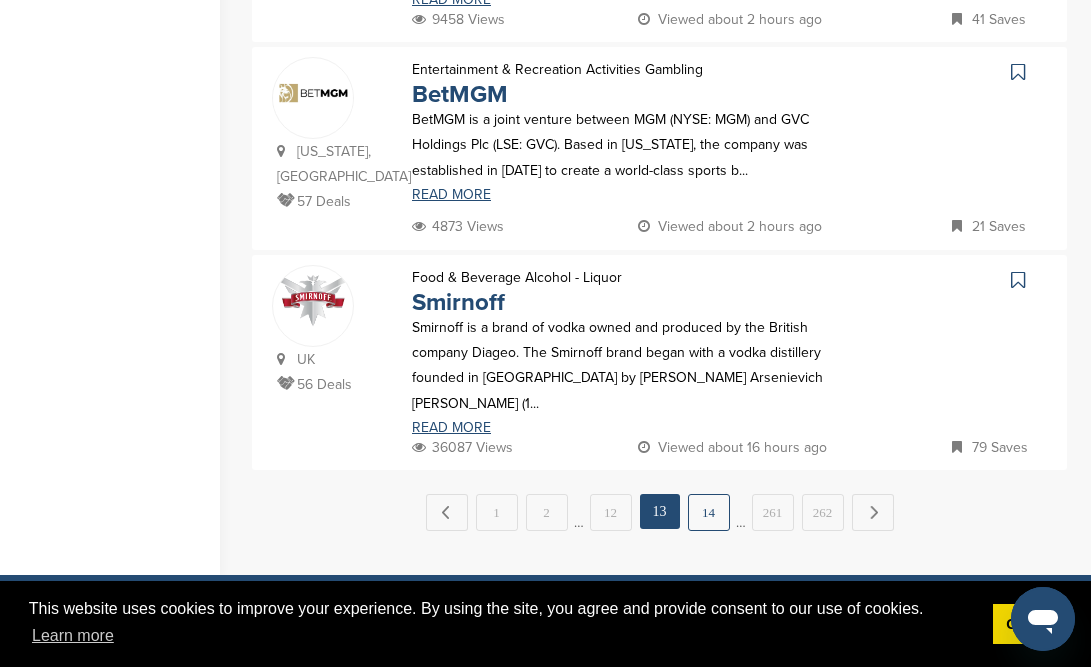 click on "14" at bounding box center (709, 512) 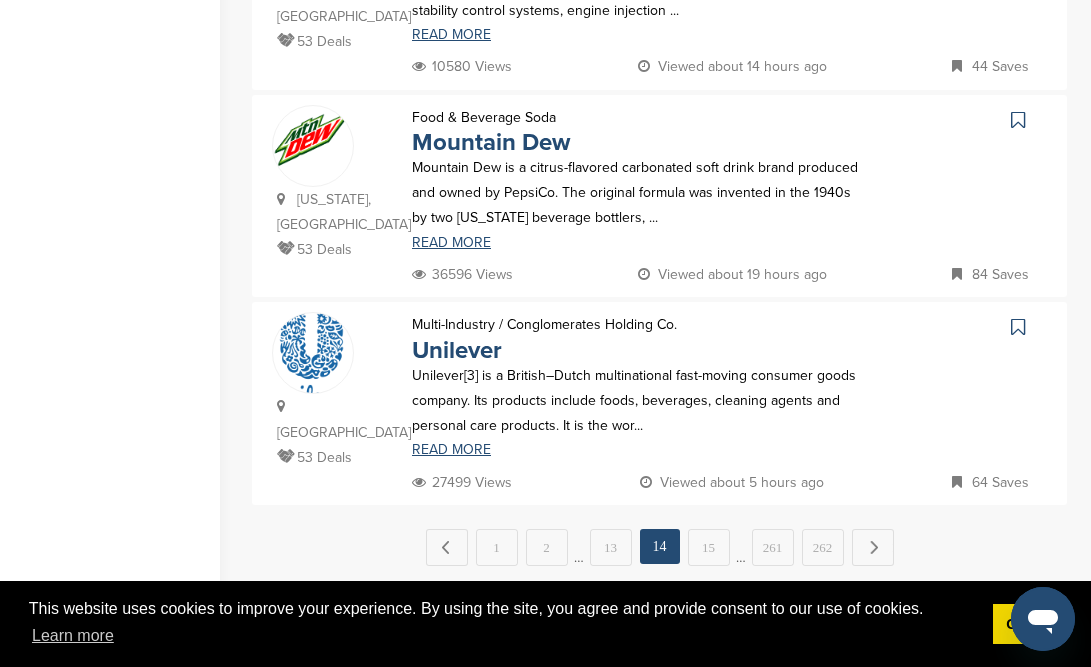 scroll, scrollTop: 0, scrollLeft: 0, axis: both 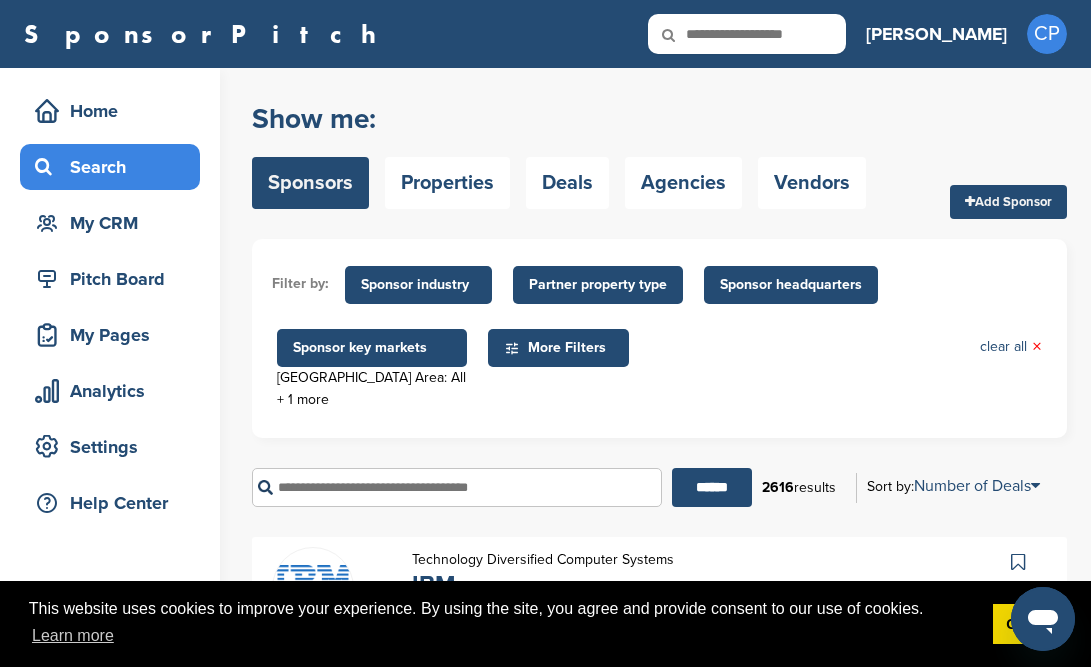 click at bounding box center [457, 487] 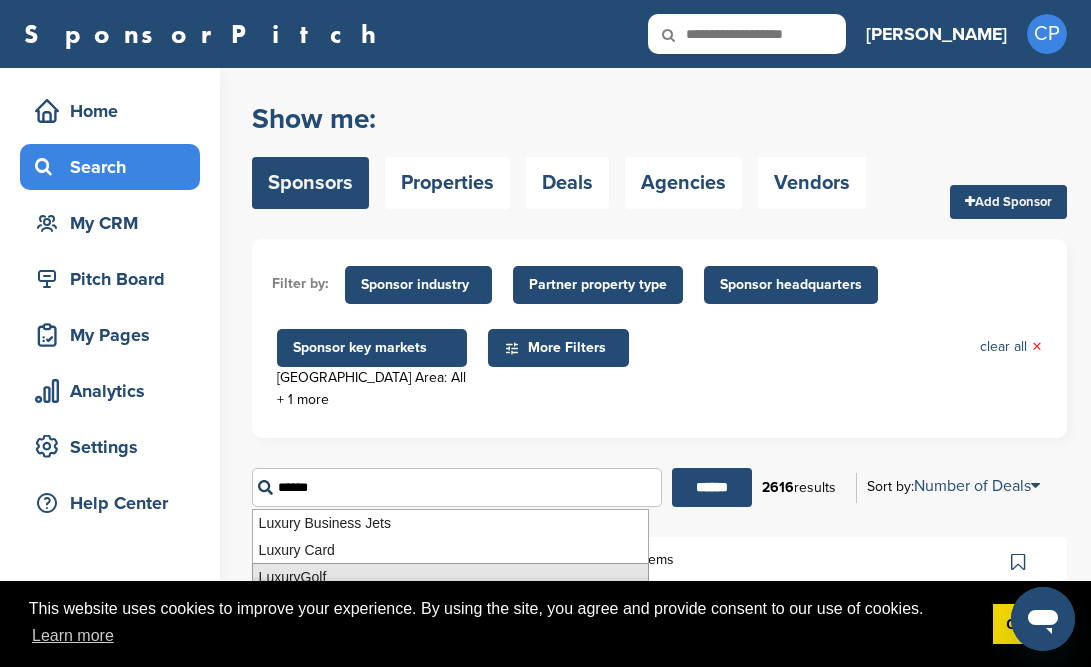 type on "******" 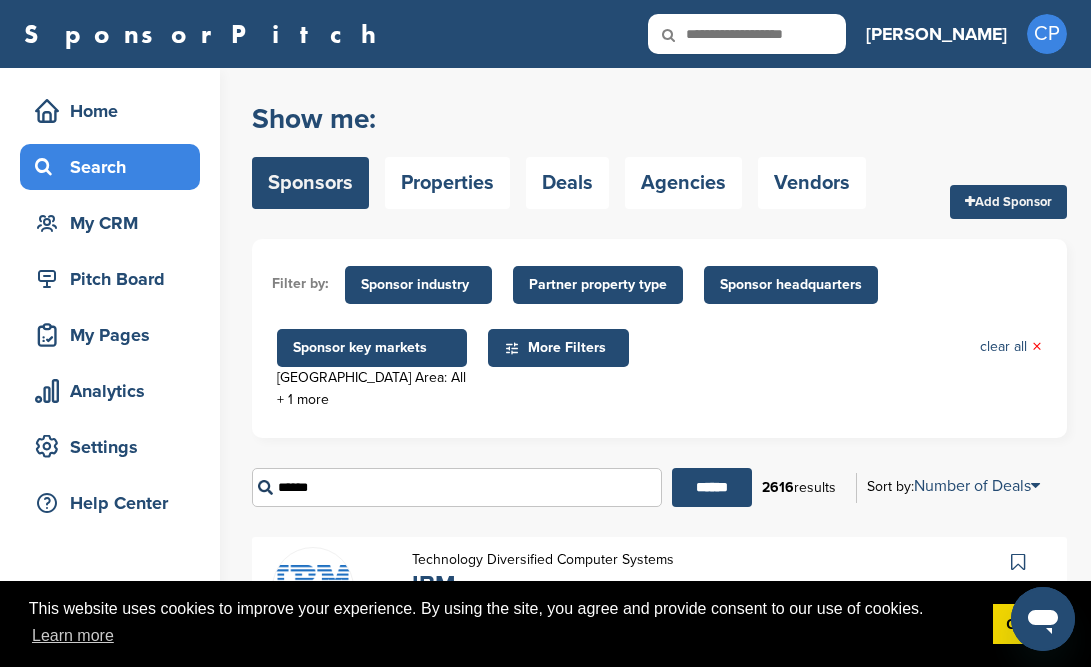 click on "******
******
2616
results
Sort by:
Number of Deals
Sponsor Name
Recently Added
Number of Deals
Views
Followers
People" at bounding box center (659, 487) 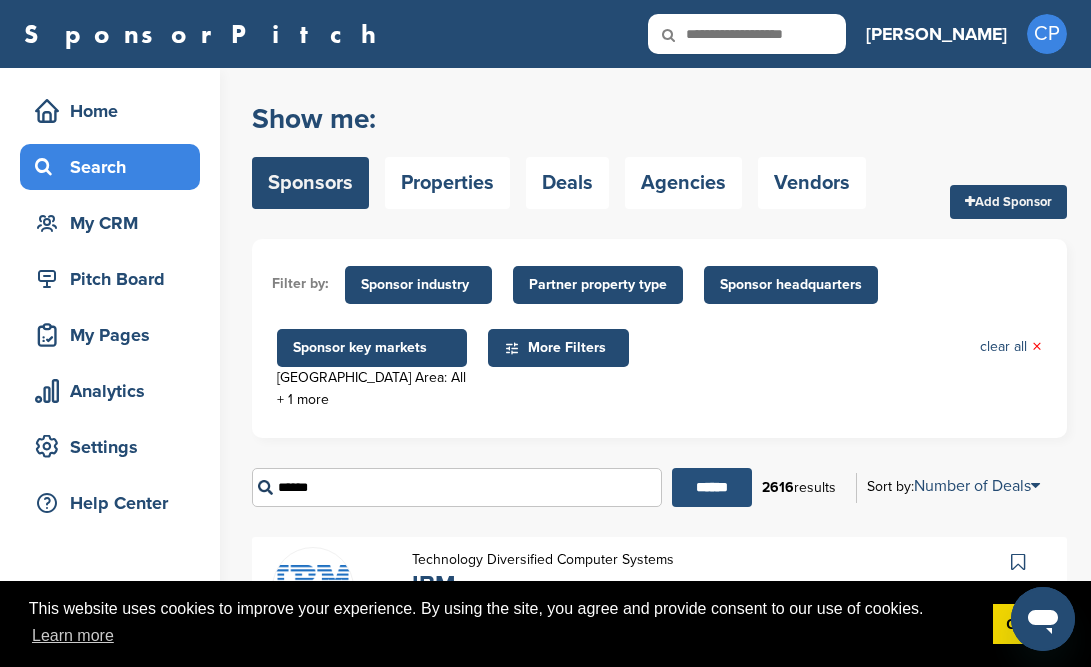 click on "******" at bounding box center (712, 487) 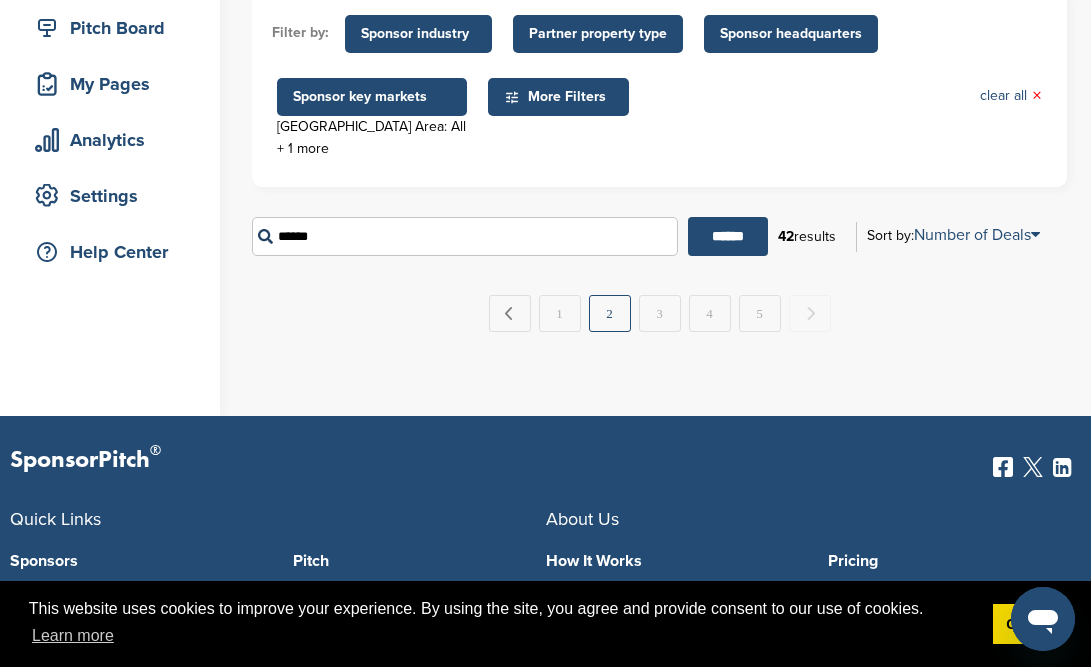 scroll, scrollTop: 248, scrollLeft: 0, axis: vertical 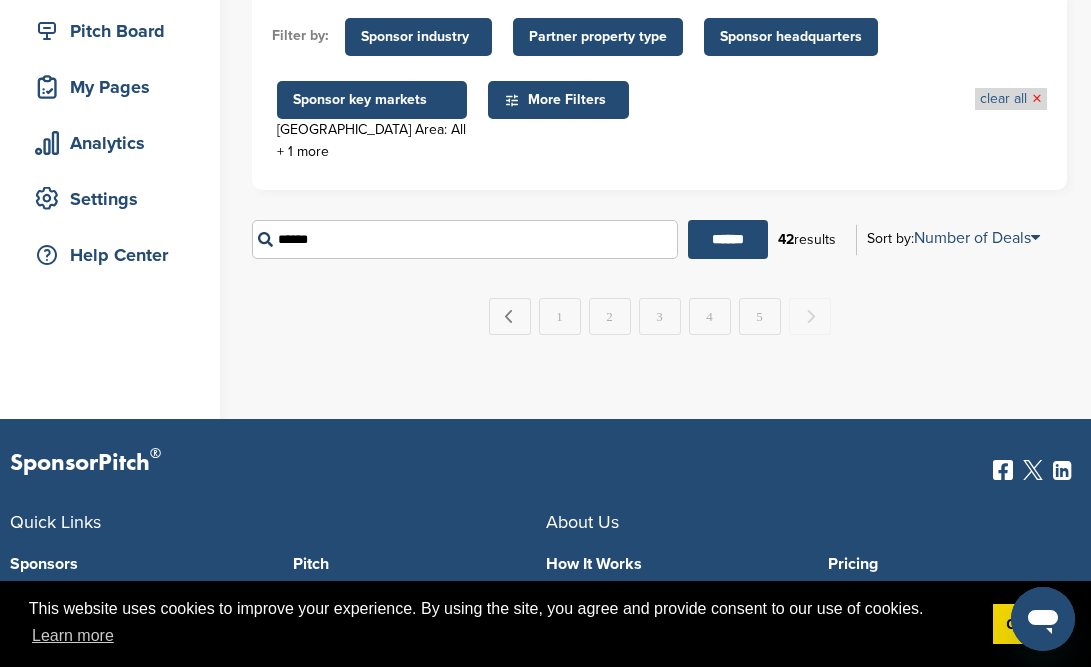 click on "clear all
×" at bounding box center [1011, 99] 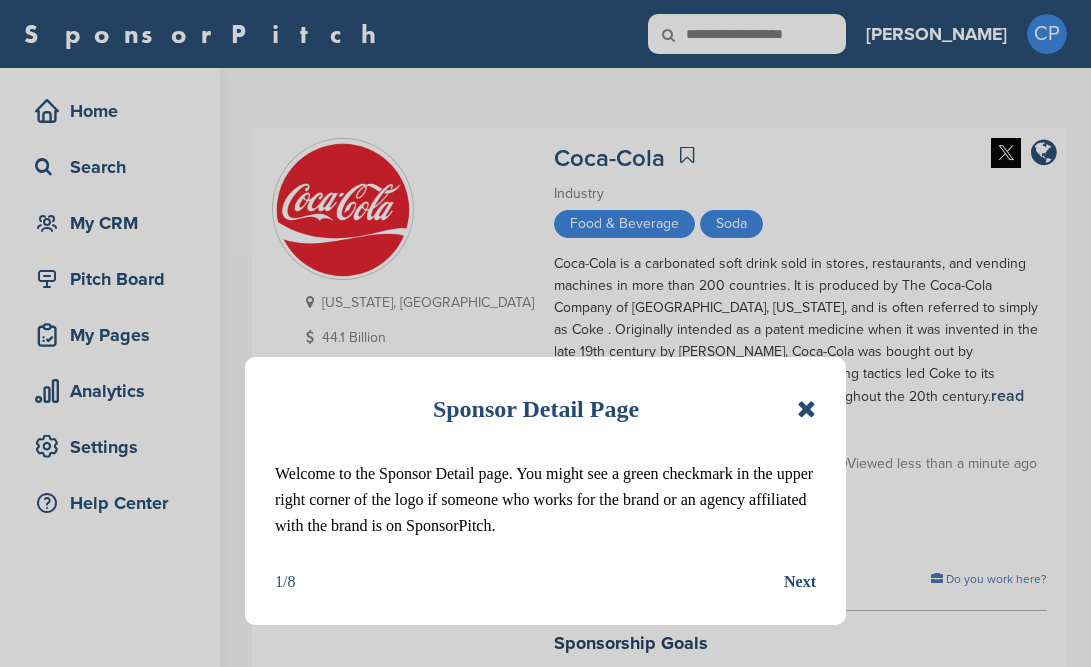 scroll, scrollTop: 0, scrollLeft: 0, axis: both 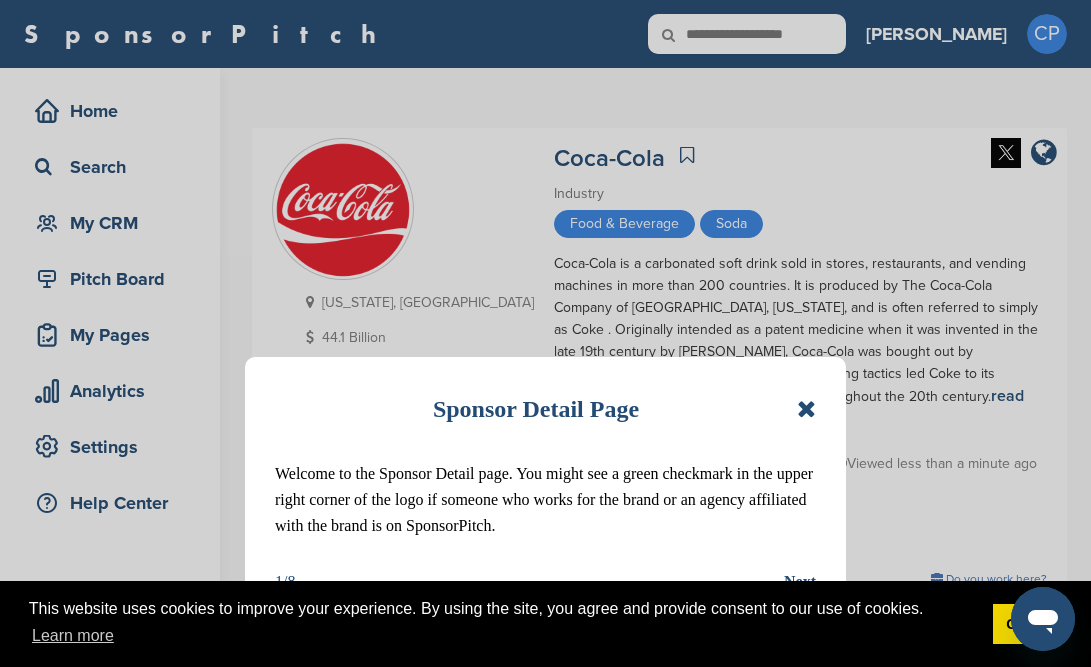 click at bounding box center (806, 409) 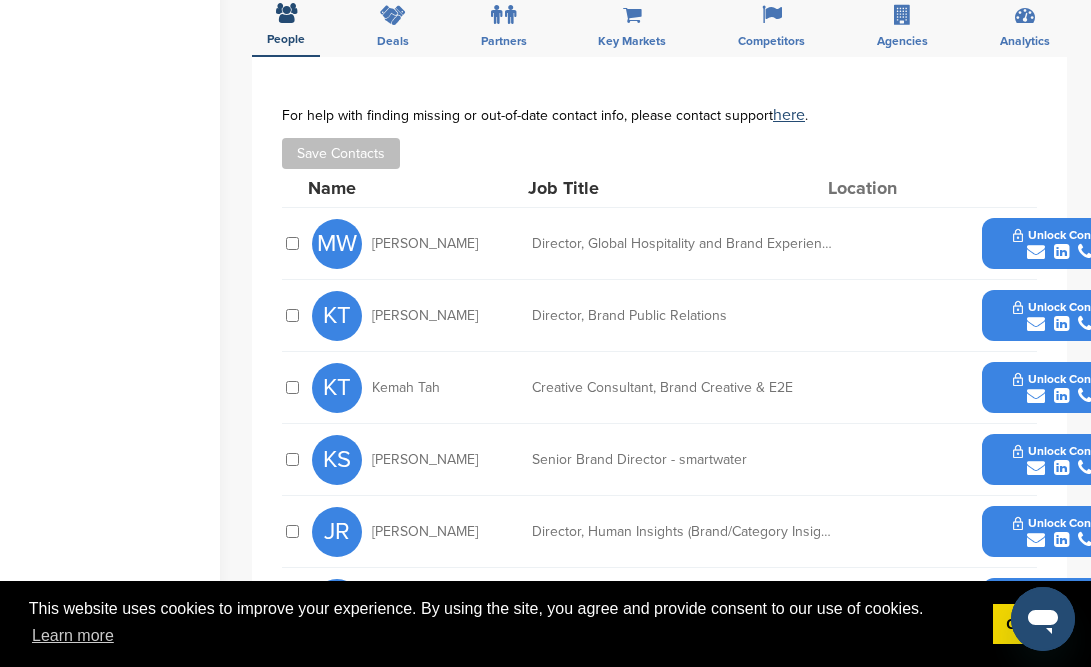 scroll, scrollTop: 942, scrollLeft: 0, axis: vertical 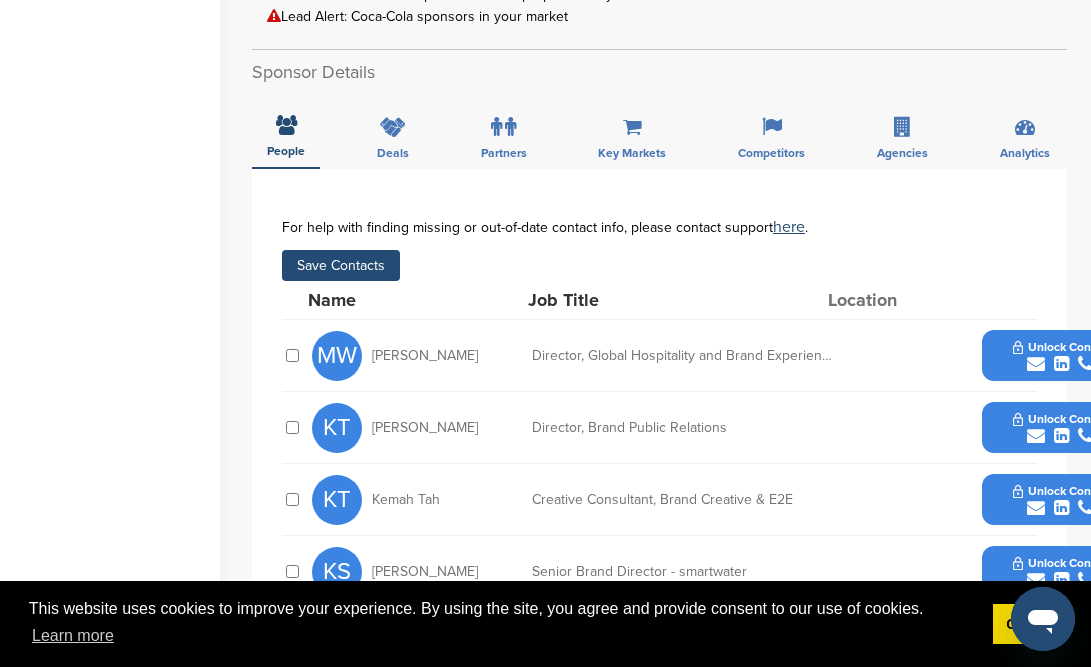 click on "Save Contacts" at bounding box center [341, 265] 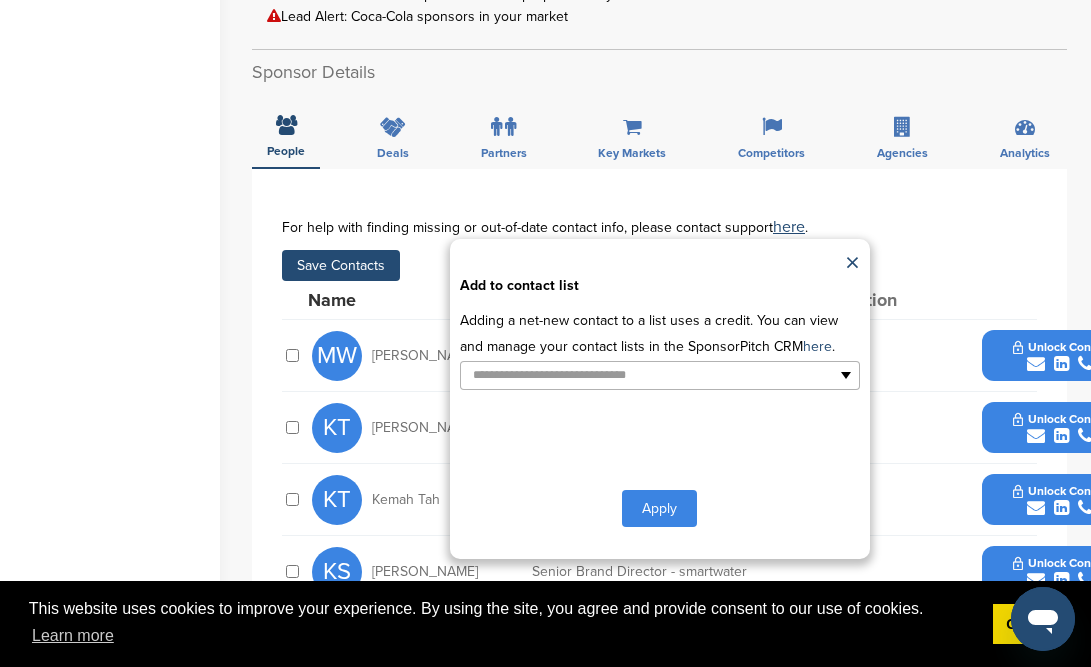 type 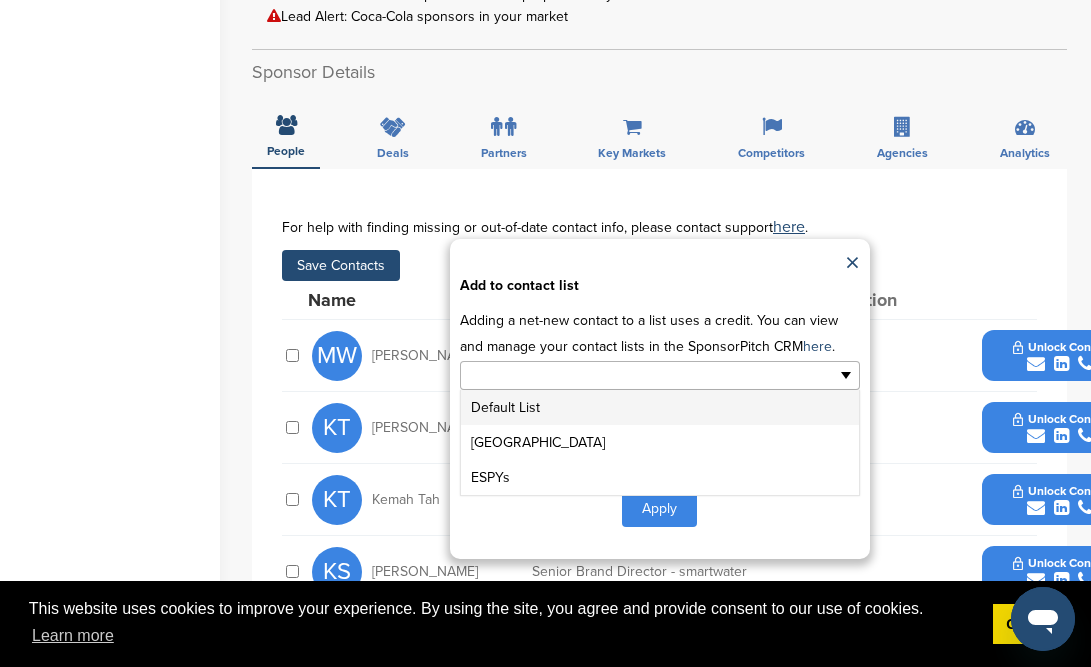 click at bounding box center (573, 375) 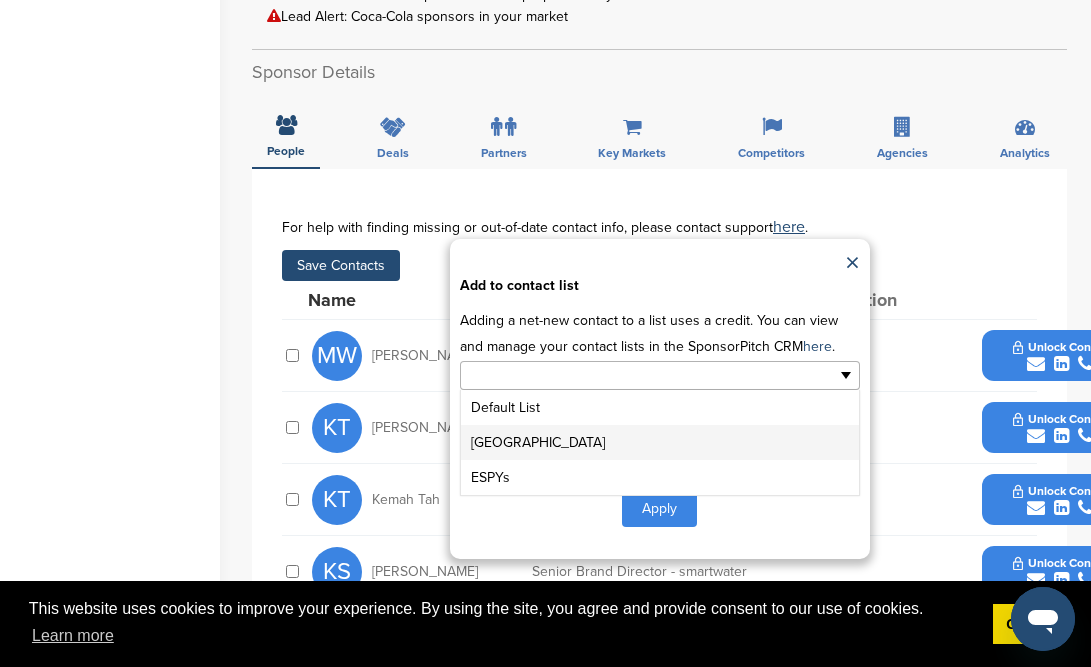 click on "[GEOGRAPHIC_DATA]" at bounding box center (660, 442) 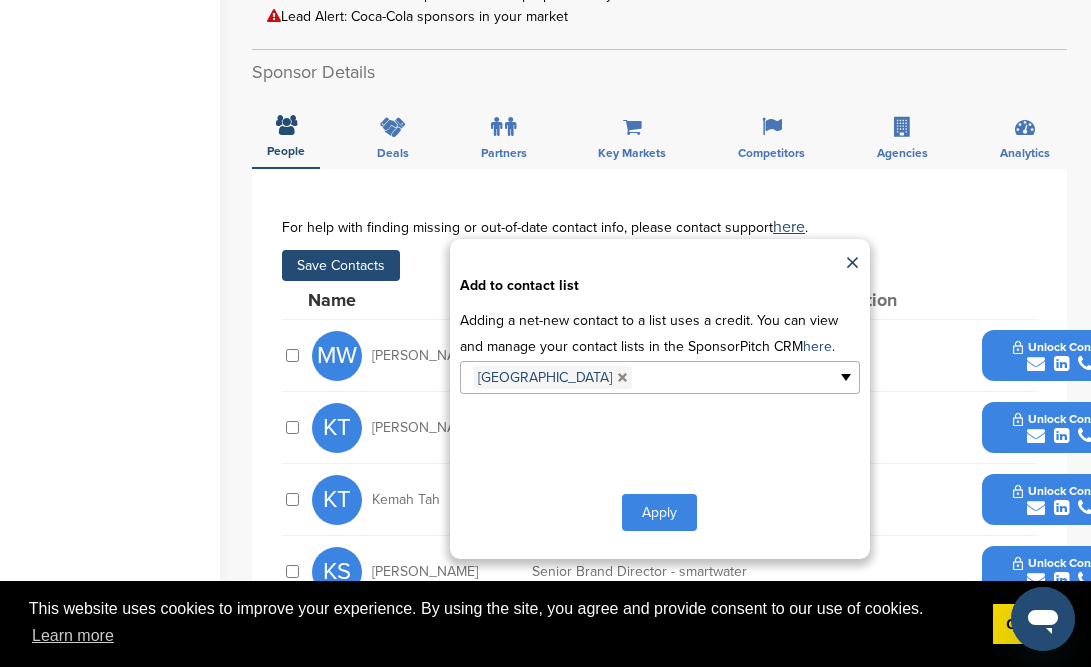 click on "Apply" at bounding box center (659, 512) 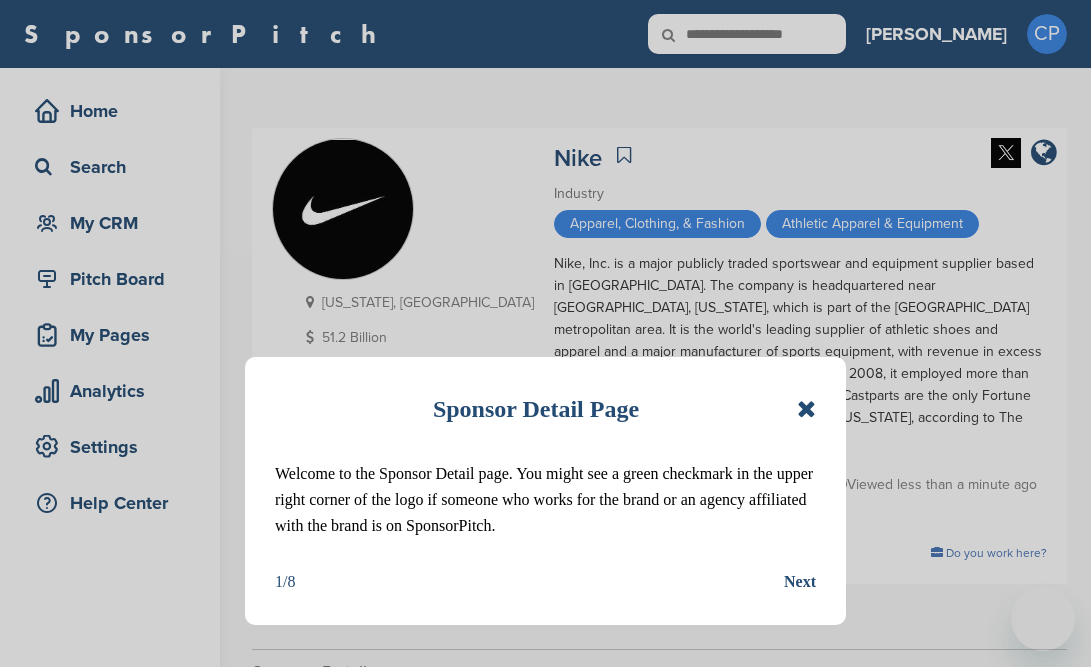 scroll, scrollTop: 0, scrollLeft: 0, axis: both 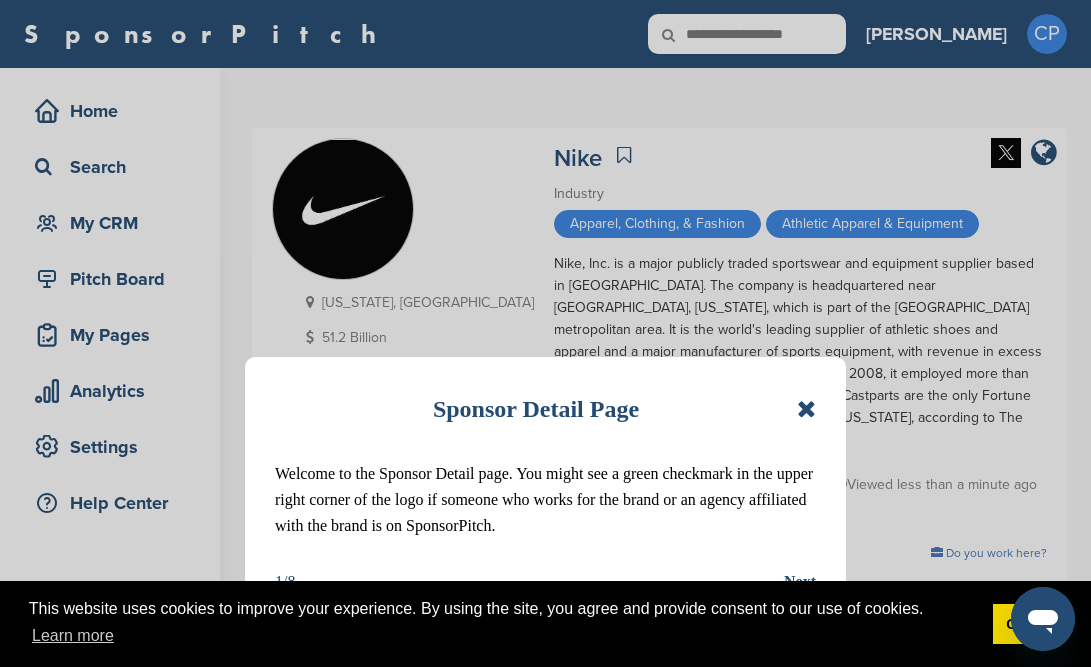 click at bounding box center [806, 409] 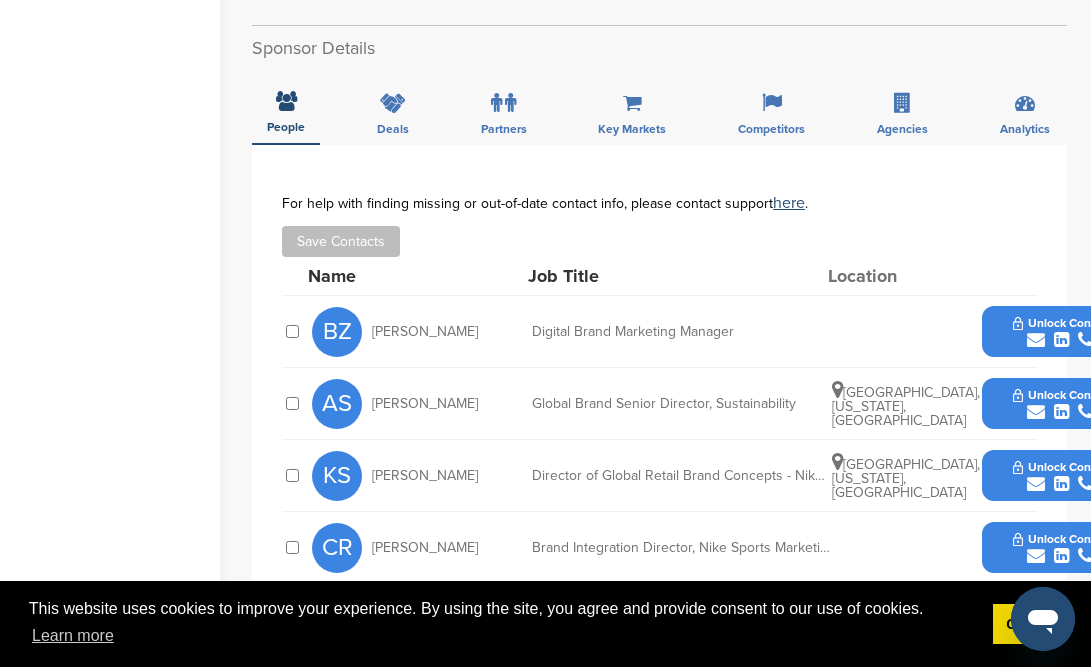 scroll, scrollTop: 694, scrollLeft: 0, axis: vertical 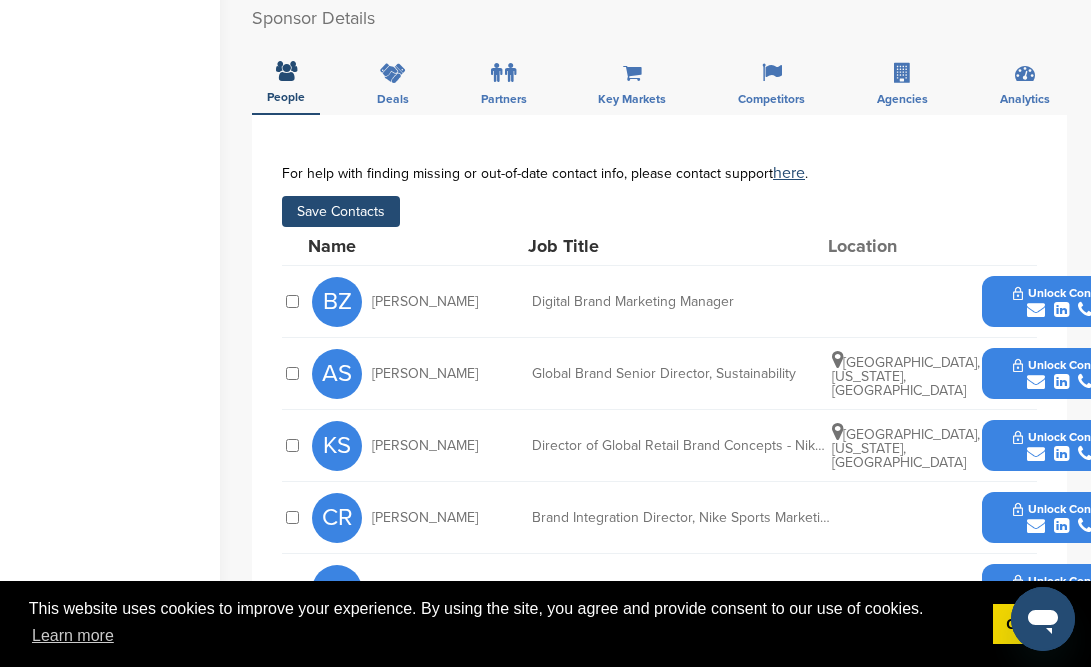 click on "Save Contacts" at bounding box center [341, 211] 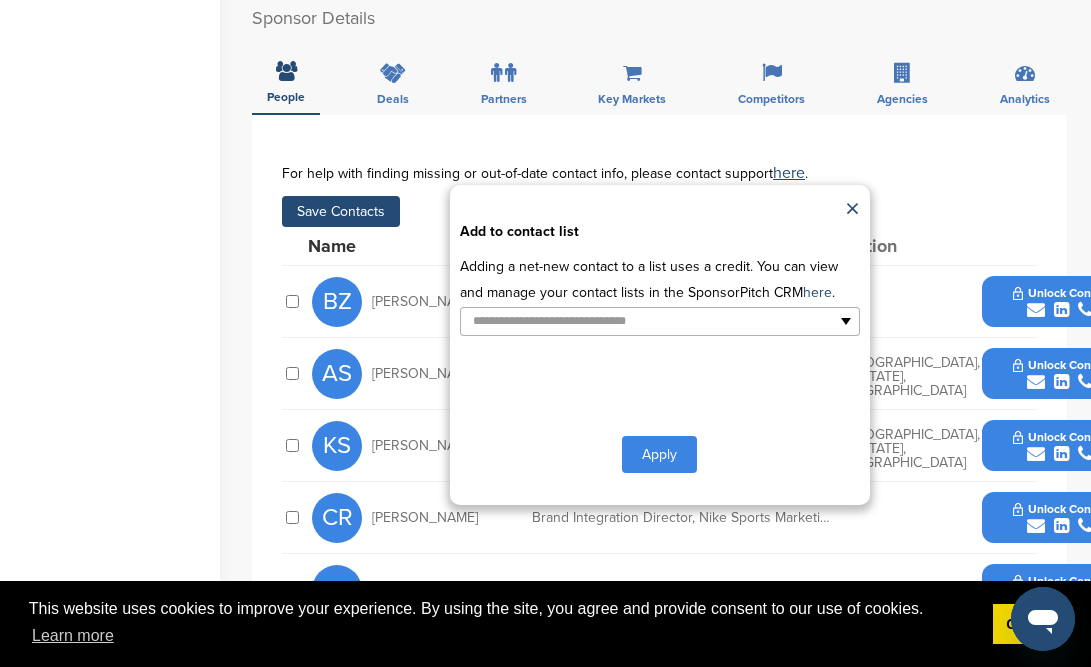 type 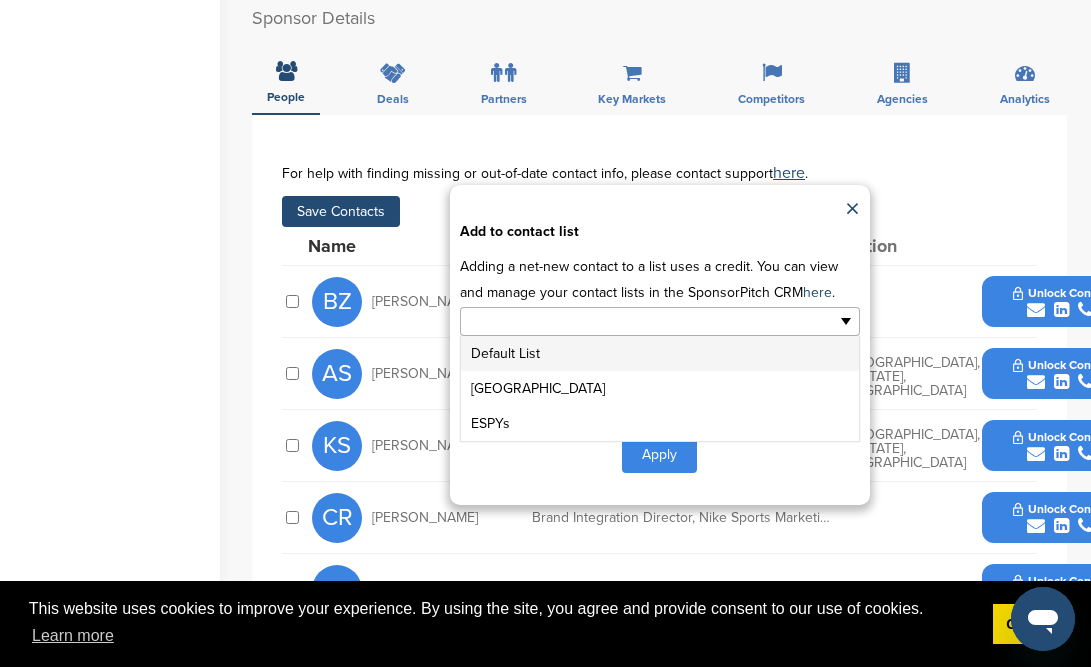 click at bounding box center (573, 321) 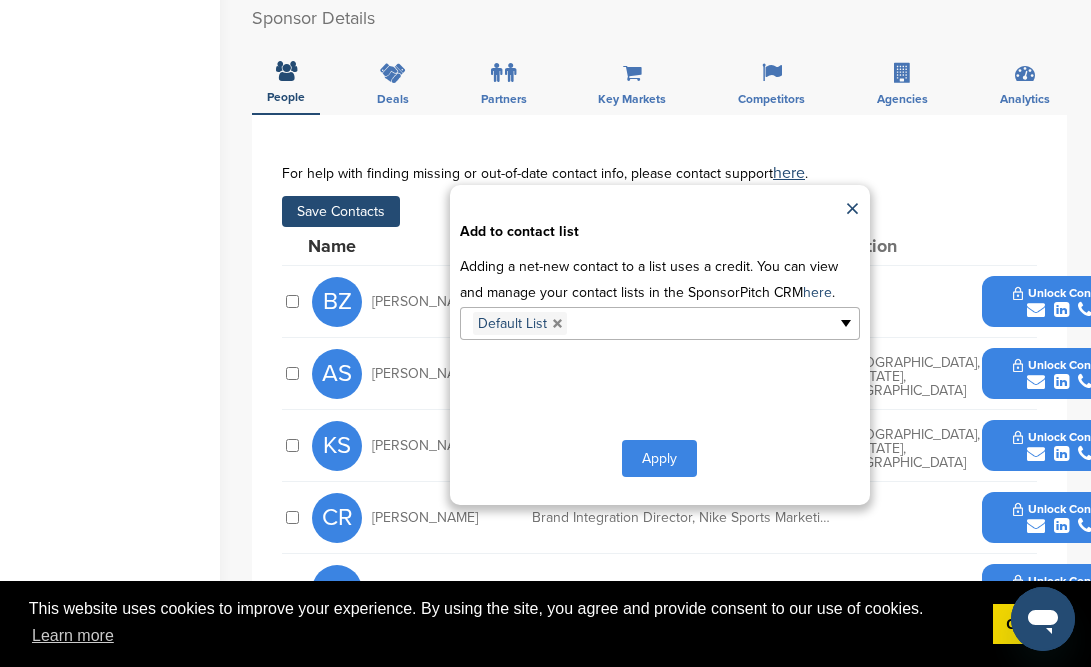 click on "Apply" at bounding box center [659, 458] 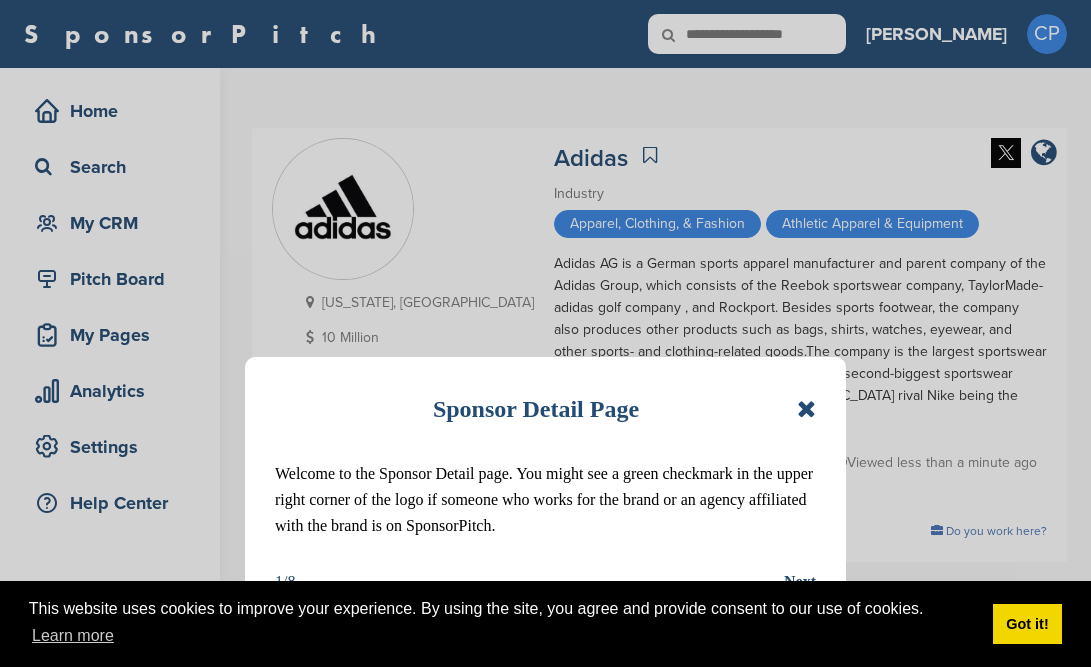 scroll, scrollTop: 0, scrollLeft: 0, axis: both 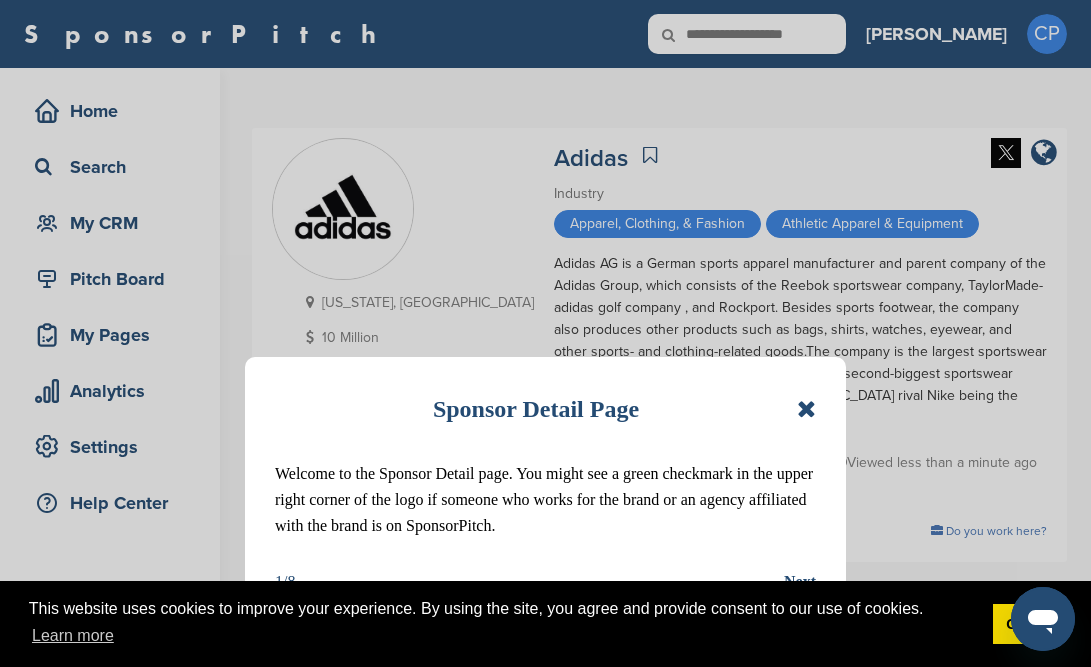 click at bounding box center [806, 409] 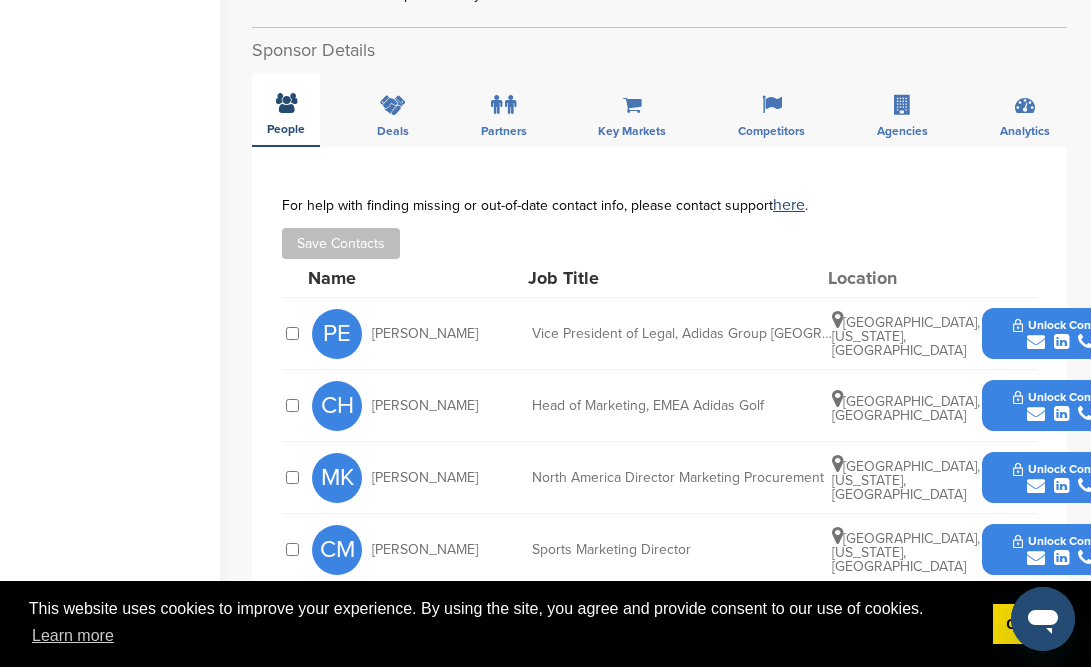 scroll, scrollTop: 684, scrollLeft: 0, axis: vertical 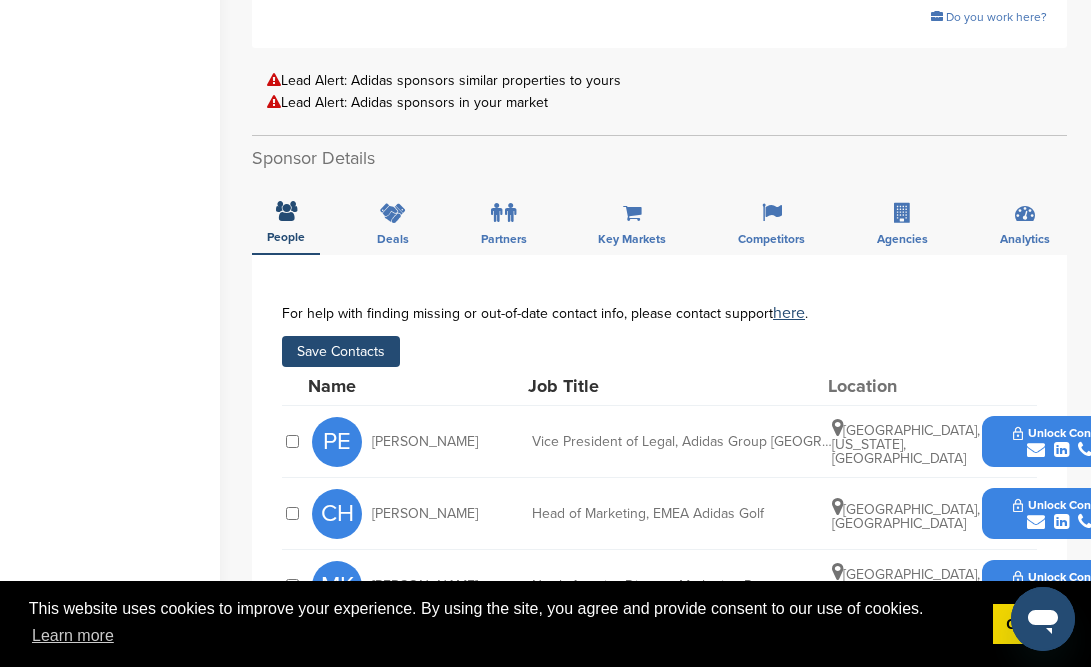 click on "Save Contacts" at bounding box center [341, 351] 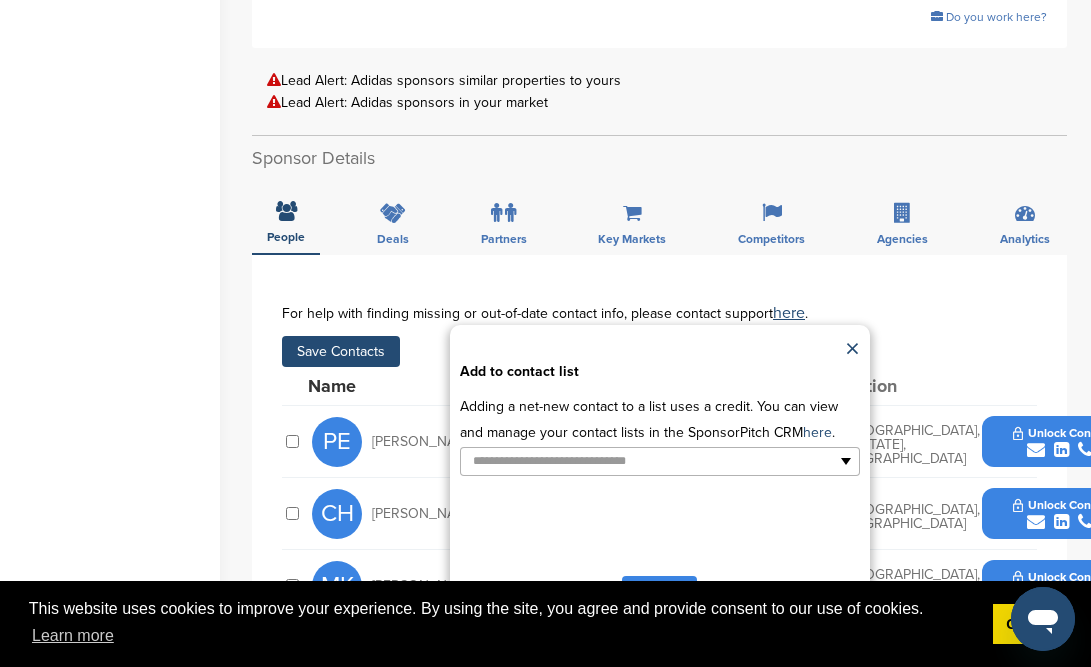 click on "Adding a net-new contact to a list uses a credit. You can view and manage your contact lists in the SponsorPitch CRM  here ." at bounding box center (660, 419) 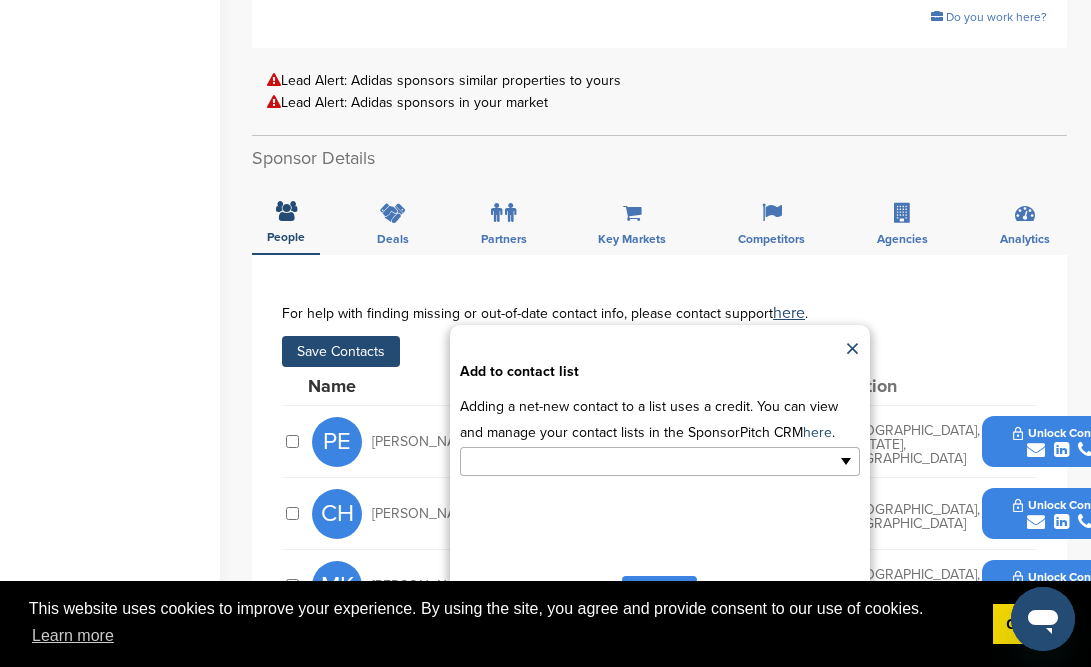 click at bounding box center (573, 461) 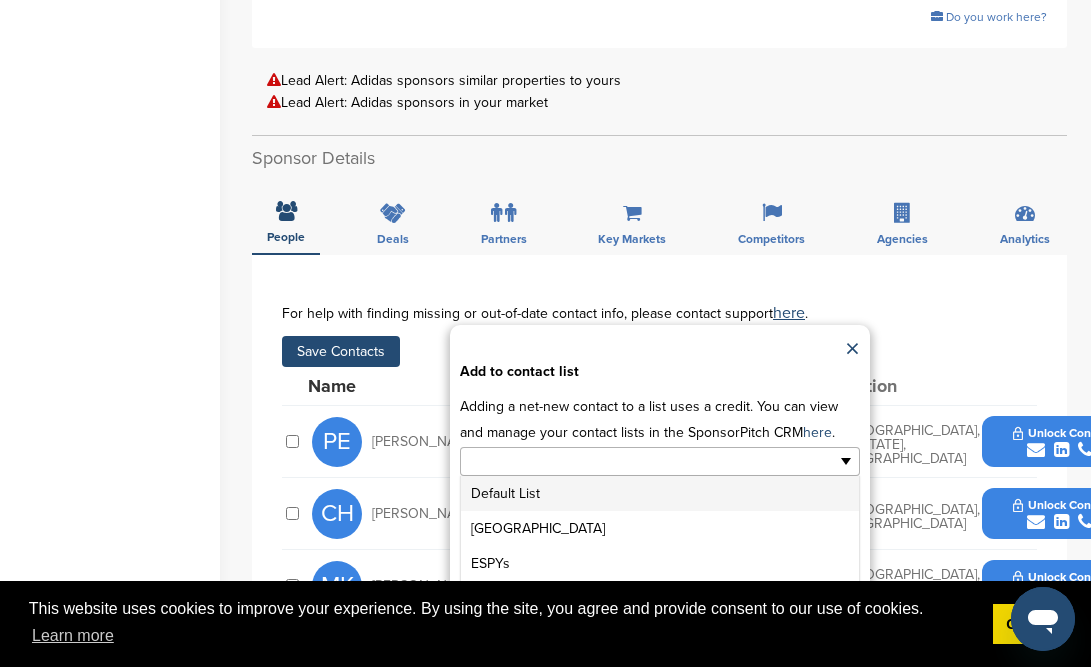 click on "Default List" at bounding box center [660, 493] 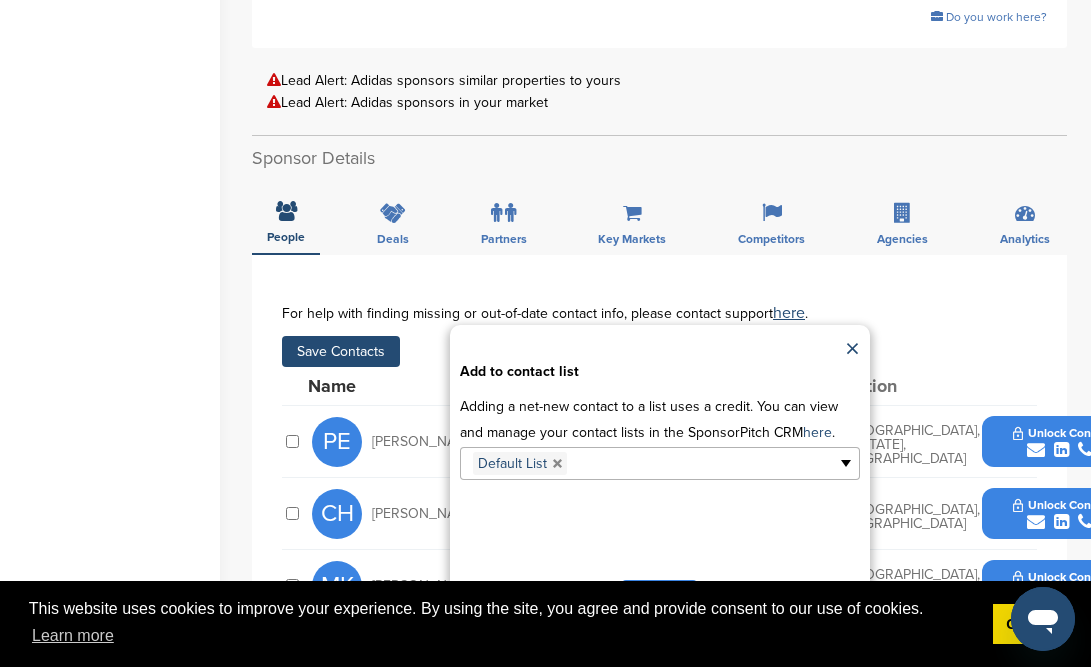 click on "Apply" at bounding box center (659, 598) 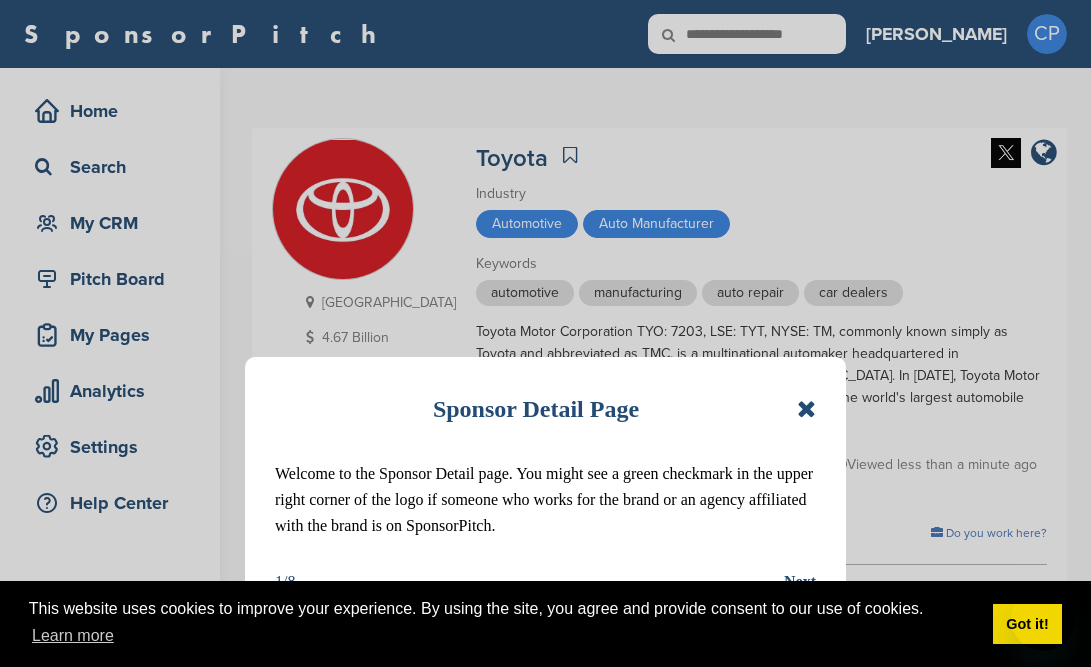 scroll, scrollTop: 0, scrollLeft: 0, axis: both 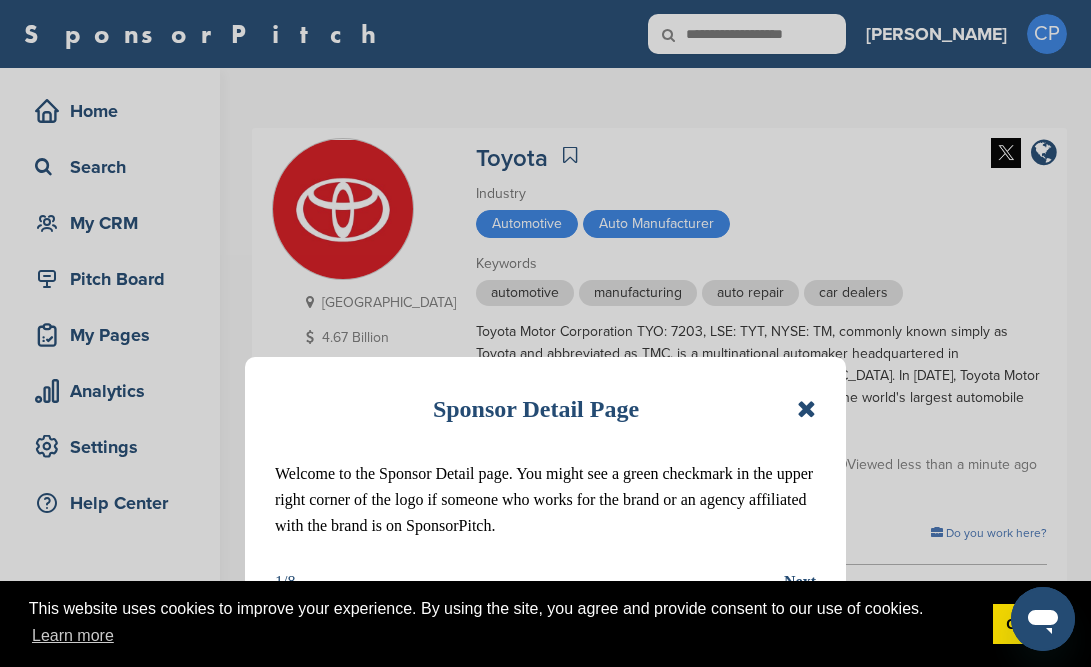 click at bounding box center (806, 409) 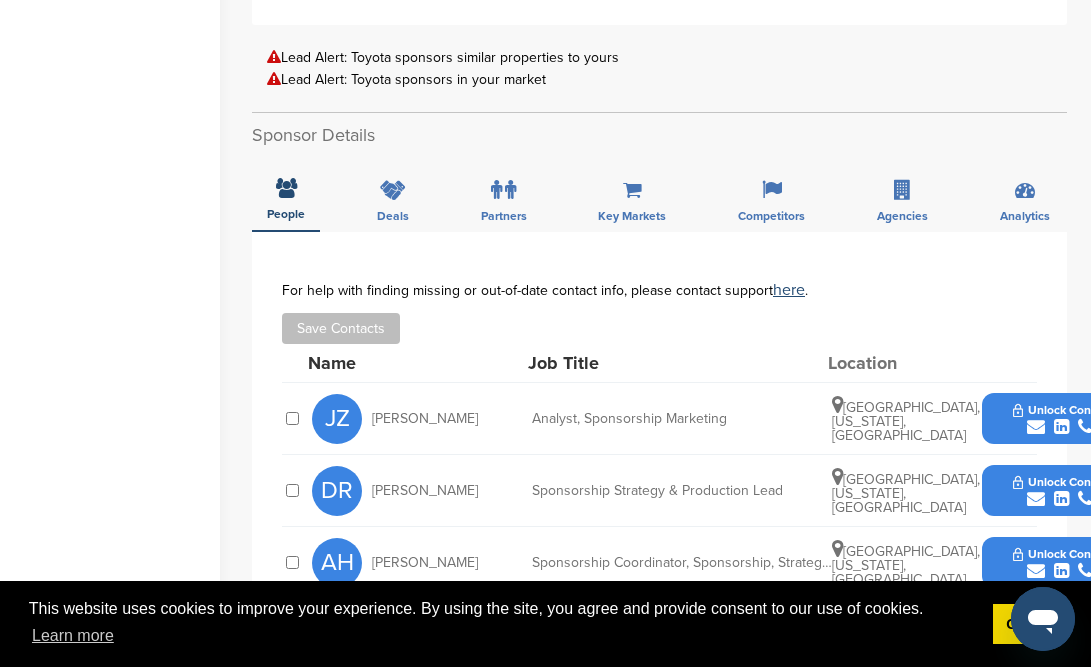 scroll, scrollTop: 636, scrollLeft: 0, axis: vertical 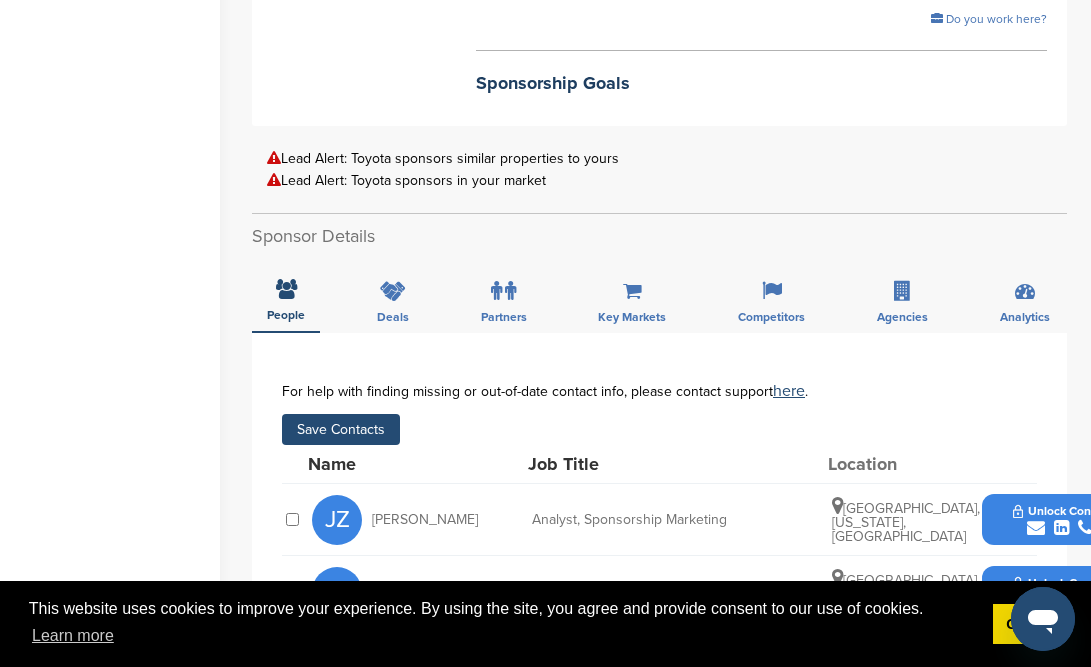 click on "Save Contacts" at bounding box center (341, 429) 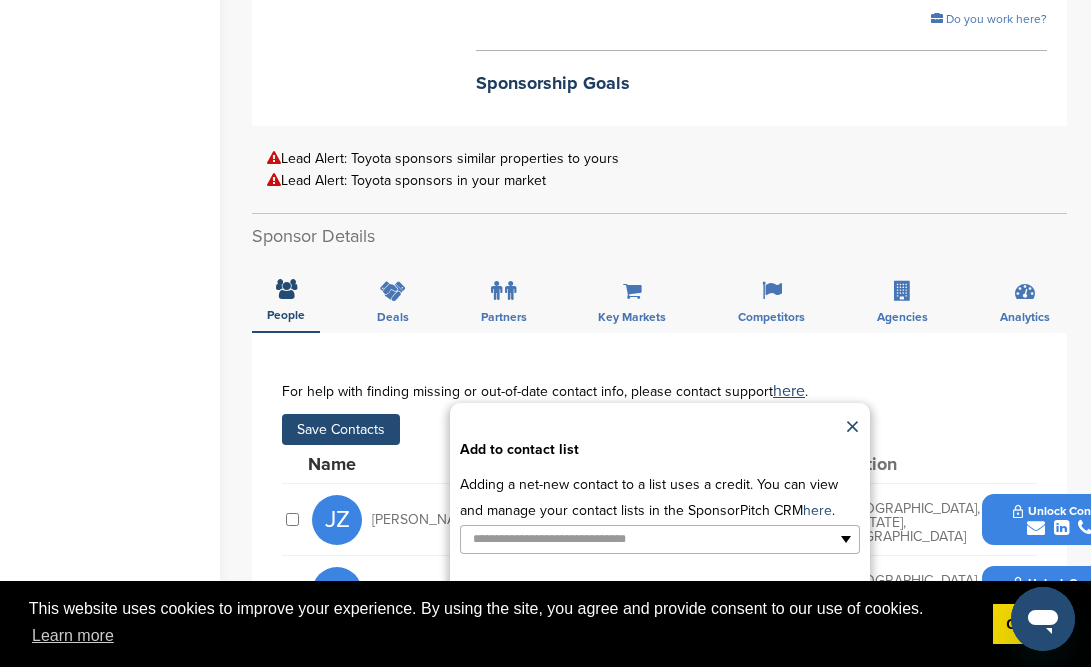 type 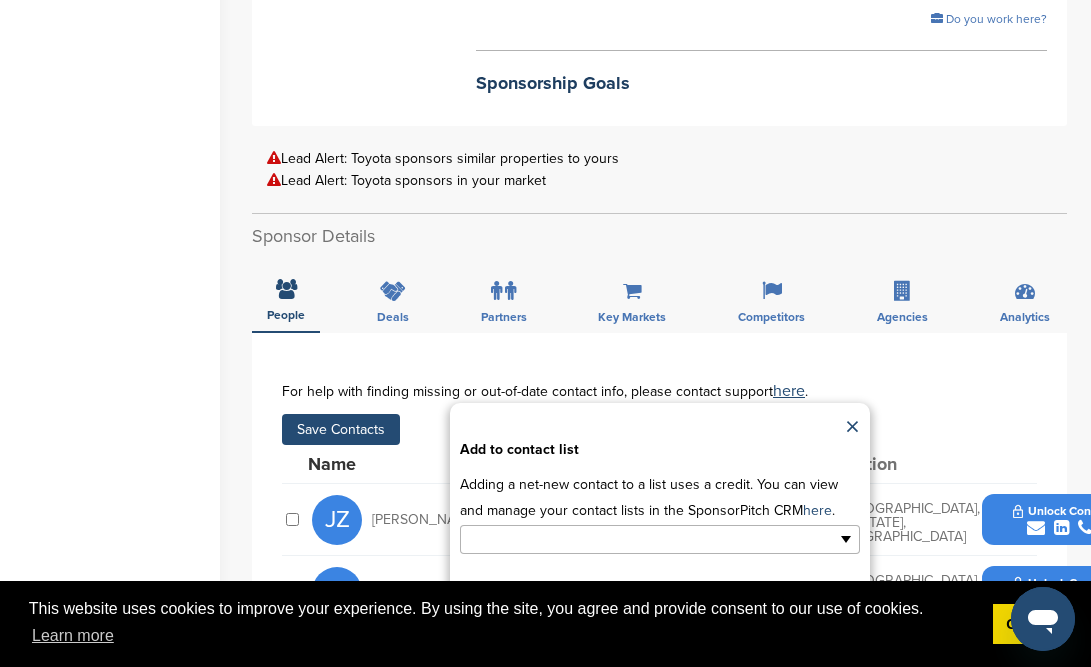 click at bounding box center [573, 539] 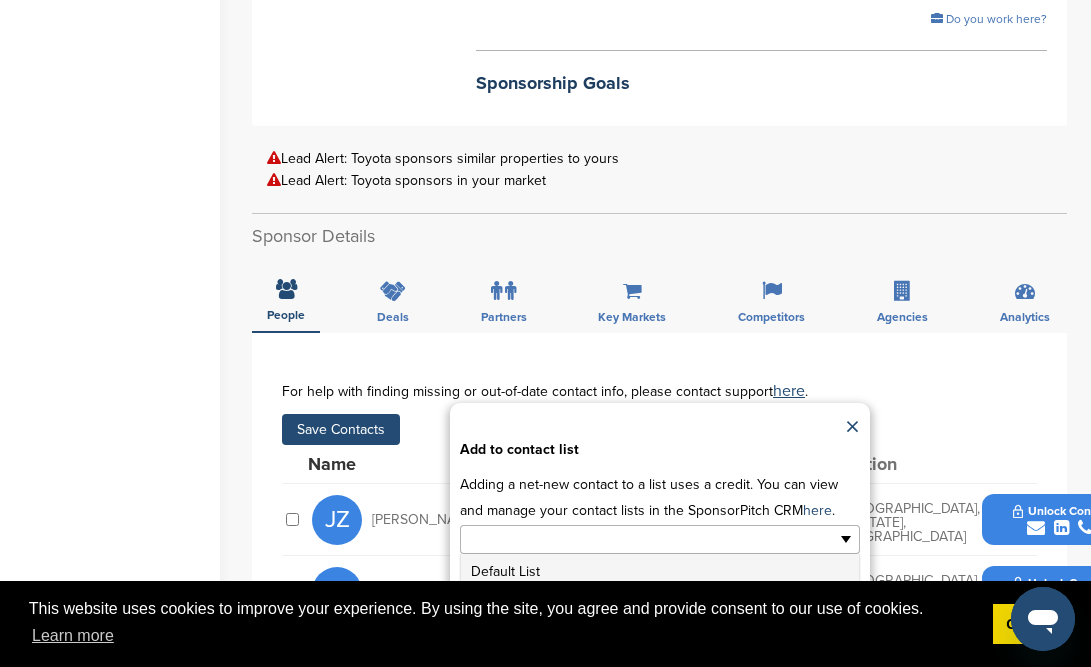 click on "Default List" at bounding box center [660, 571] 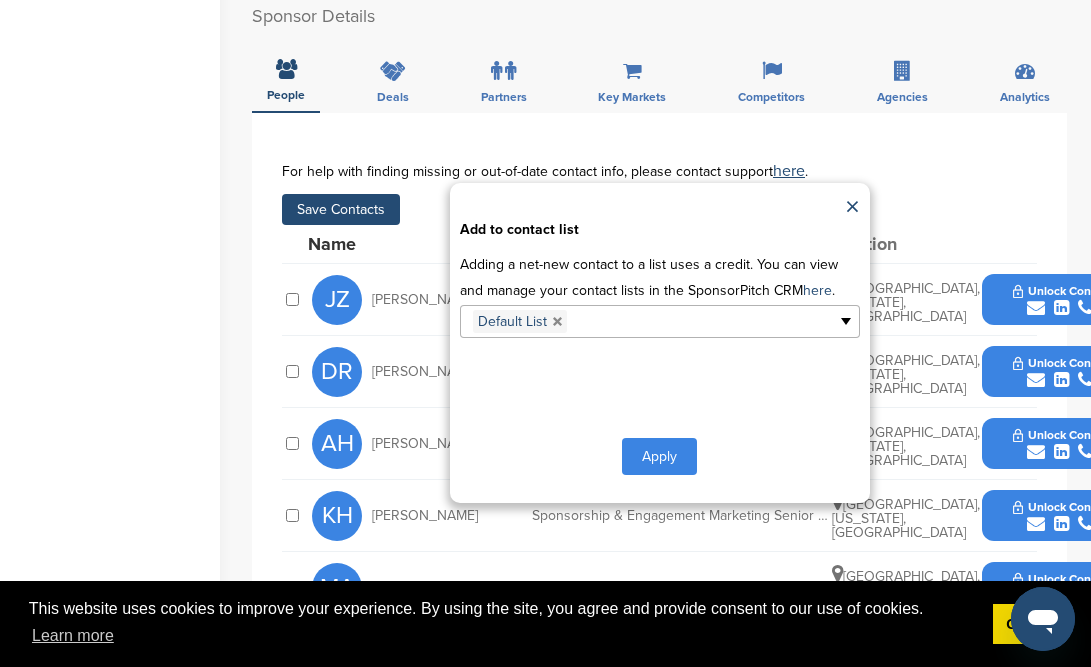 scroll, scrollTop: 836, scrollLeft: 0, axis: vertical 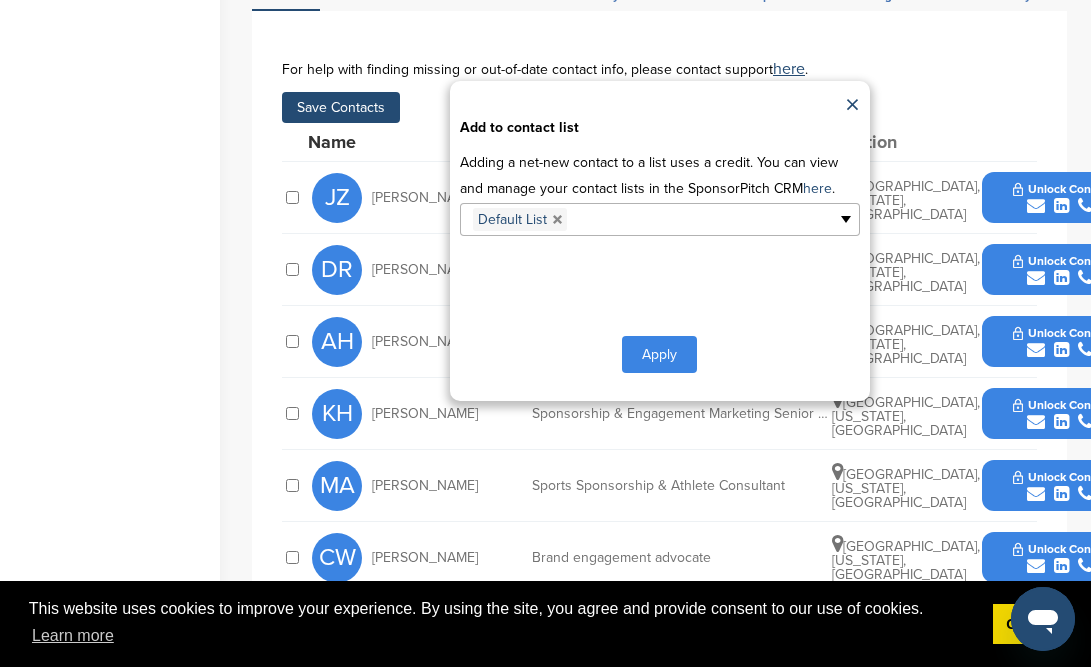 click on "Apply" at bounding box center [659, 354] 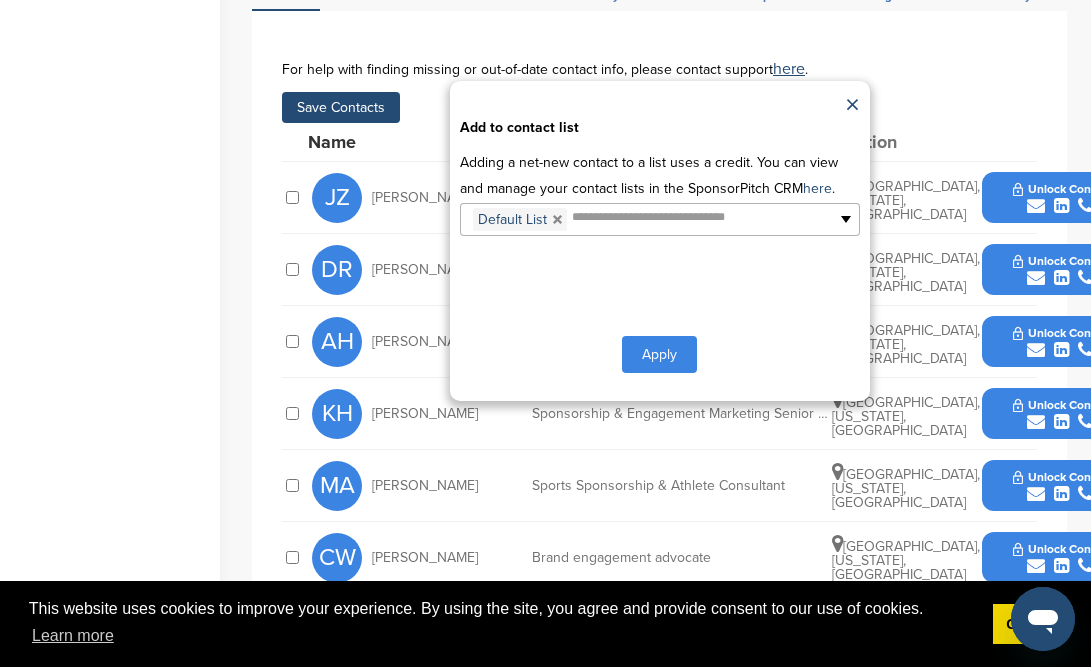 click on "AH
Alice Howard
Sponsorship Coordinator, Sponsorship, Strategy and Production
Frisco, Texas, United States
Unlock Contact" at bounding box center (727, 341) 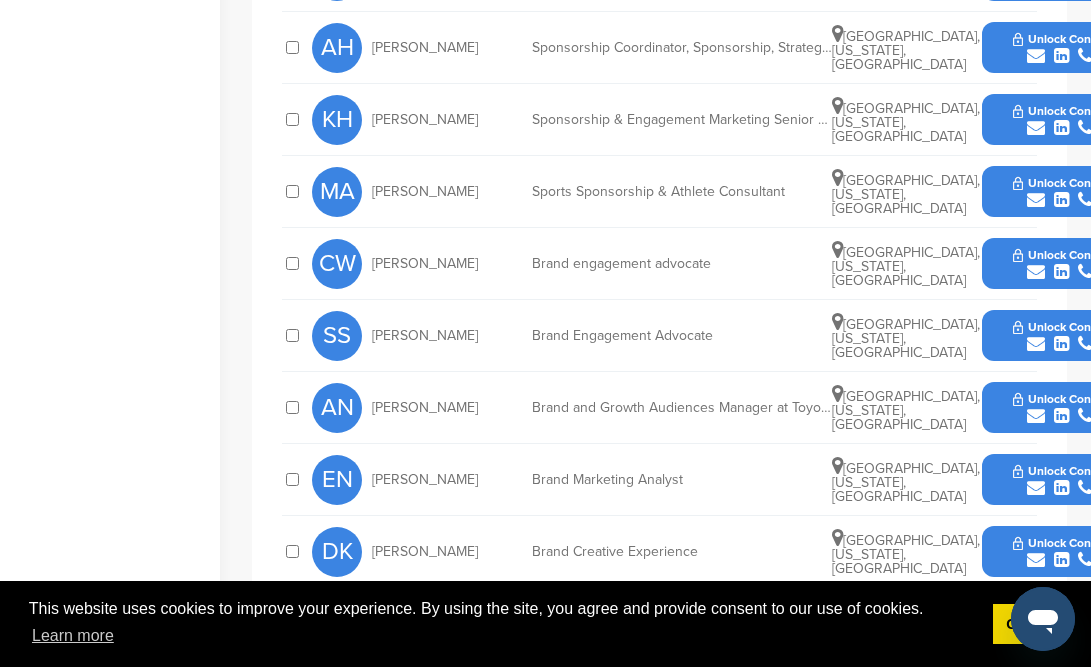scroll, scrollTop: 1162, scrollLeft: 0, axis: vertical 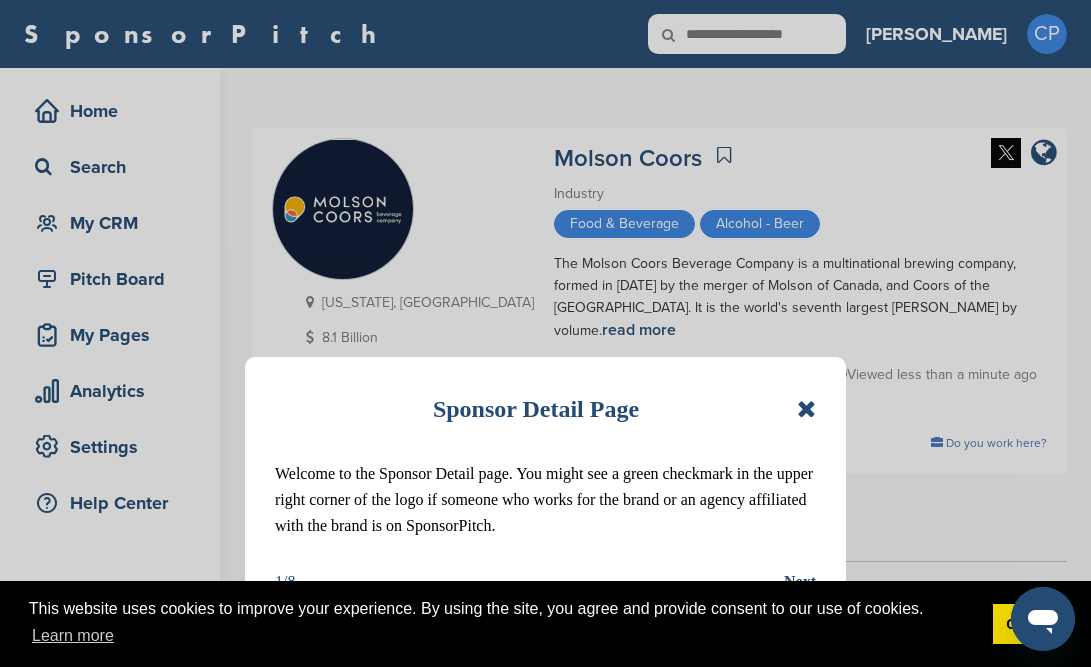 click at bounding box center [806, 409] 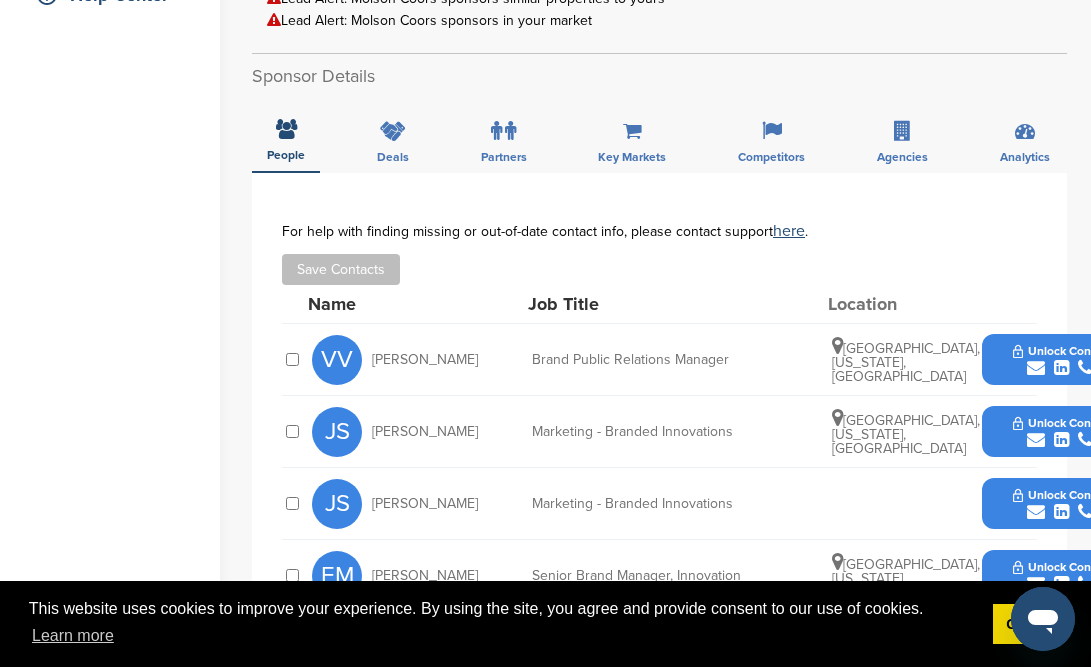 scroll, scrollTop: 513, scrollLeft: 0, axis: vertical 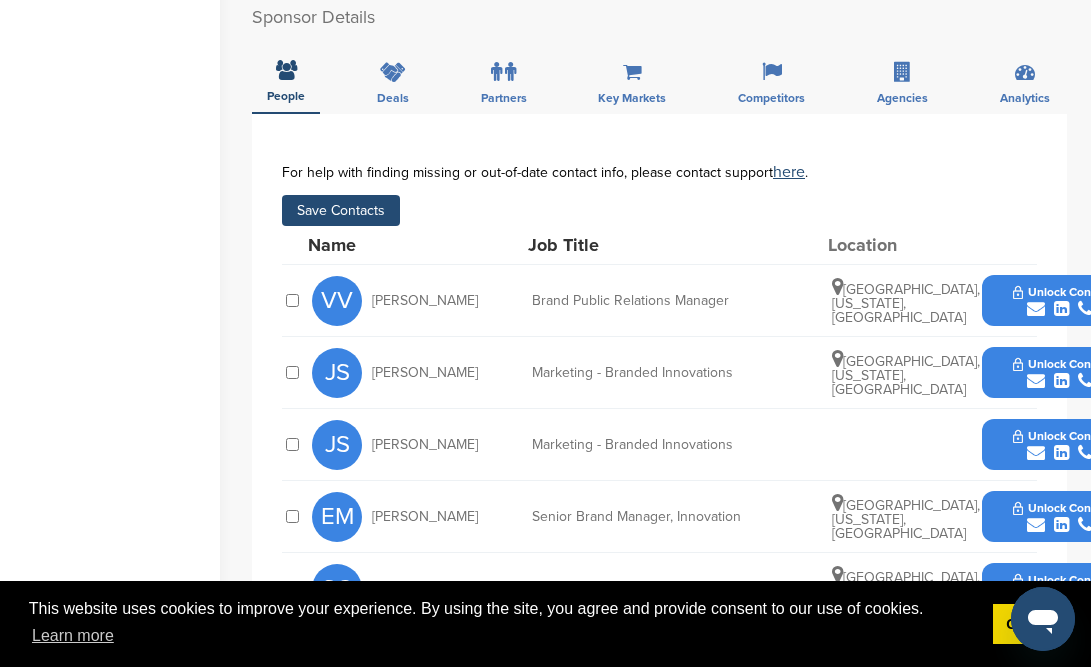 click on "Save Contacts" at bounding box center (341, 210) 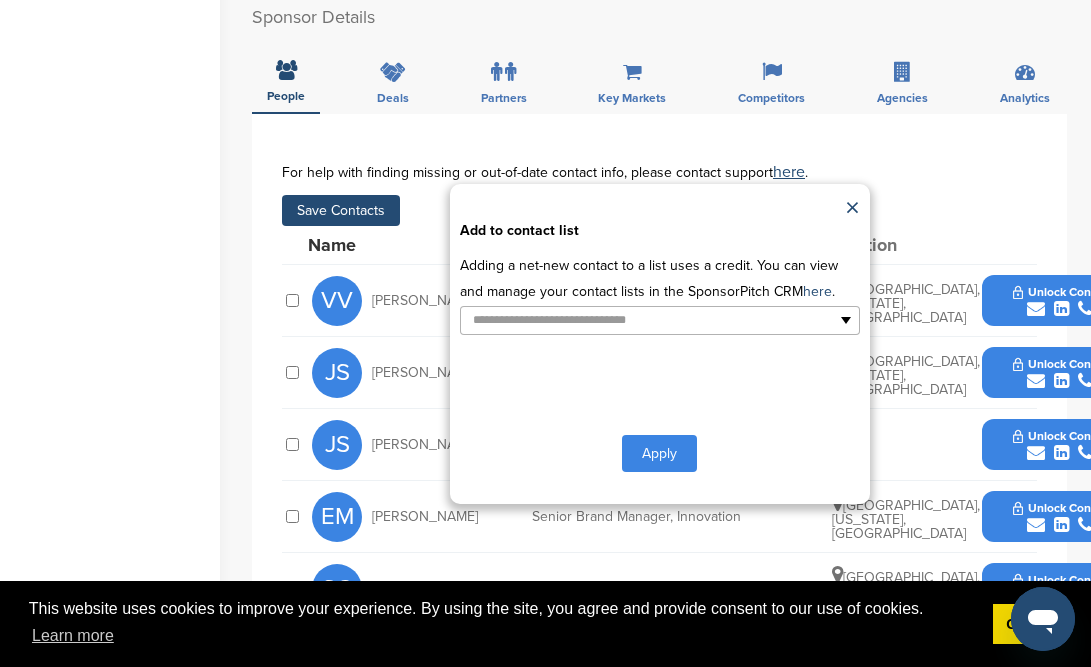 type 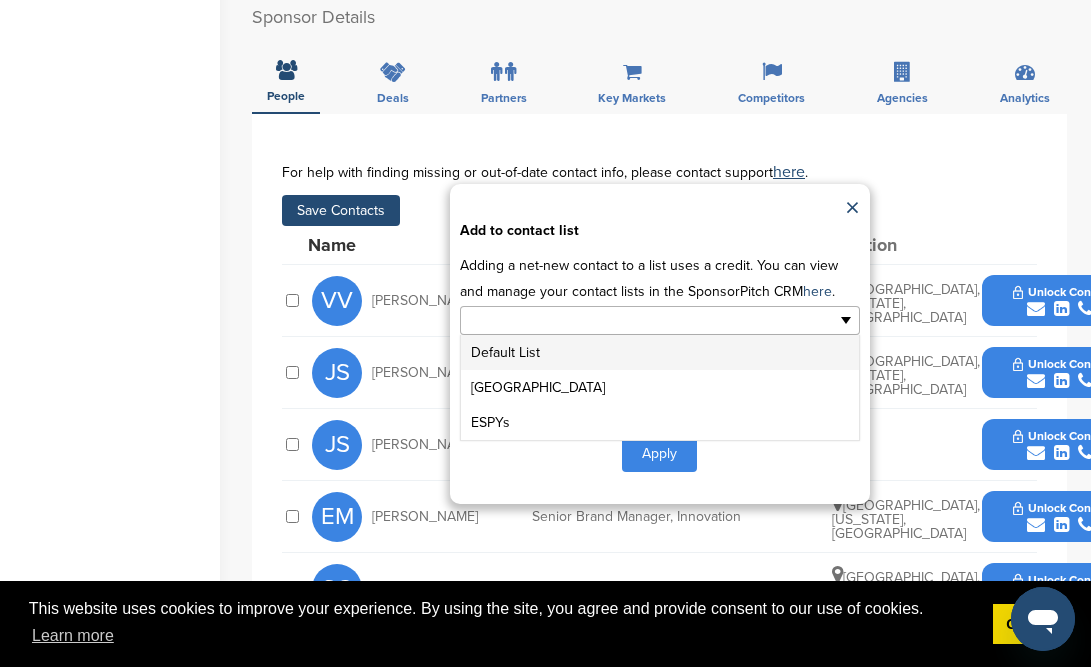 click at bounding box center (573, 320) 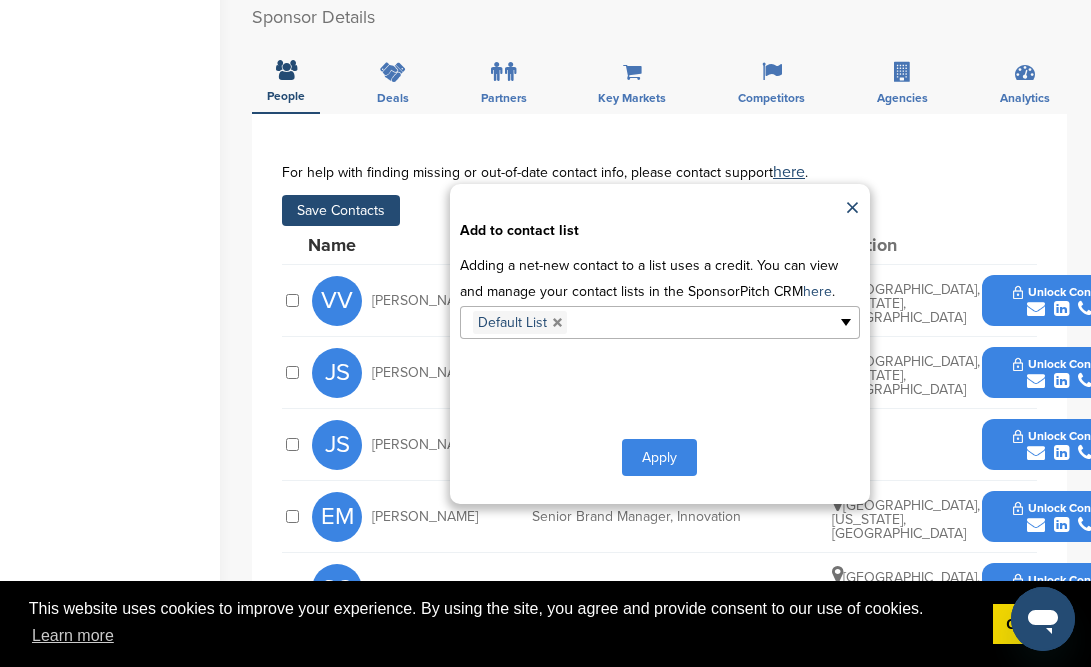 click on "Apply" at bounding box center [659, 457] 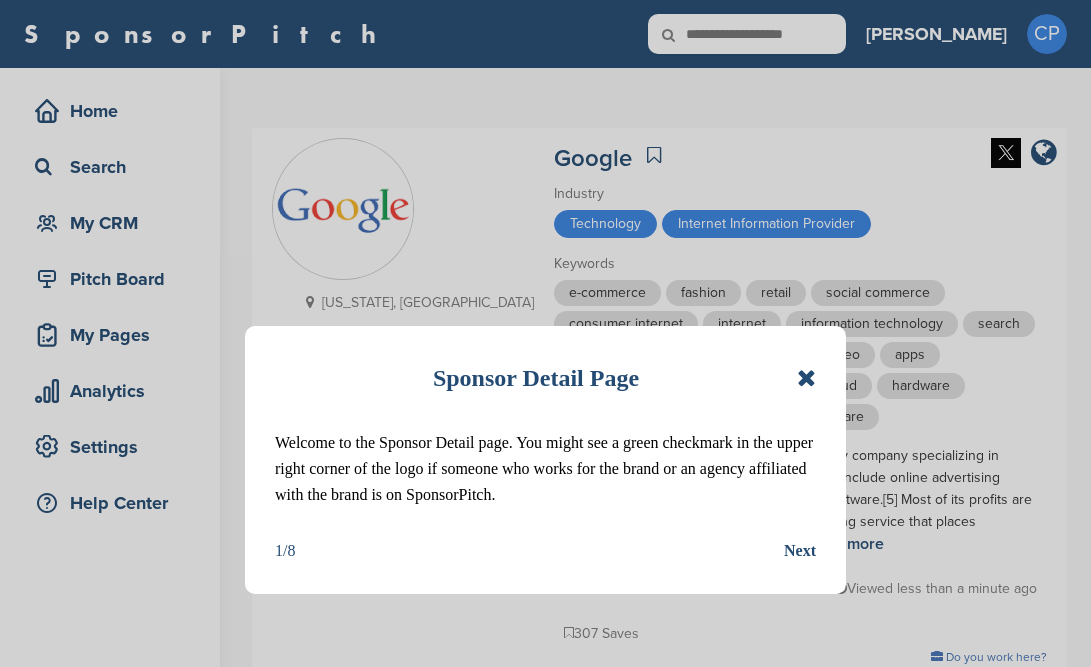 scroll, scrollTop: 63, scrollLeft: 0, axis: vertical 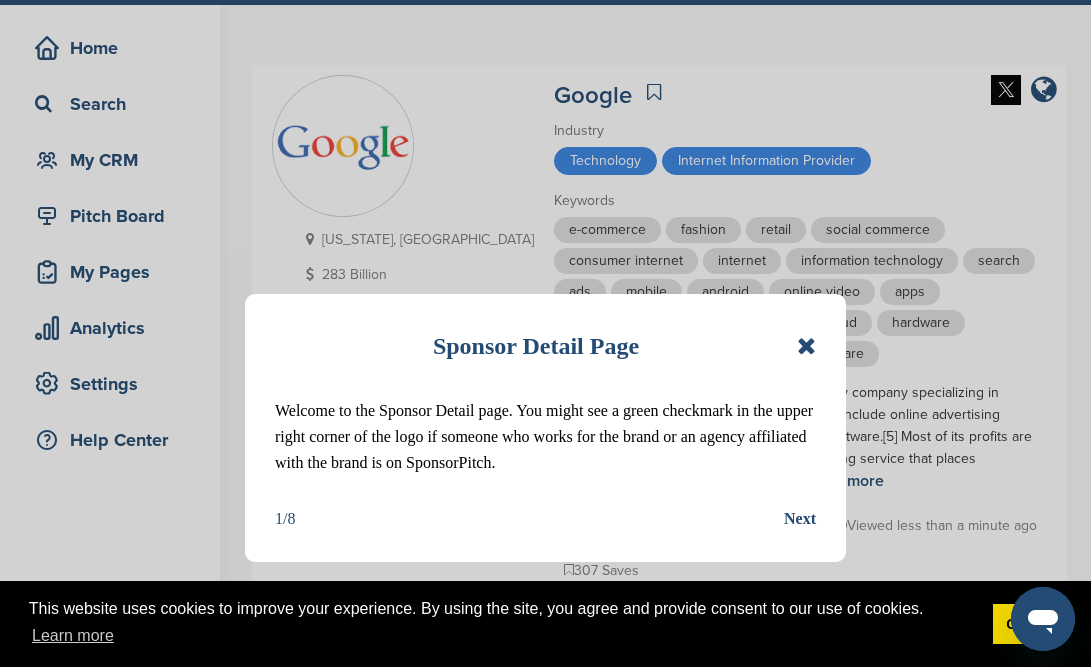 click at bounding box center [806, 346] 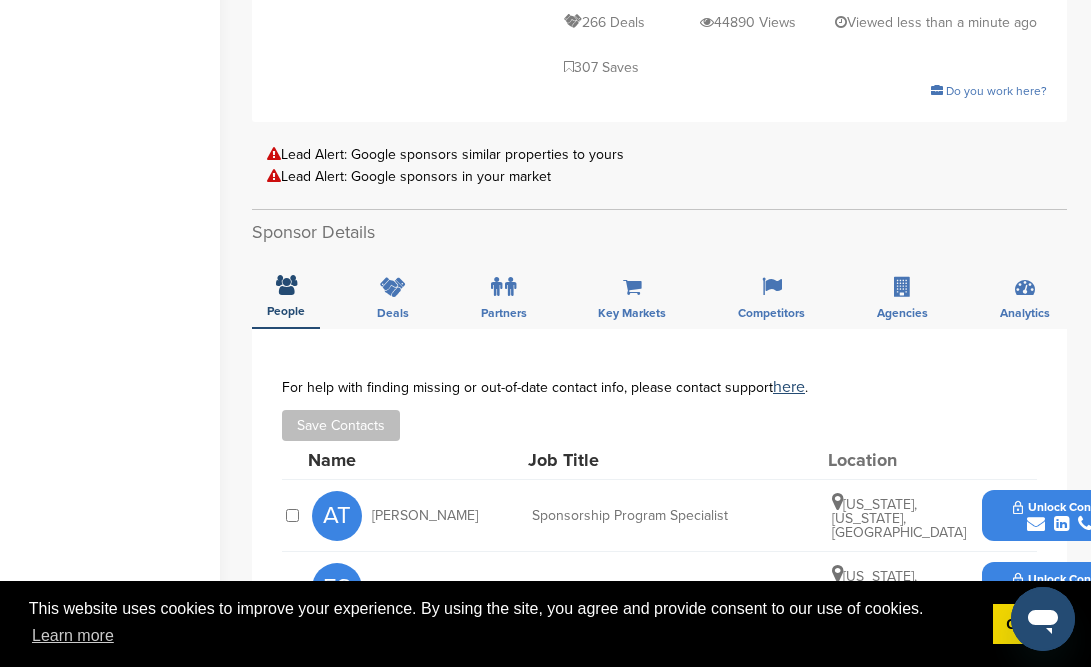scroll, scrollTop: 783, scrollLeft: 0, axis: vertical 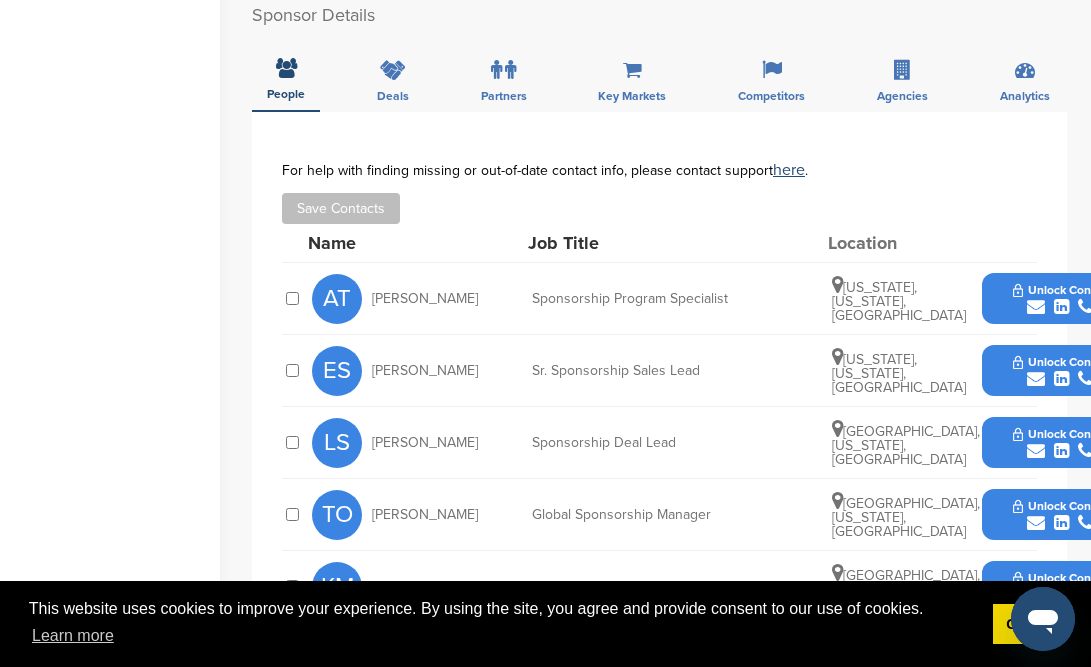 click at bounding box center (292, 298) 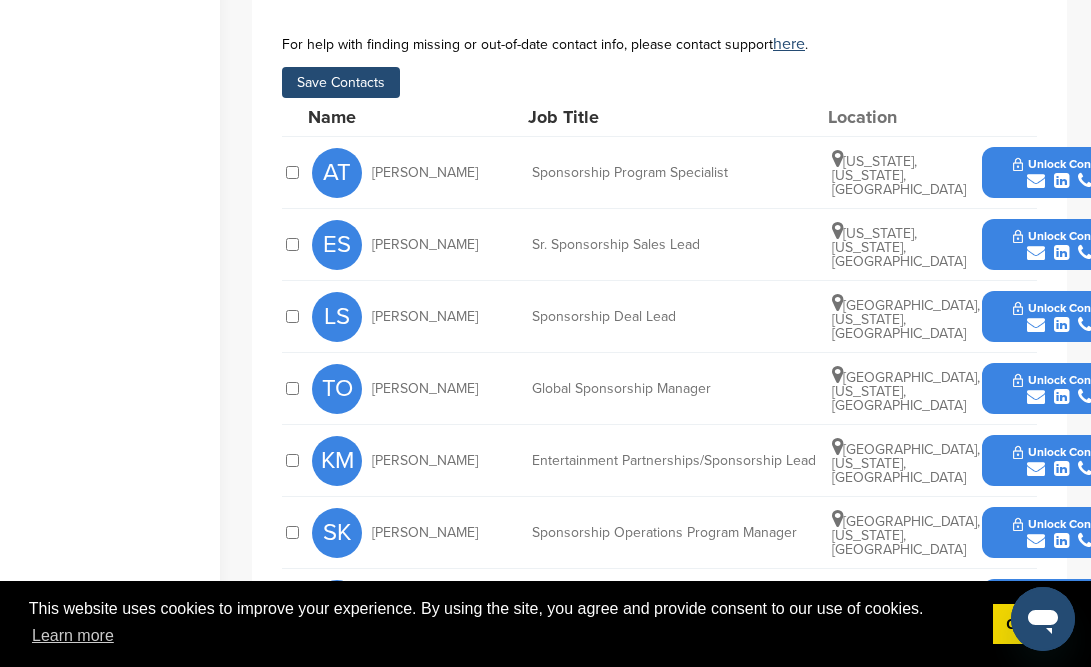 scroll, scrollTop: 920, scrollLeft: 0, axis: vertical 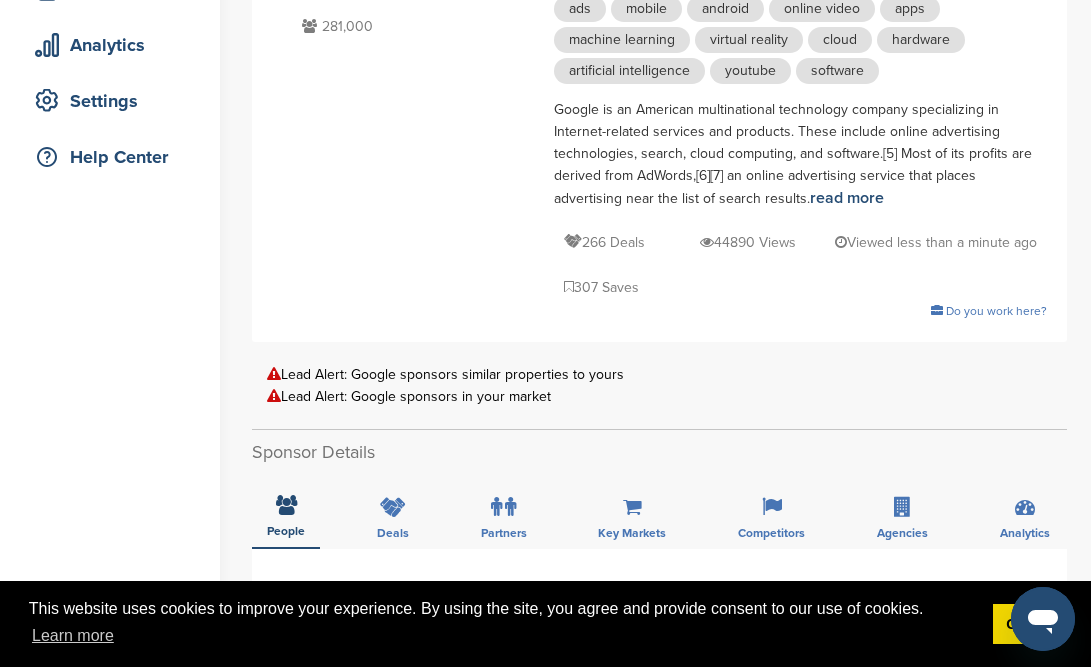 click on "Save Contacts" at bounding box center (341, 645) 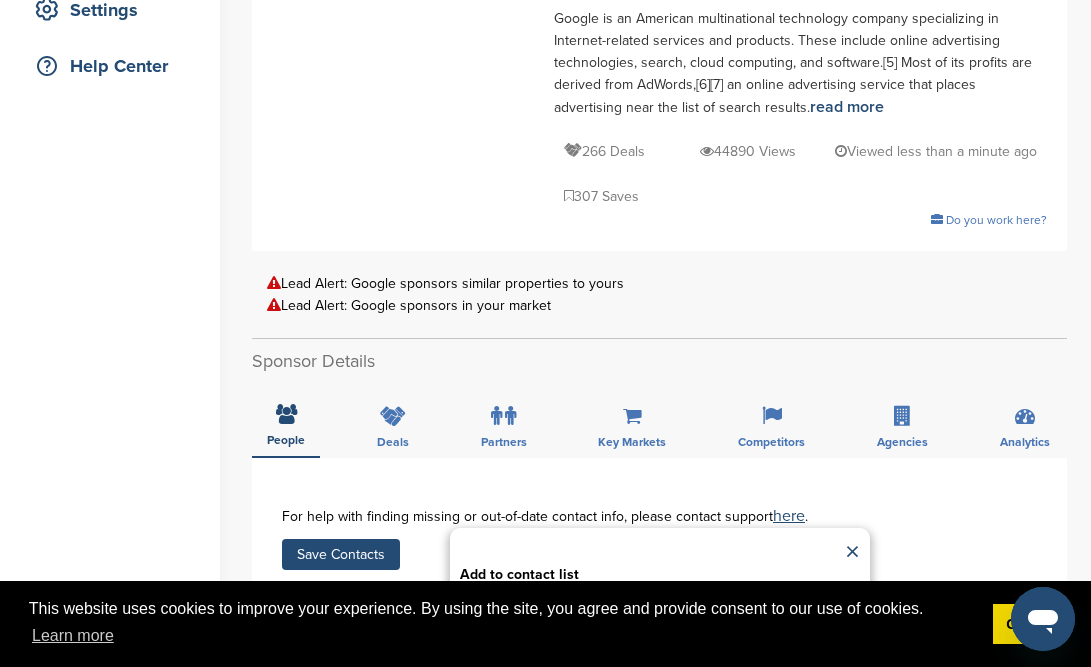 scroll, scrollTop: 543, scrollLeft: 0, axis: vertical 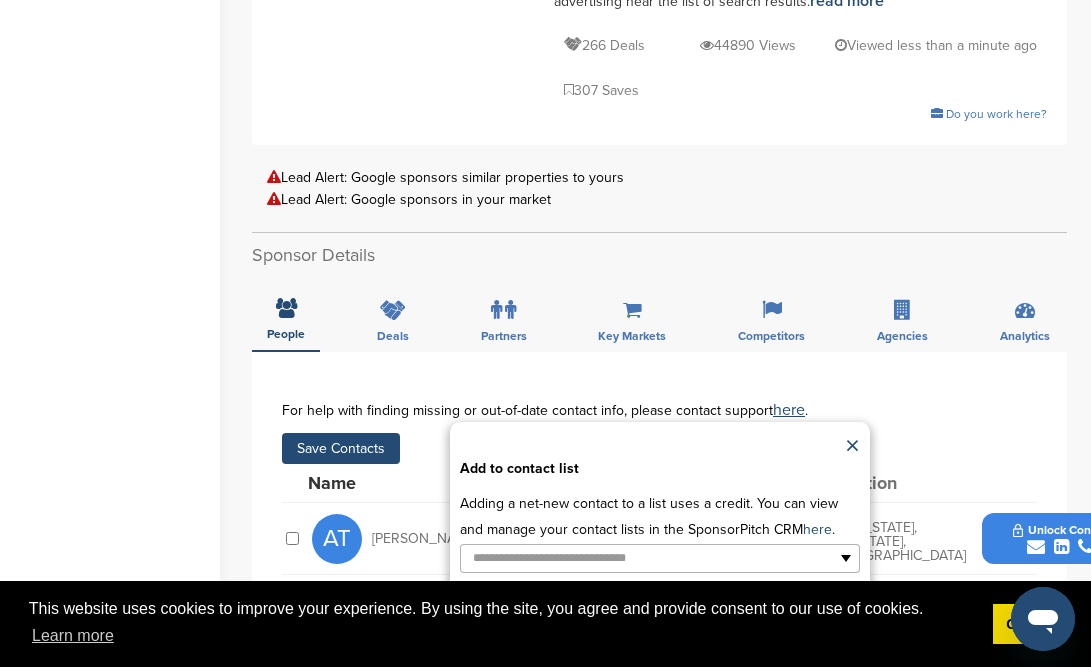 type 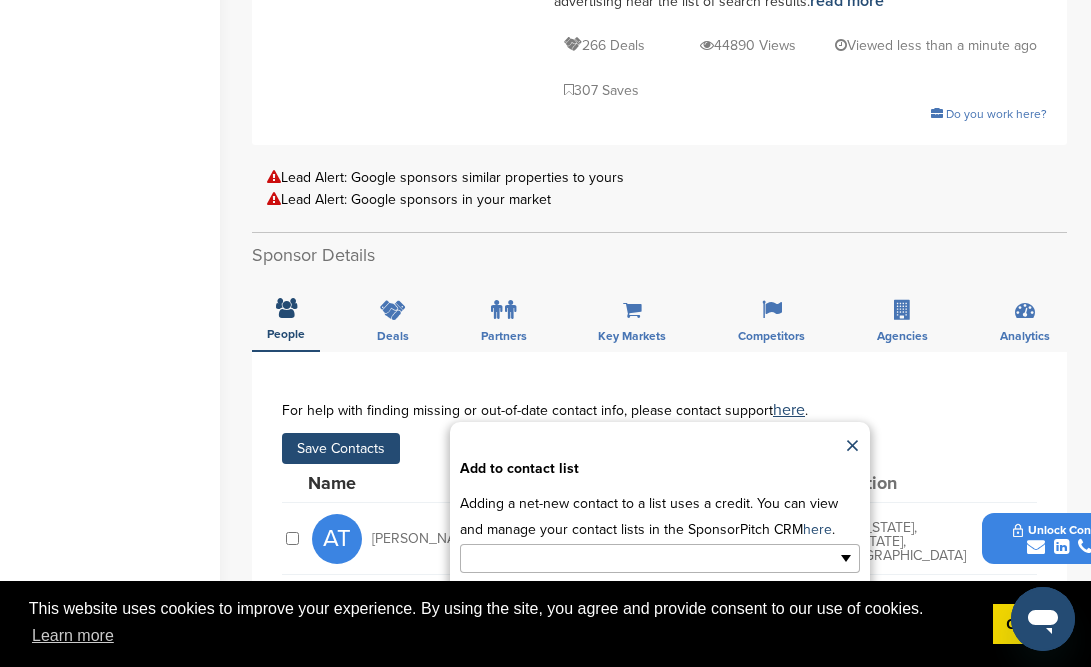 click at bounding box center (573, 558) 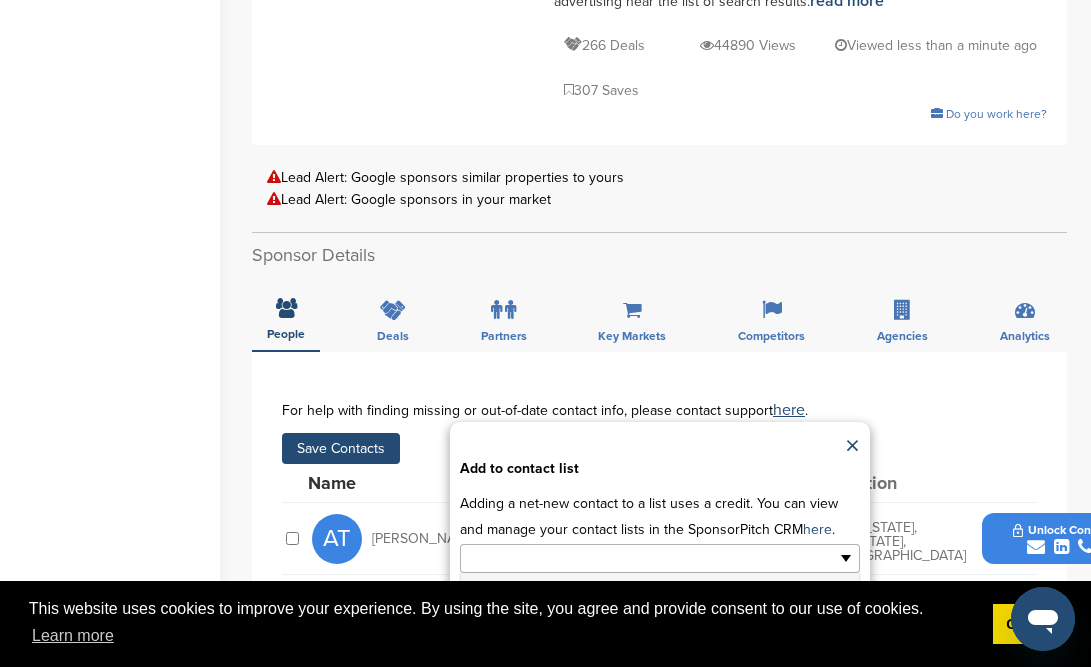 click on "Default List" at bounding box center (660, 590) 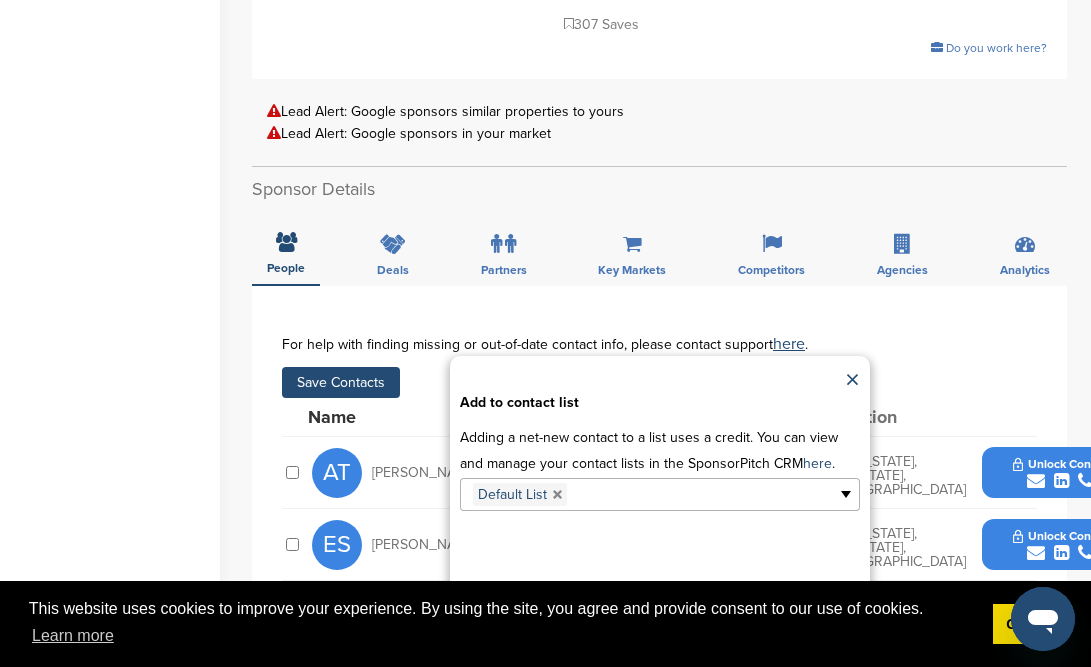 scroll, scrollTop: 824, scrollLeft: 0, axis: vertical 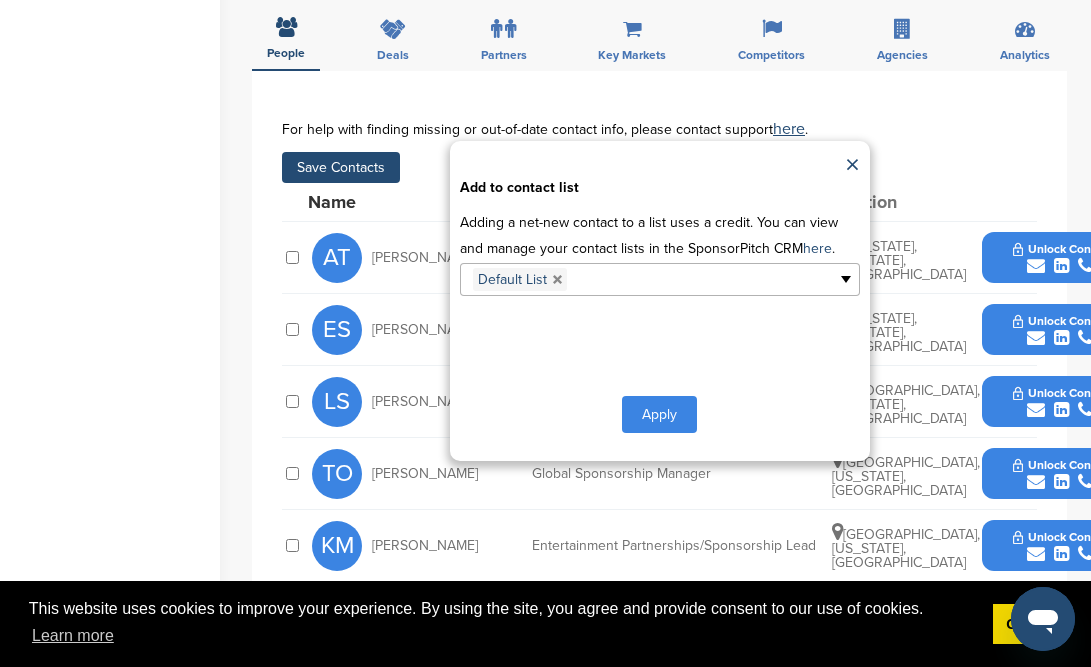 click on "Apply" at bounding box center (659, 414) 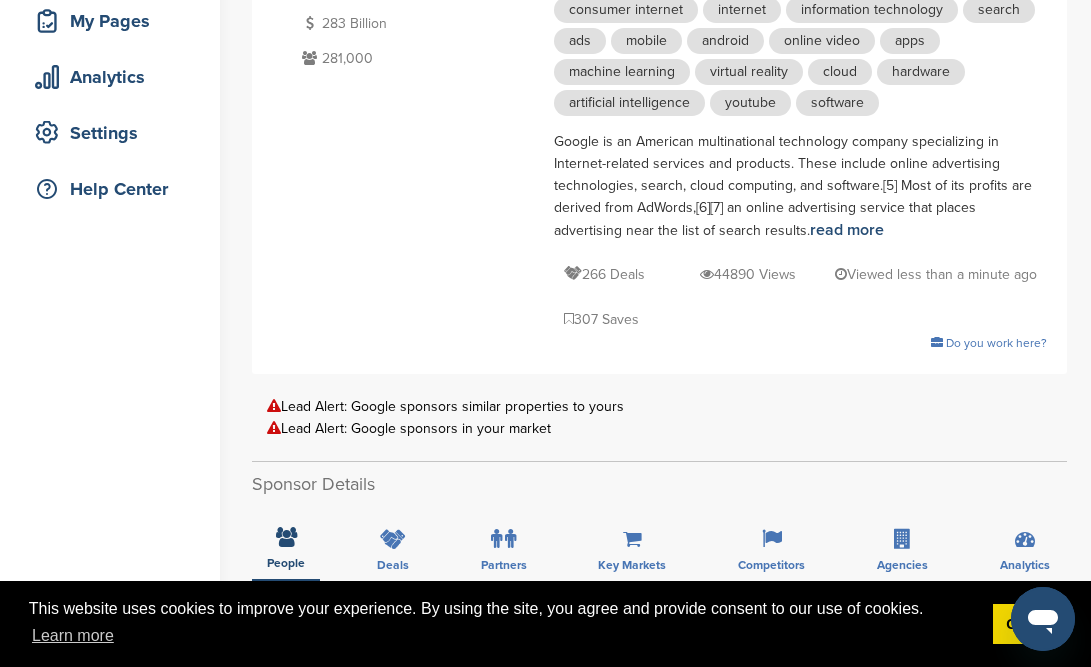 scroll, scrollTop: 0, scrollLeft: 0, axis: both 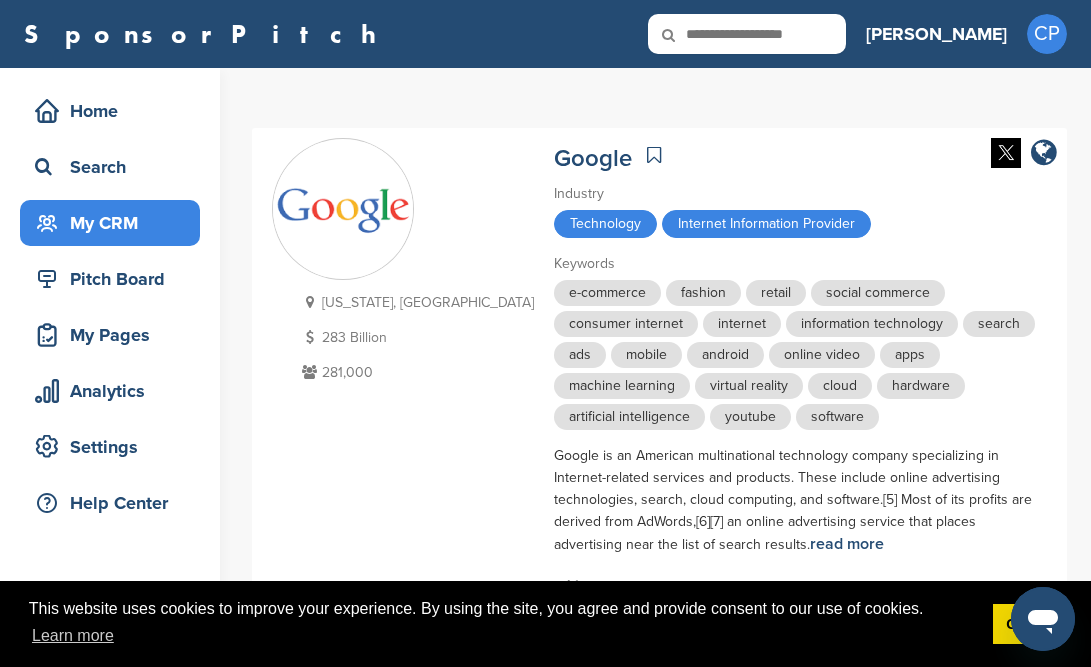click on "My CRM" at bounding box center [115, 223] 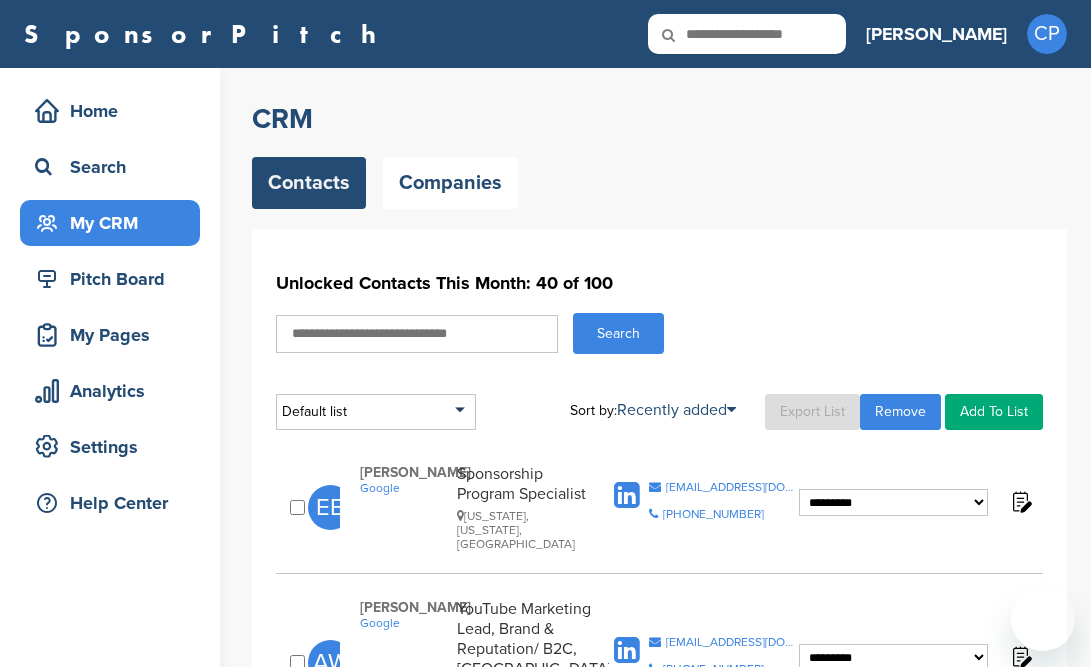 scroll, scrollTop: 0, scrollLeft: 0, axis: both 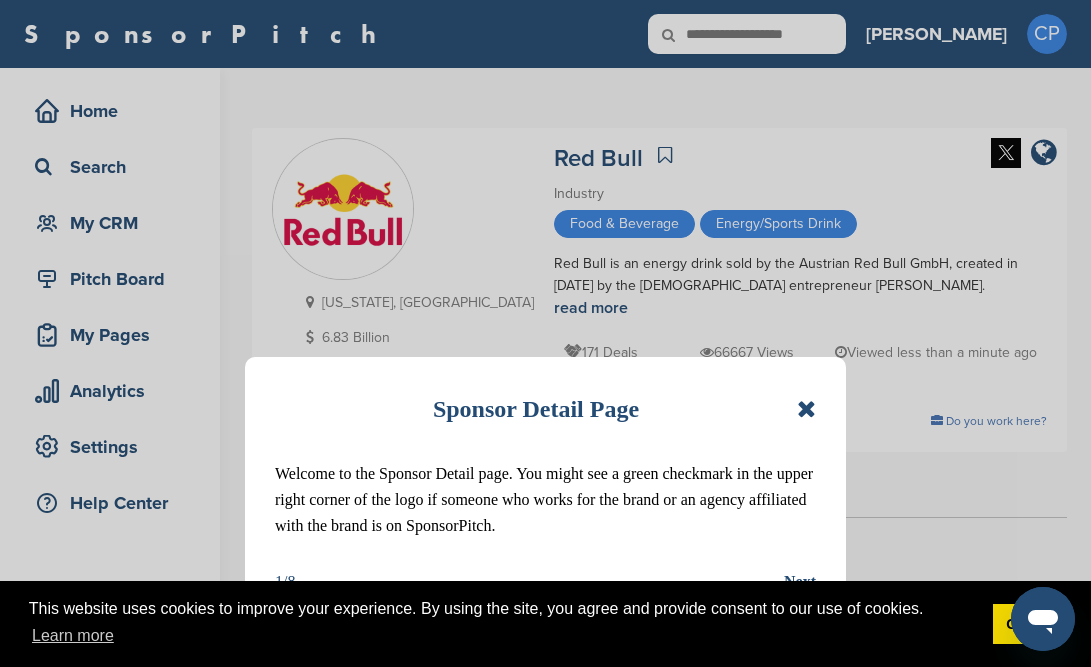 click at bounding box center [806, 409] 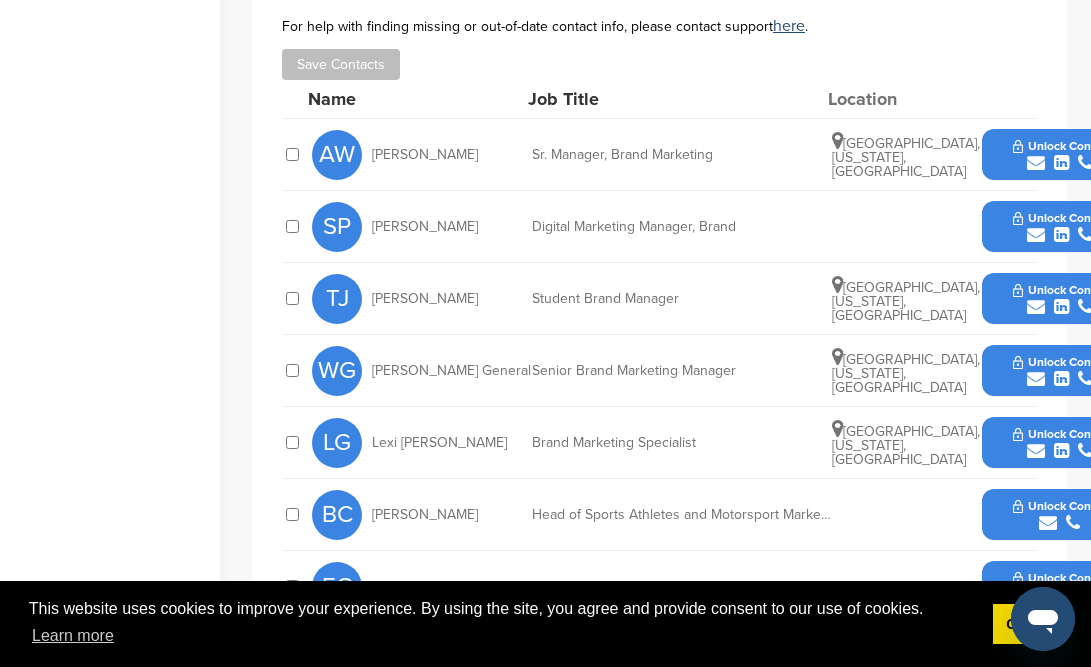 scroll, scrollTop: 674, scrollLeft: 0, axis: vertical 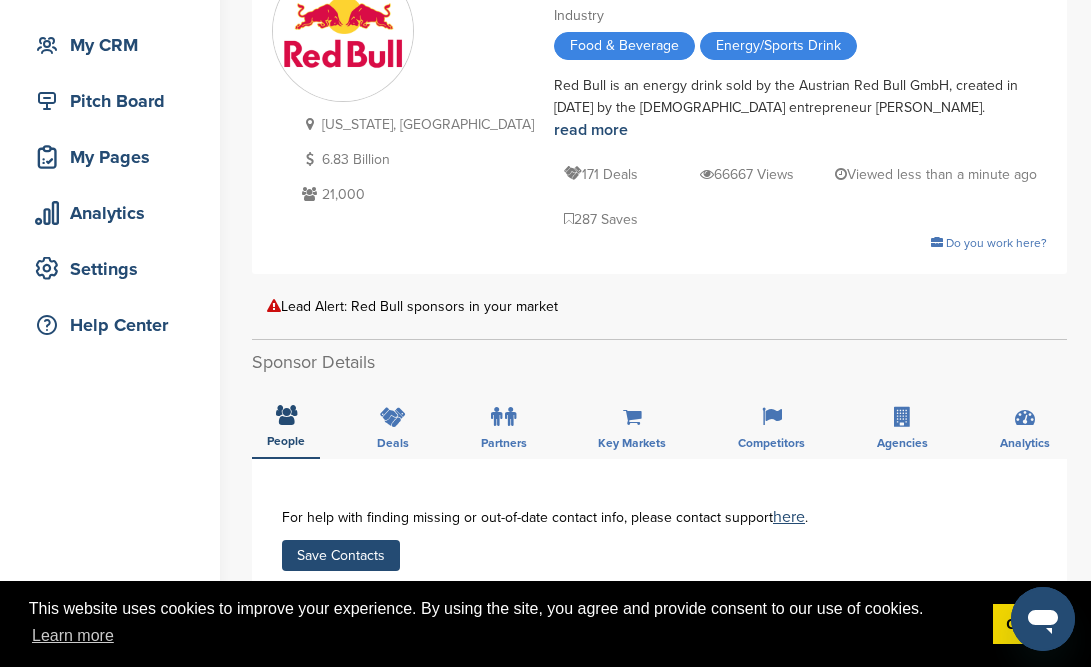 click on "Save Contacts" at bounding box center (341, 555) 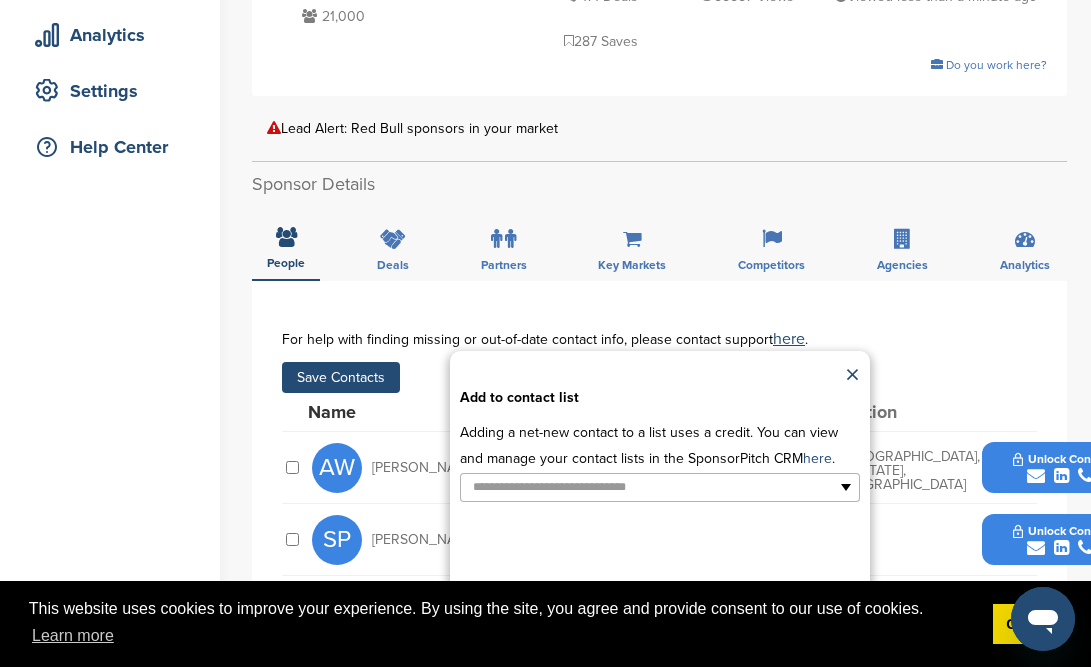scroll, scrollTop: 527, scrollLeft: 0, axis: vertical 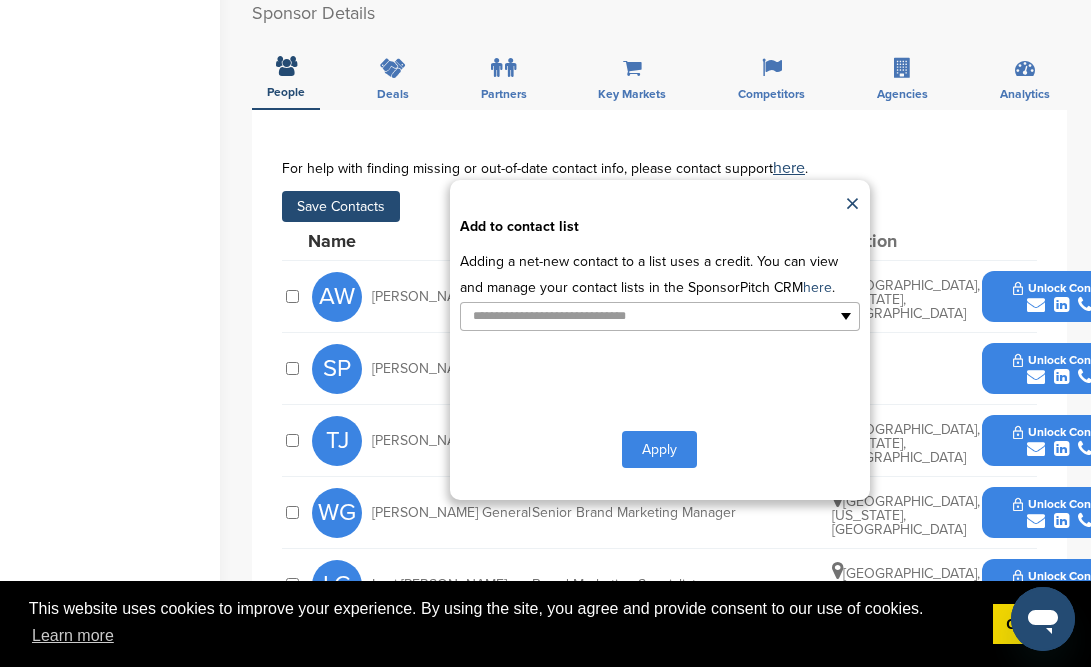type 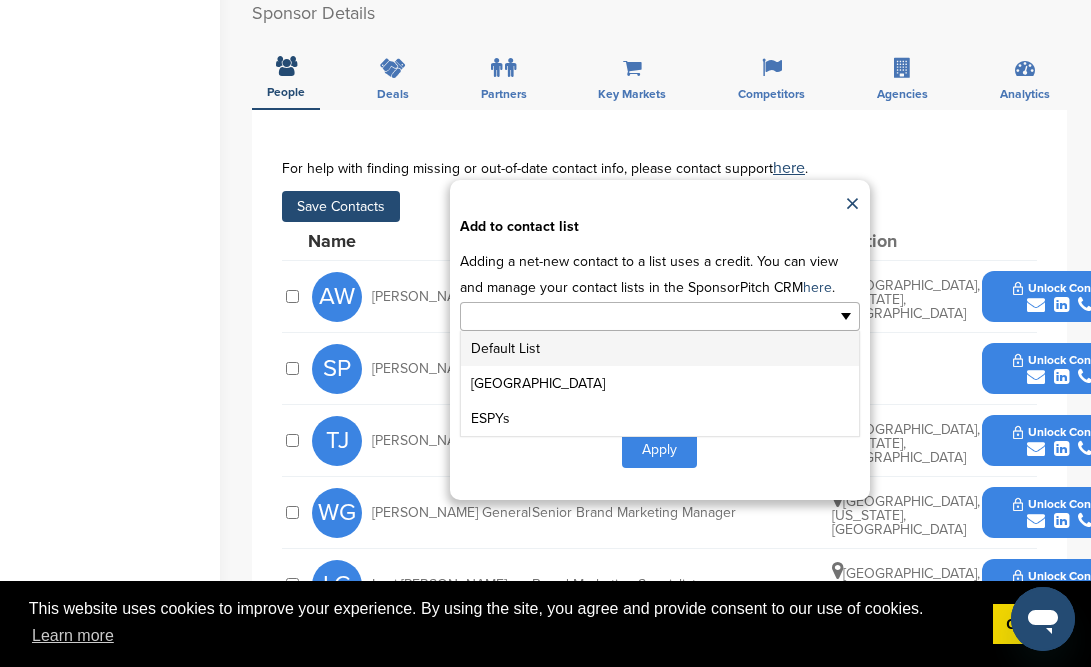 click at bounding box center (573, 316) 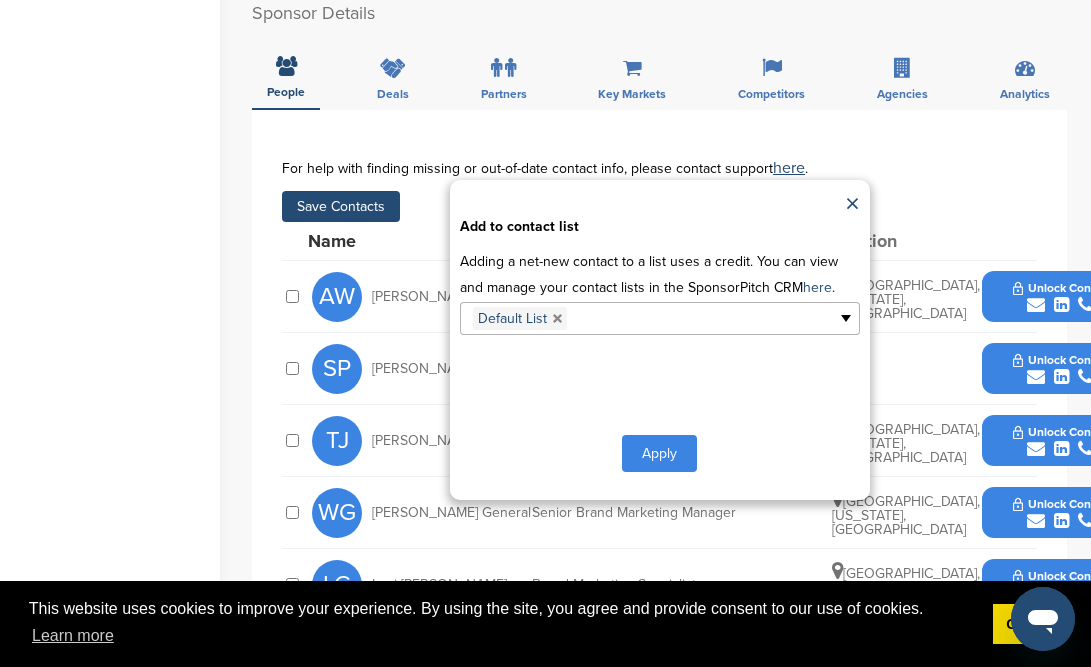 click on "**********" at bounding box center (660, 340) 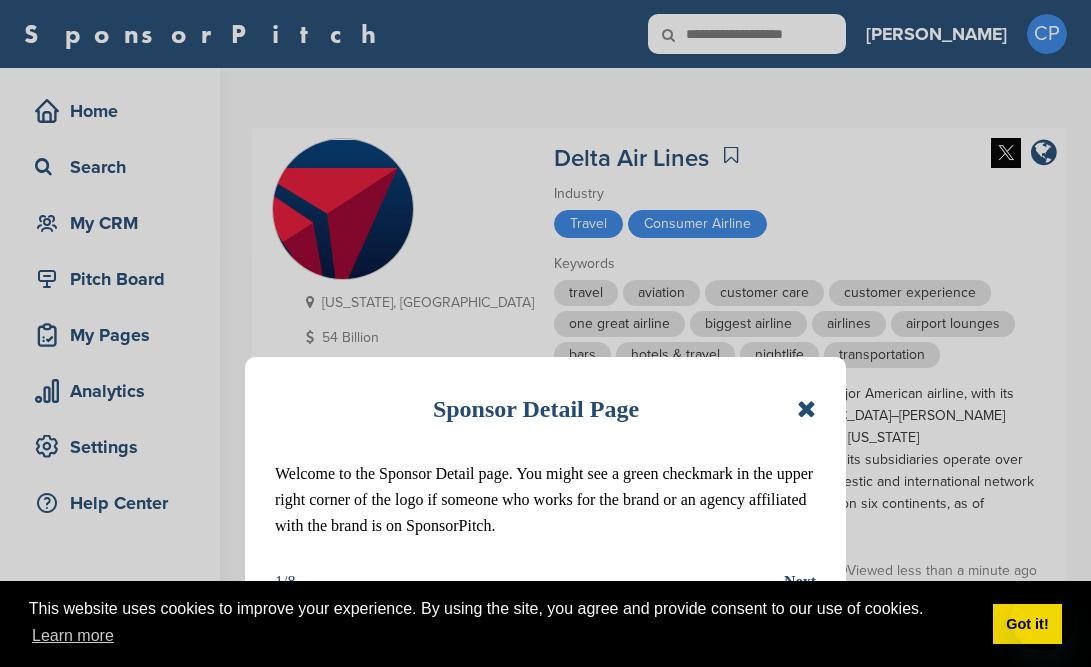 scroll, scrollTop: 0, scrollLeft: 0, axis: both 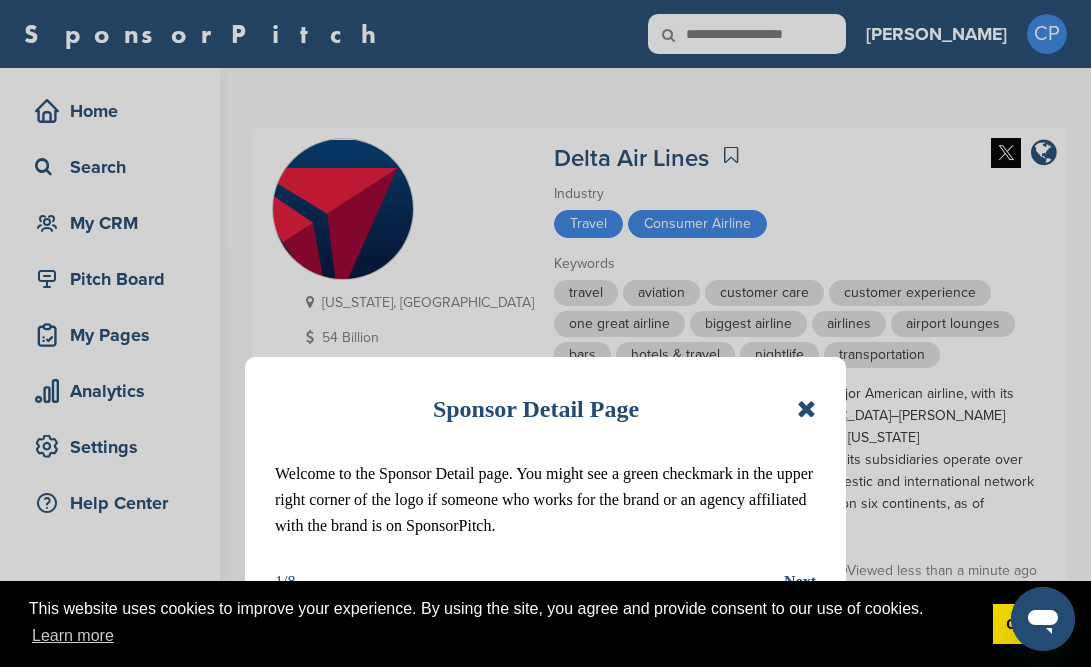 click at bounding box center (806, 409) 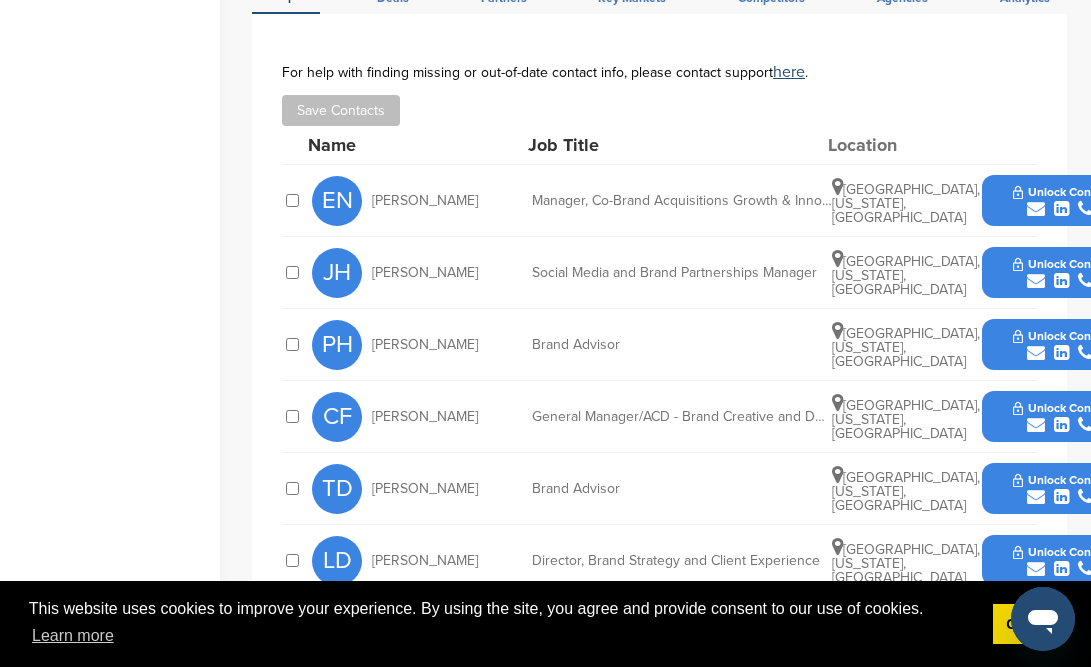 scroll, scrollTop: 902, scrollLeft: 0, axis: vertical 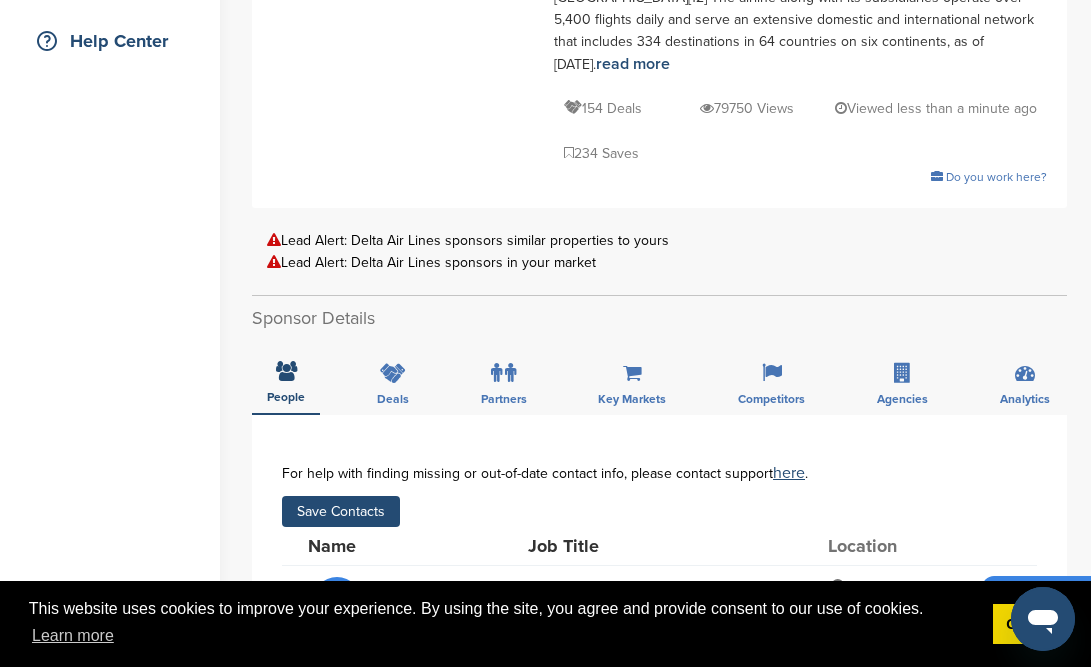 click on "Save Contacts" at bounding box center [341, 511] 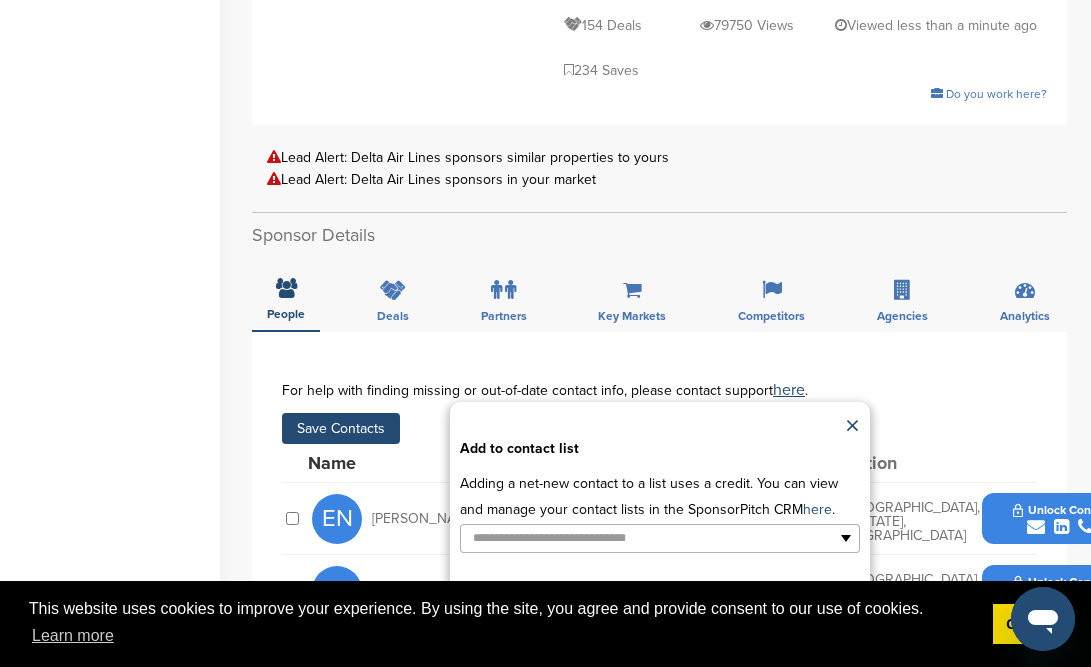 scroll, scrollTop: 662, scrollLeft: 0, axis: vertical 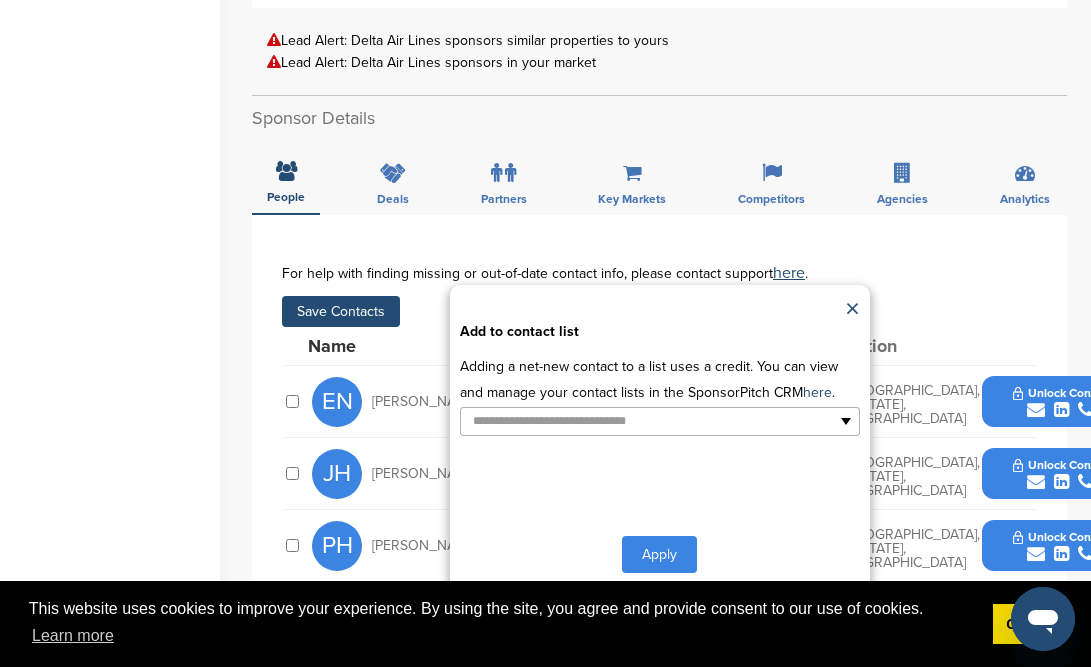 type 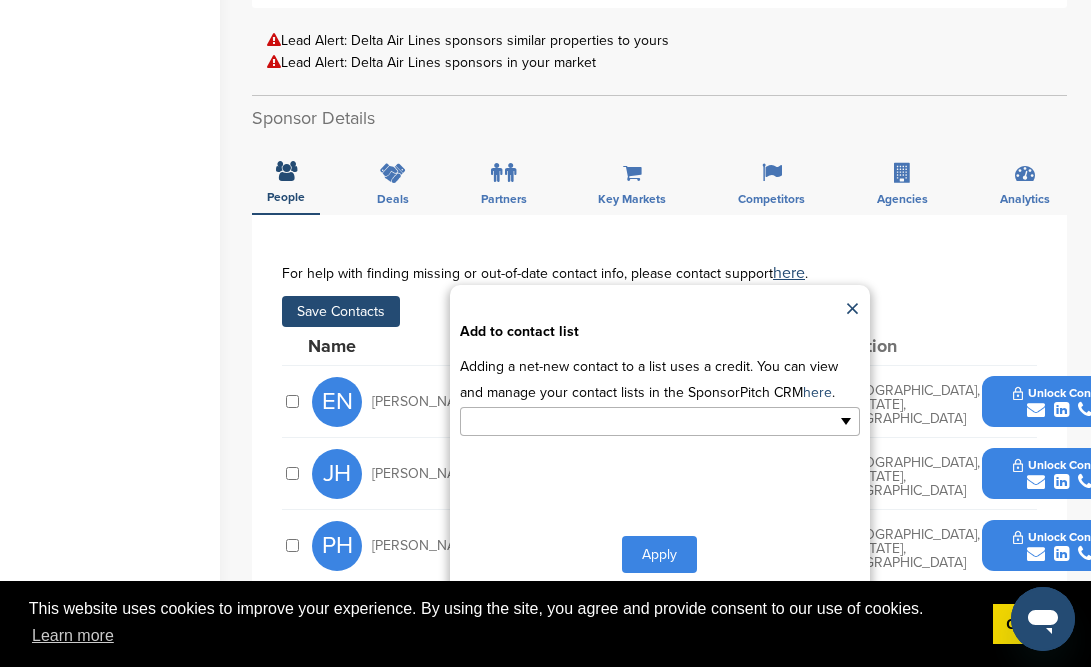 click at bounding box center [573, 421] 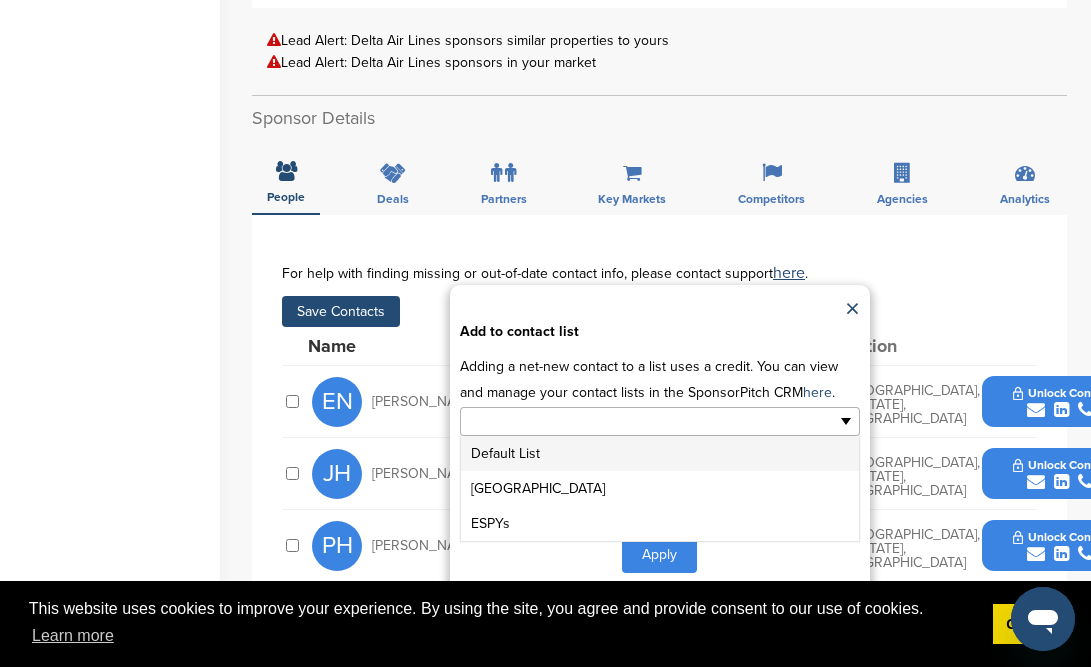 click on "Default List" at bounding box center [660, 453] 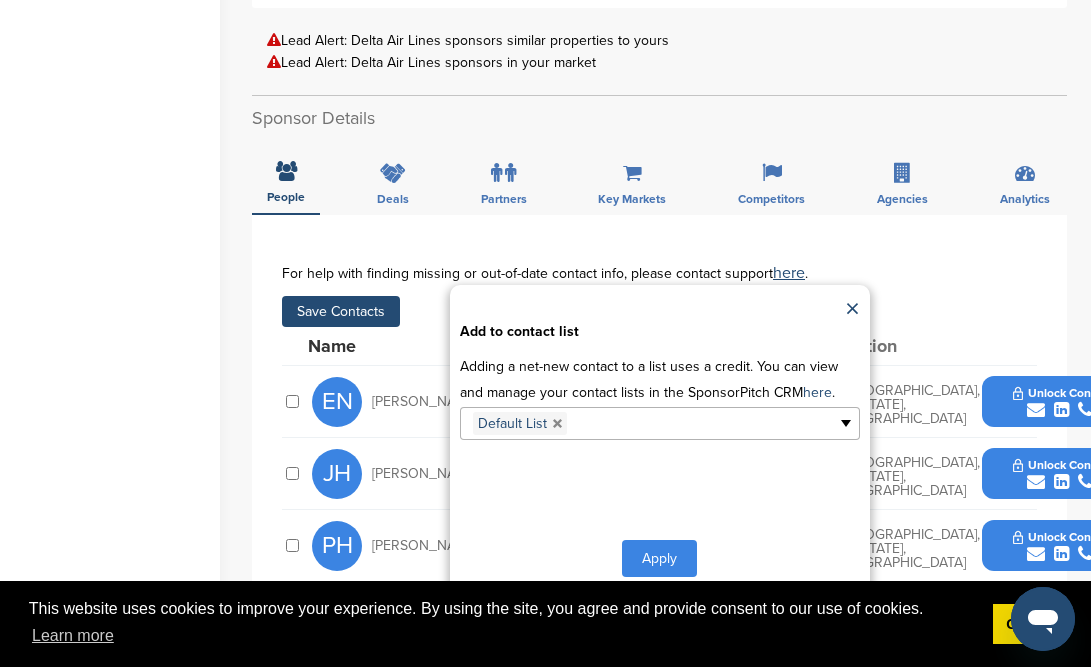 click on "Apply" at bounding box center (659, 558) 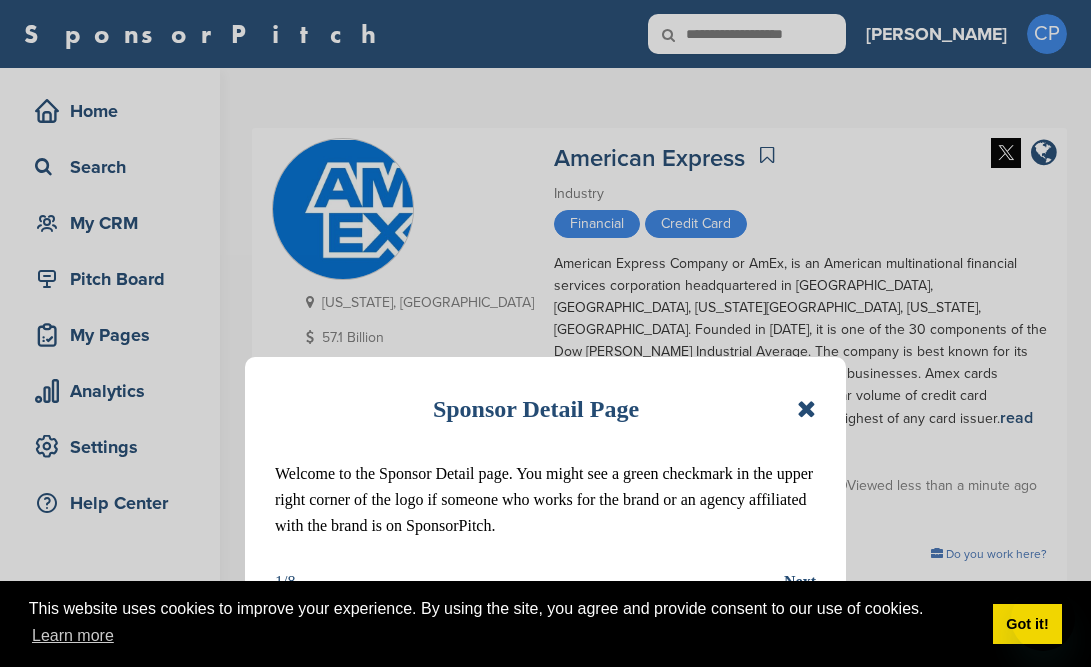 scroll, scrollTop: 0, scrollLeft: 0, axis: both 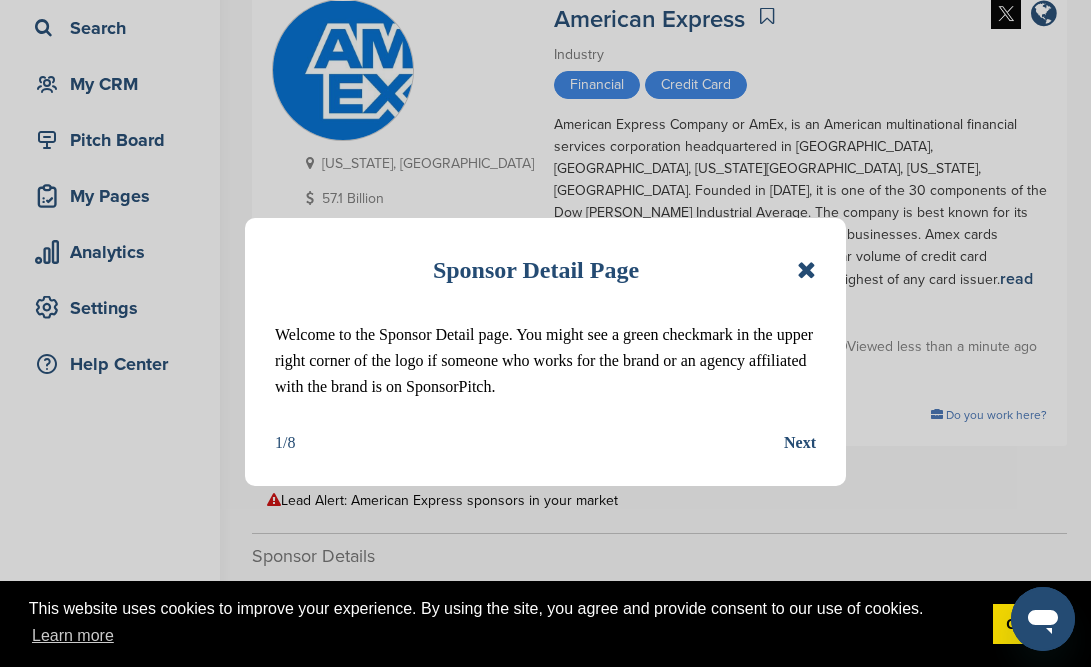 click at bounding box center [806, 270] 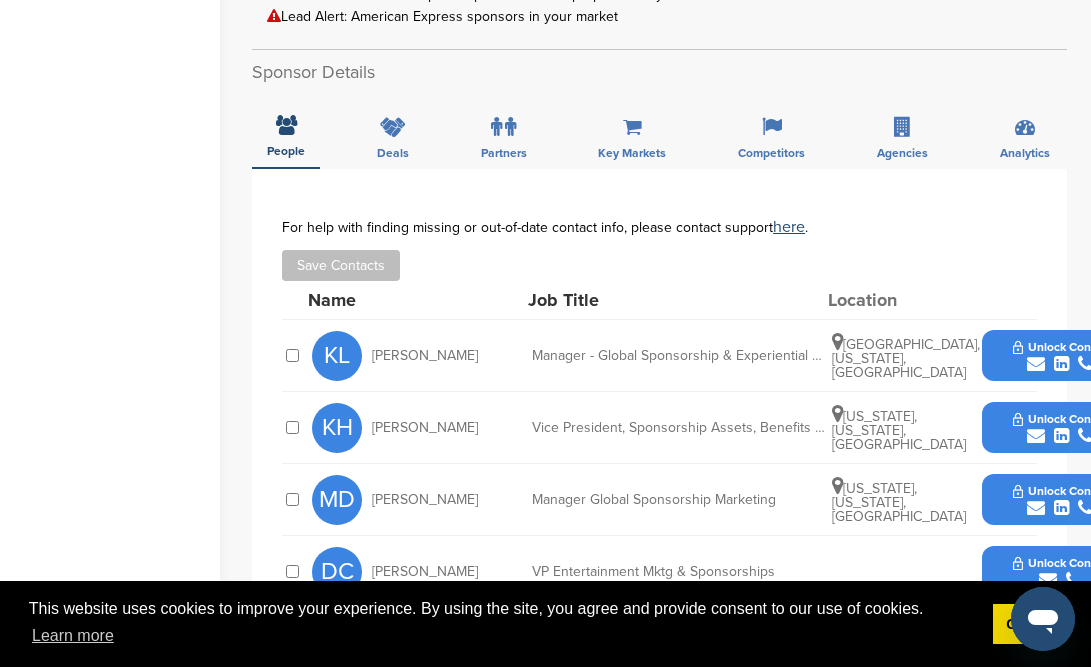 scroll, scrollTop: 624, scrollLeft: 0, axis: vertical 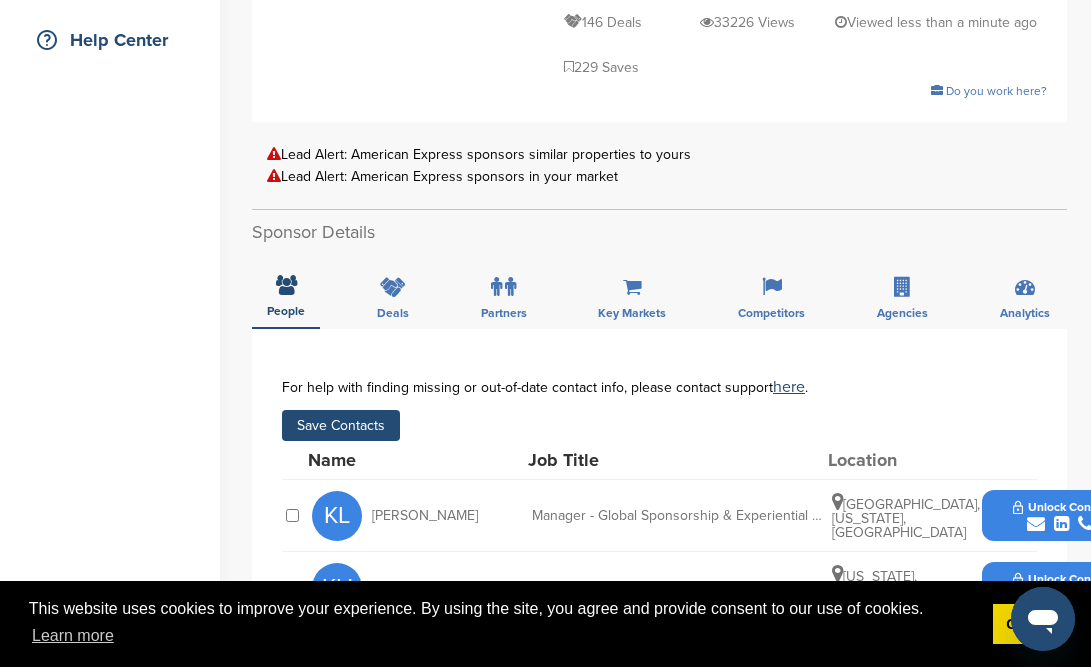 click on "Save Contacts" at bounding box center [341, 425] 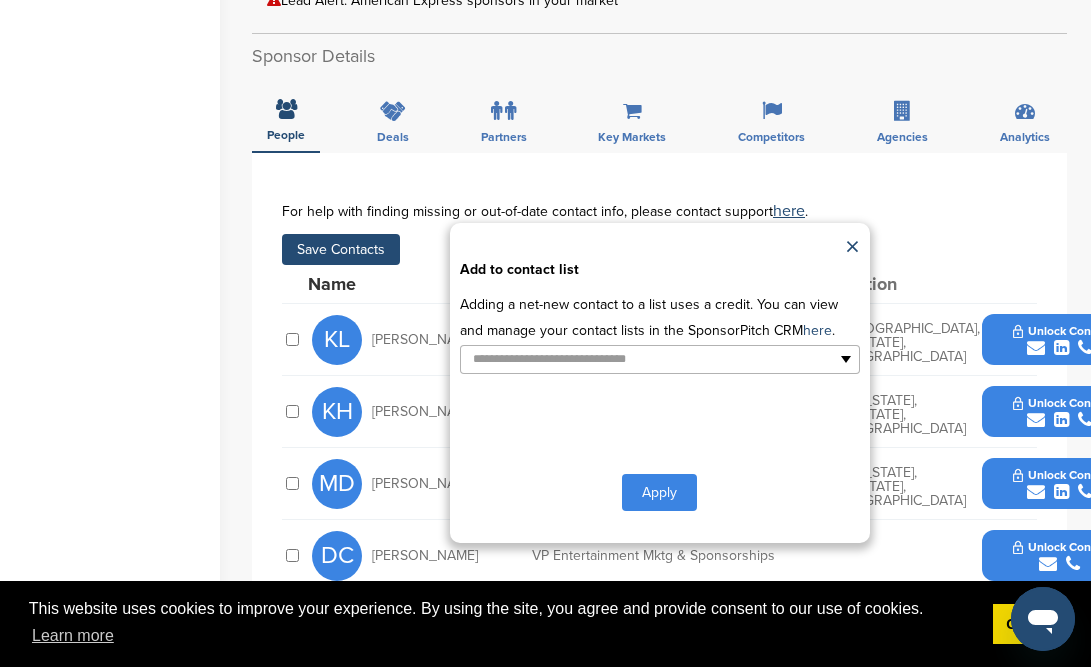 scroll, scrollTop: 669, scrollLeft: 0, axis: vertical 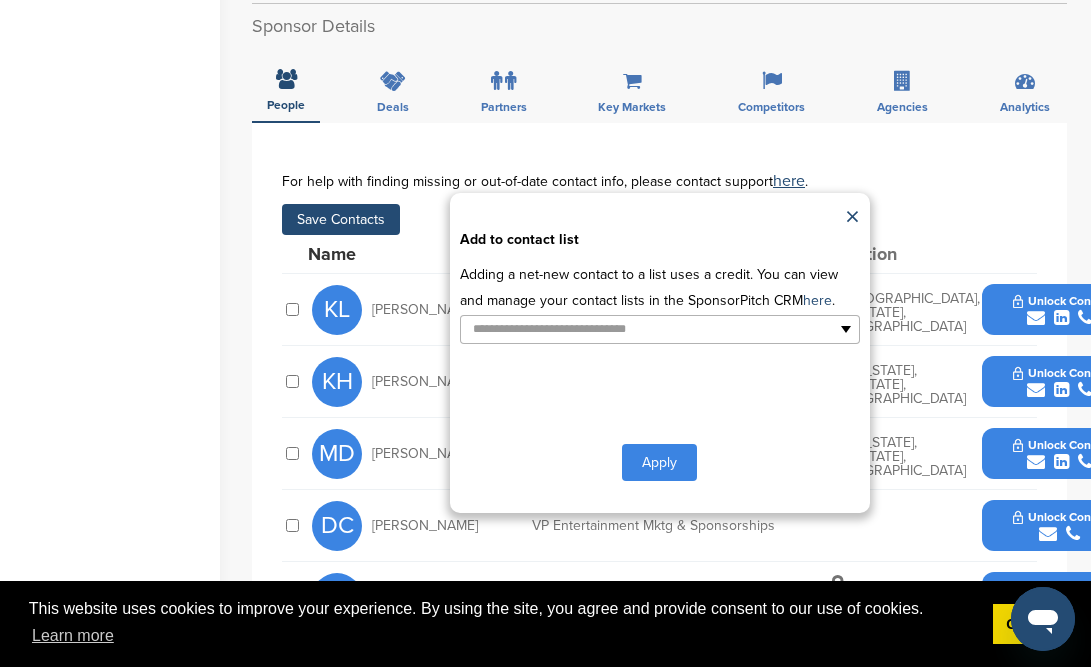 type 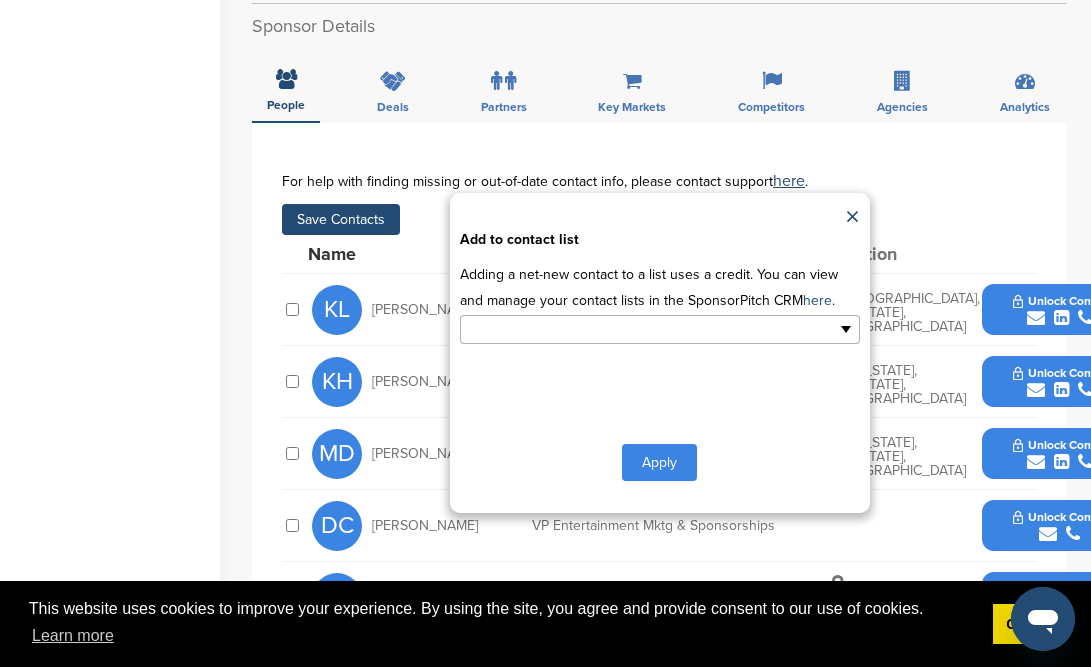 click at bounding box center [573, 329] 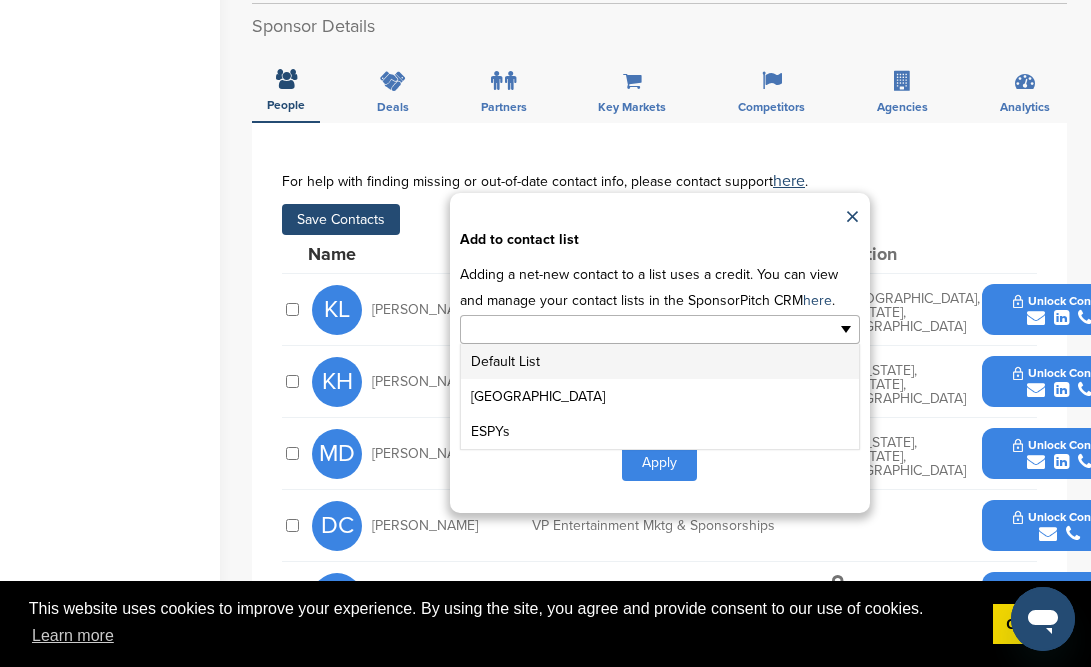 click on "Default List" at bounding box center [660, 361] 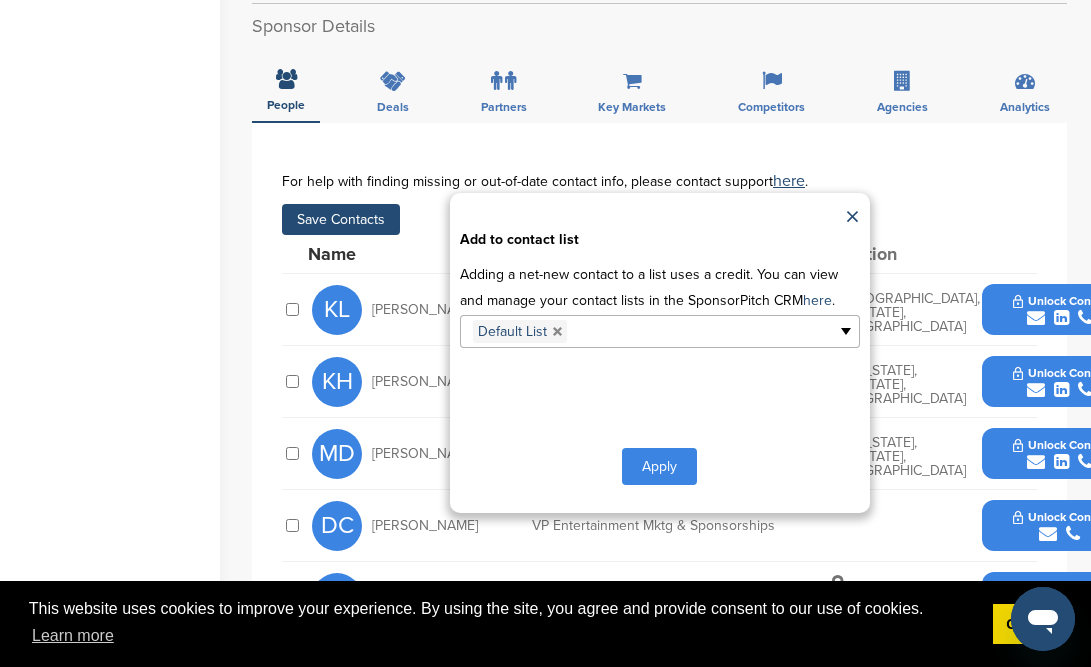 click on "Apply" at bounding box center [659, 466] 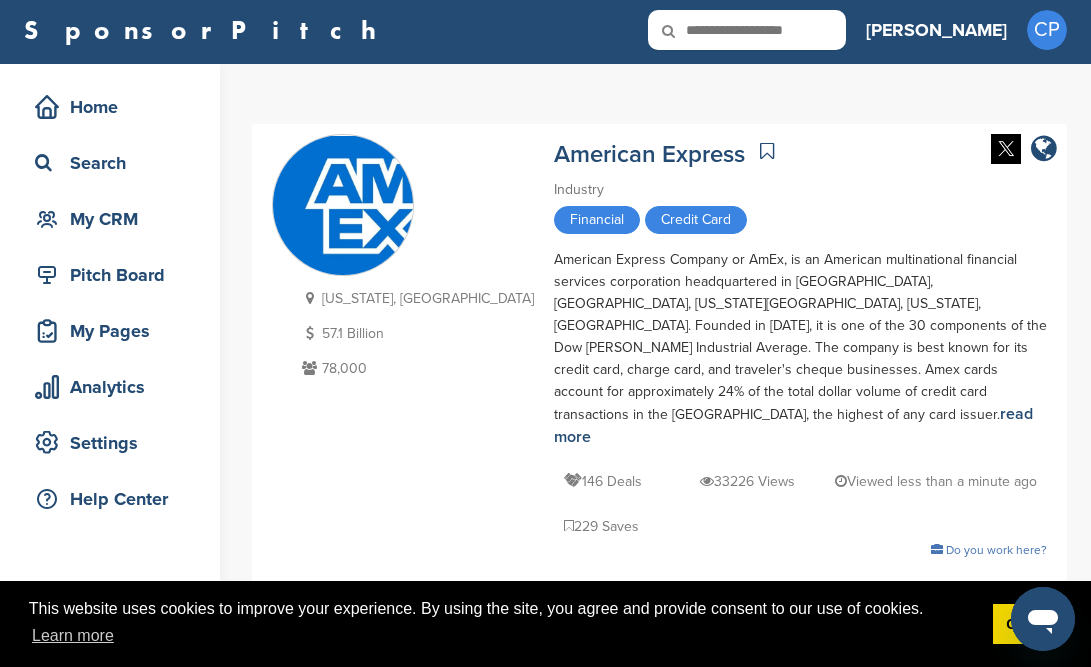 scroll, scrollTop: 0, scrollLeft: 0, axis: both 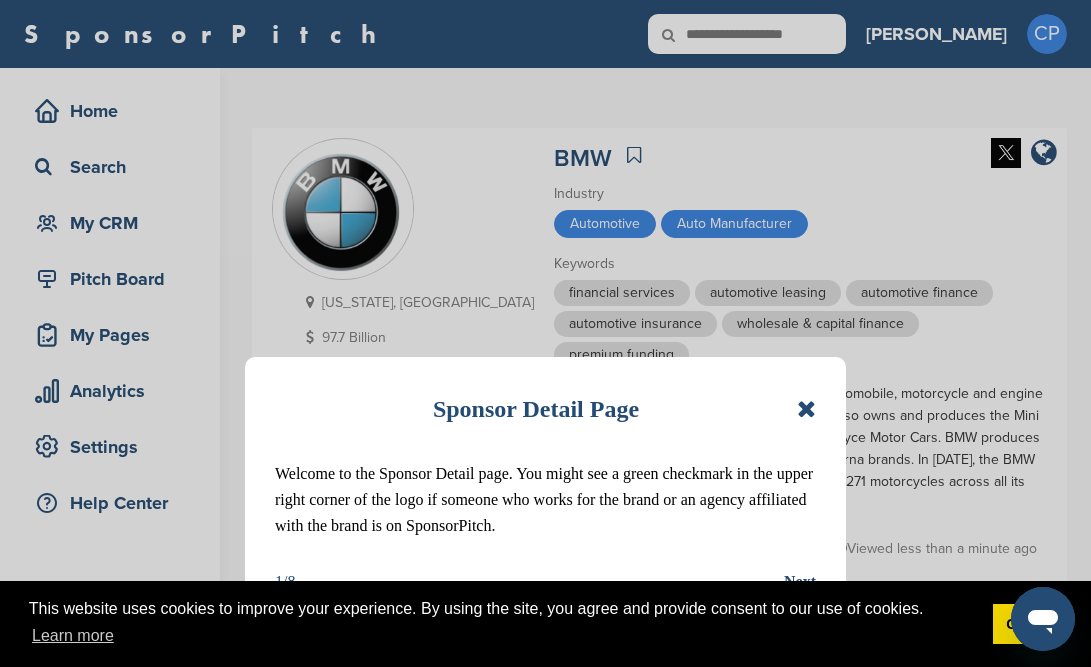 click at bounding box center (806, 409) 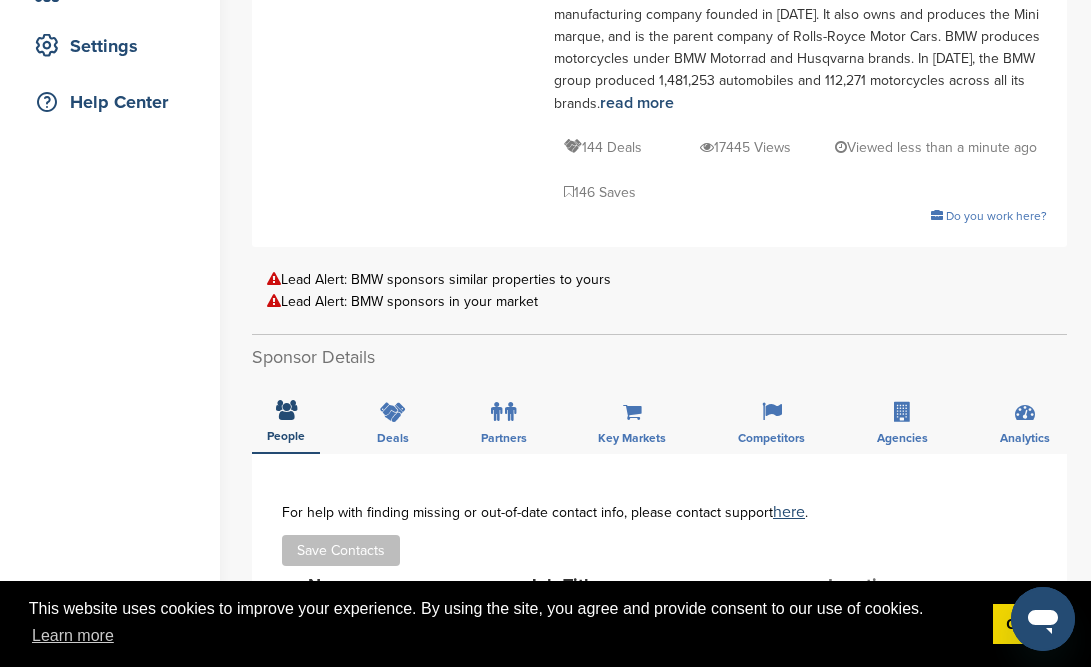 scroll, scrollTop: 602, scrollLeft: 0, axis: vertical 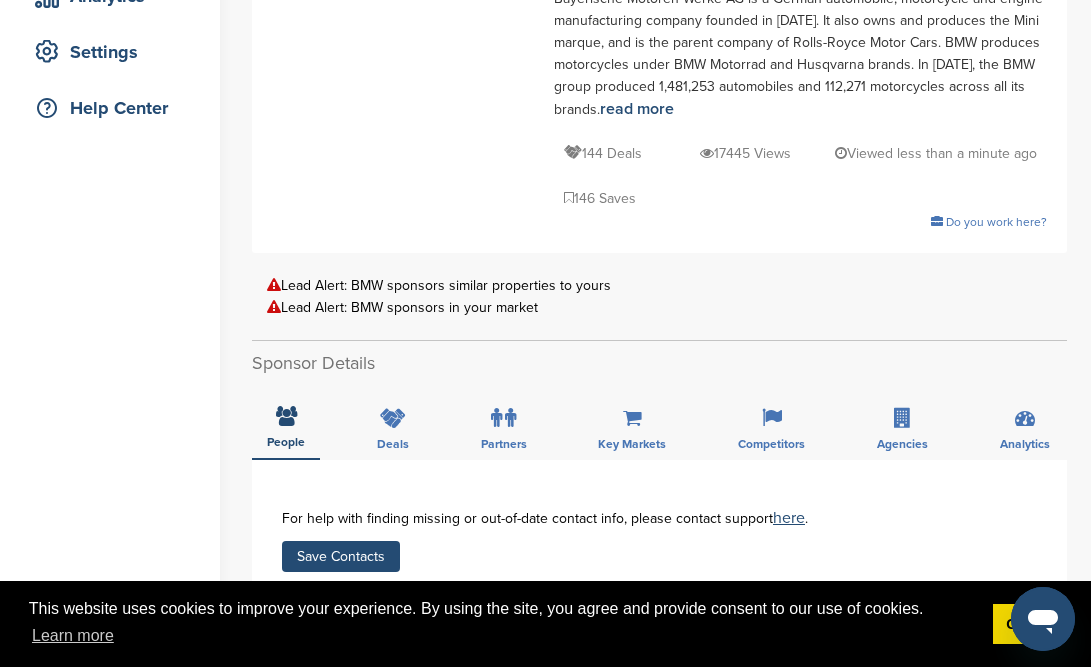 click on "Save Contacts" at bounding box center (341, 556) 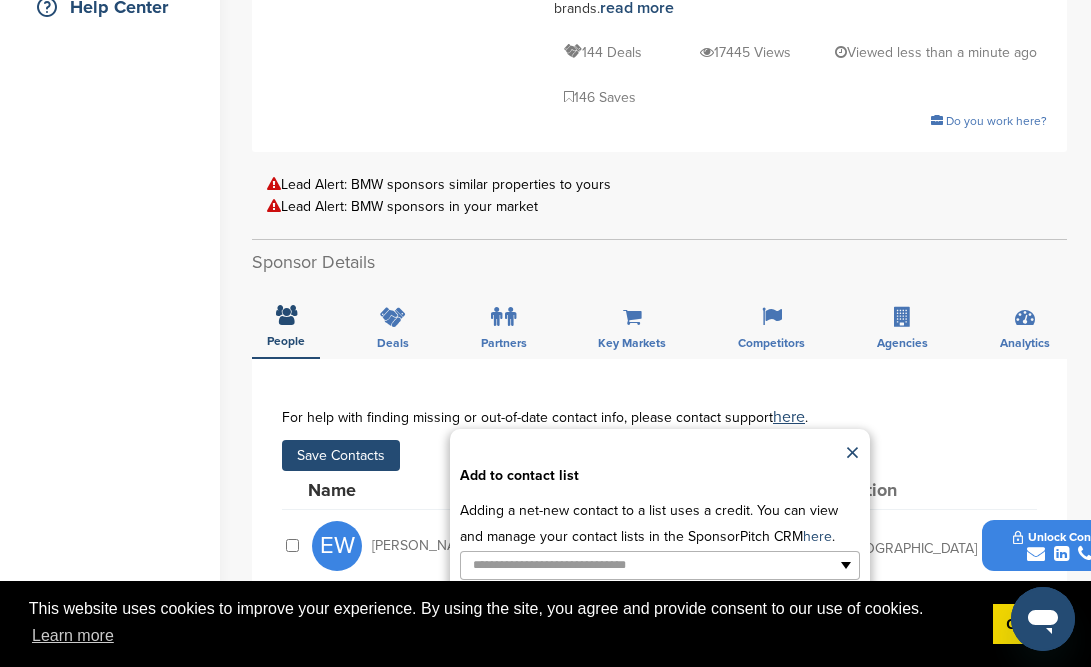 scroll, scrollTop: 566, scrollLeft: 0, axis: vertical 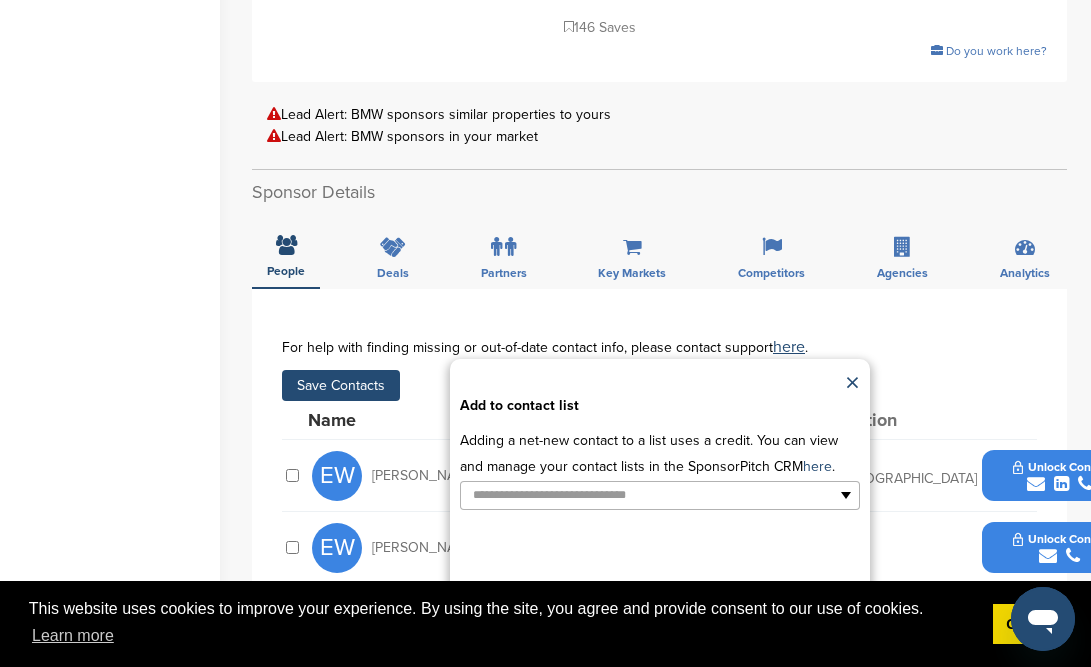 type 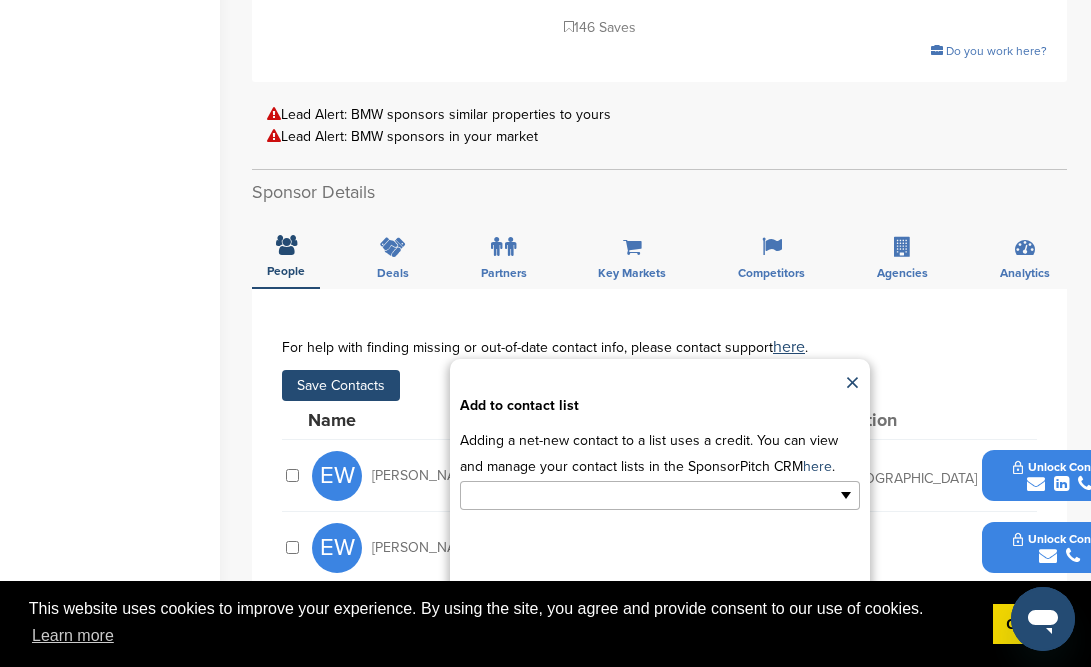 click at bounding box center (573, 495) 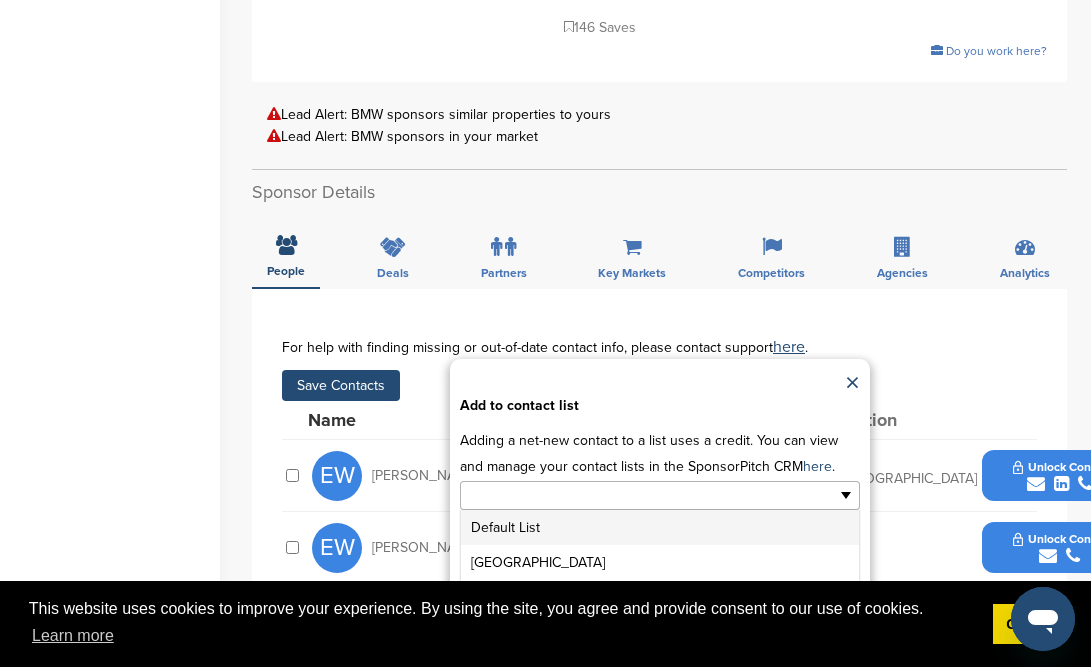 click on "Default List" at bounding box center [660, 527] 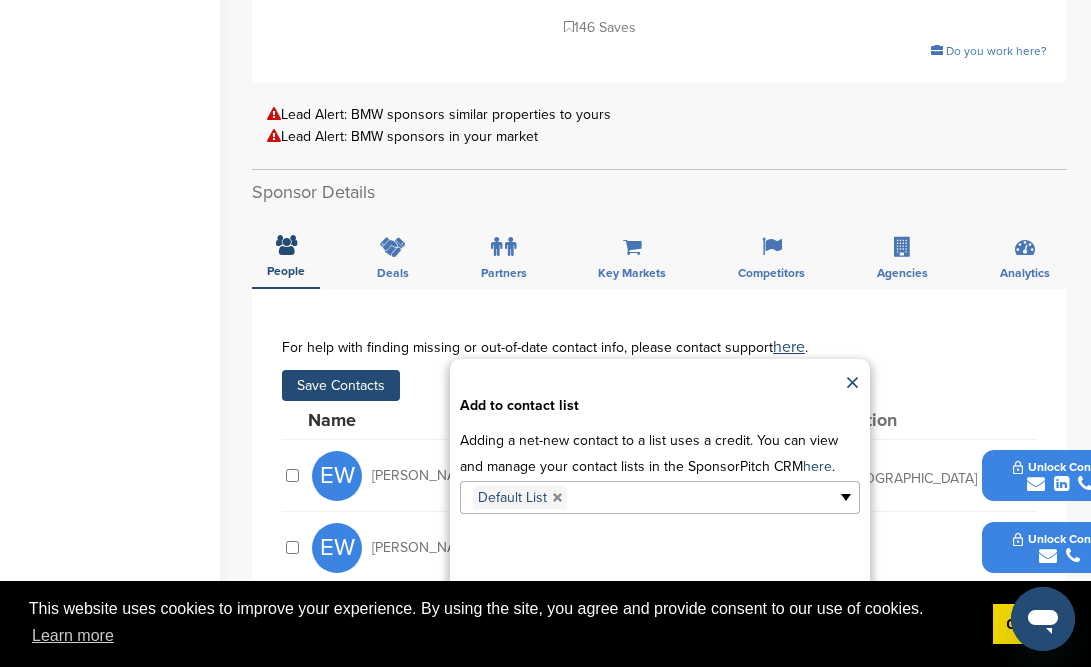 click on "**********" at bounding box center (660, 519) 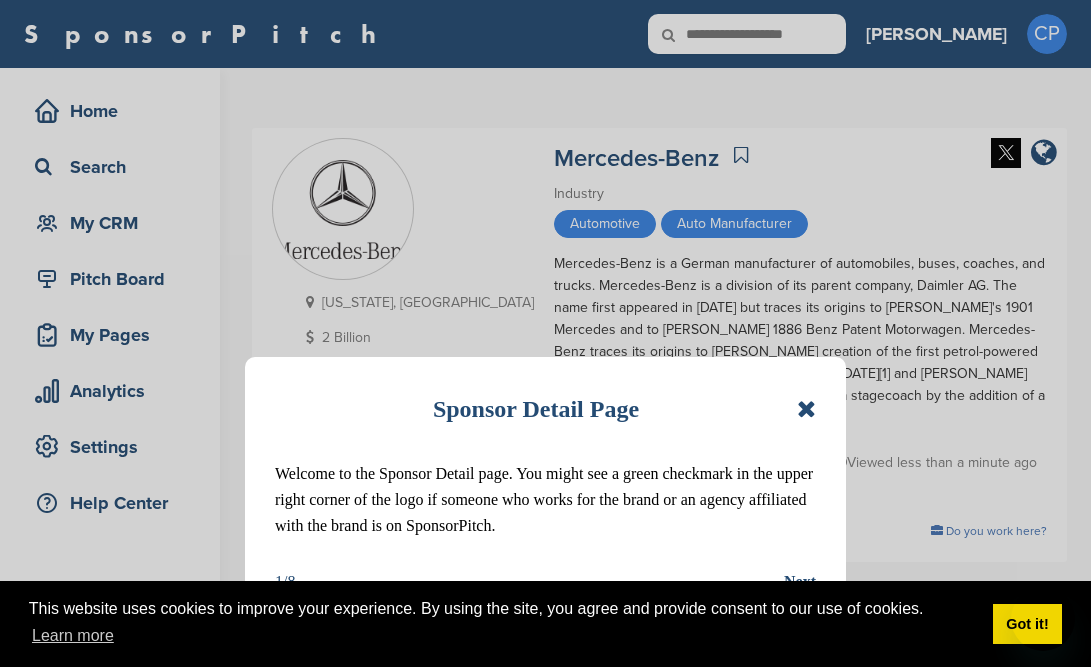 scroll, scrollTop: 0, scrollLeft: 0, axis: both 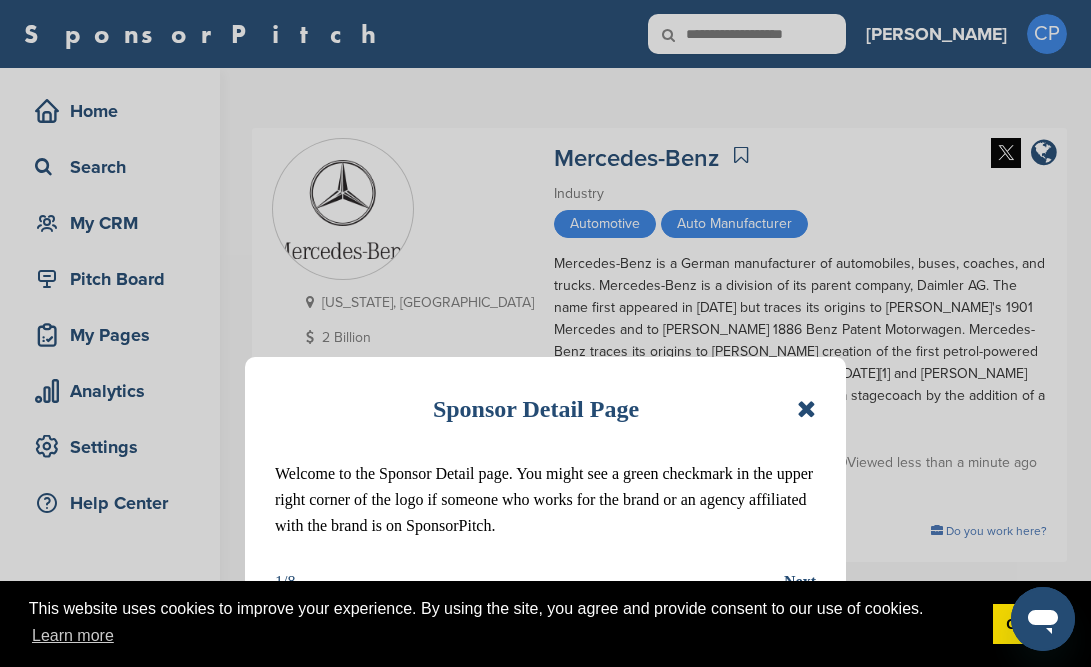 click at bounding box center (806, 409) 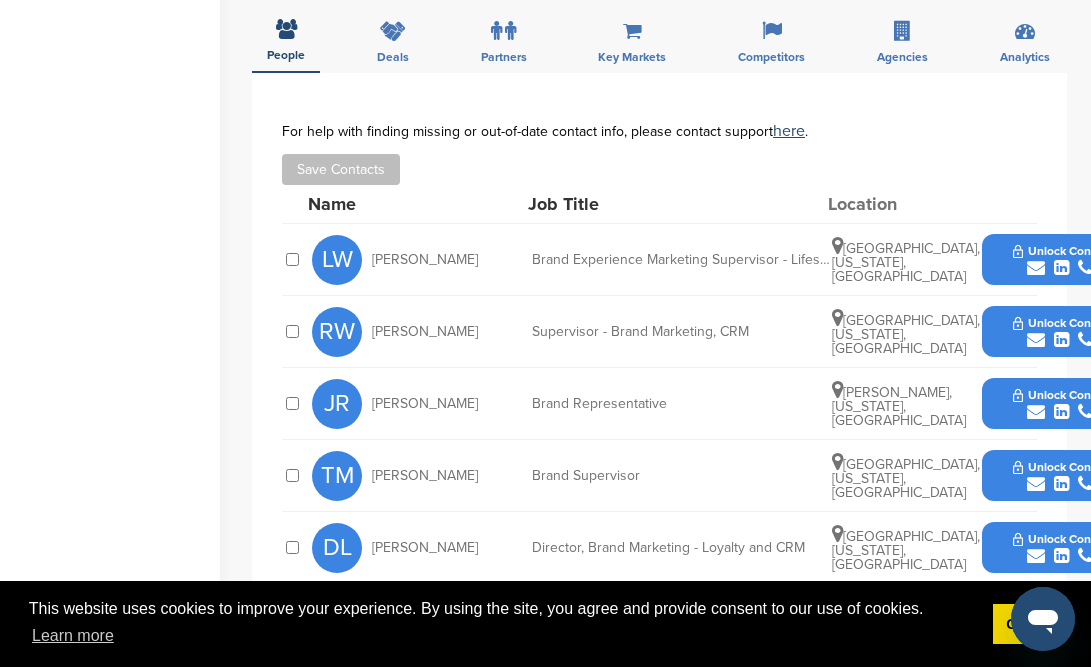 scroll, scrollTop: 762, scrollLeft: 0, axis: vertical 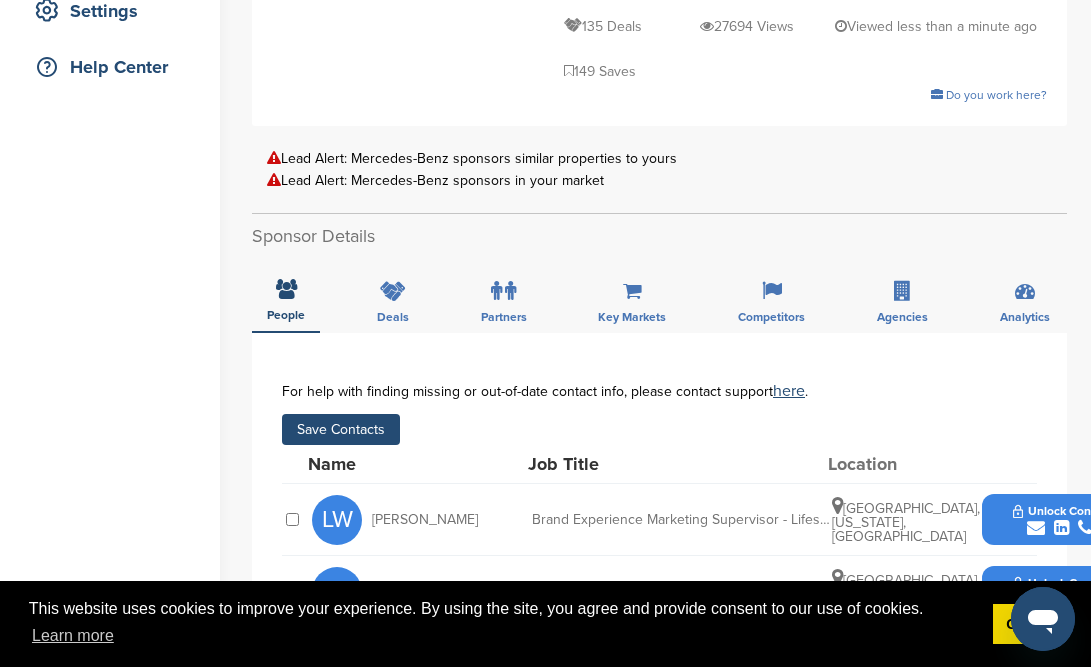 click on "Save Contacts" at bounding box center (341, 429) 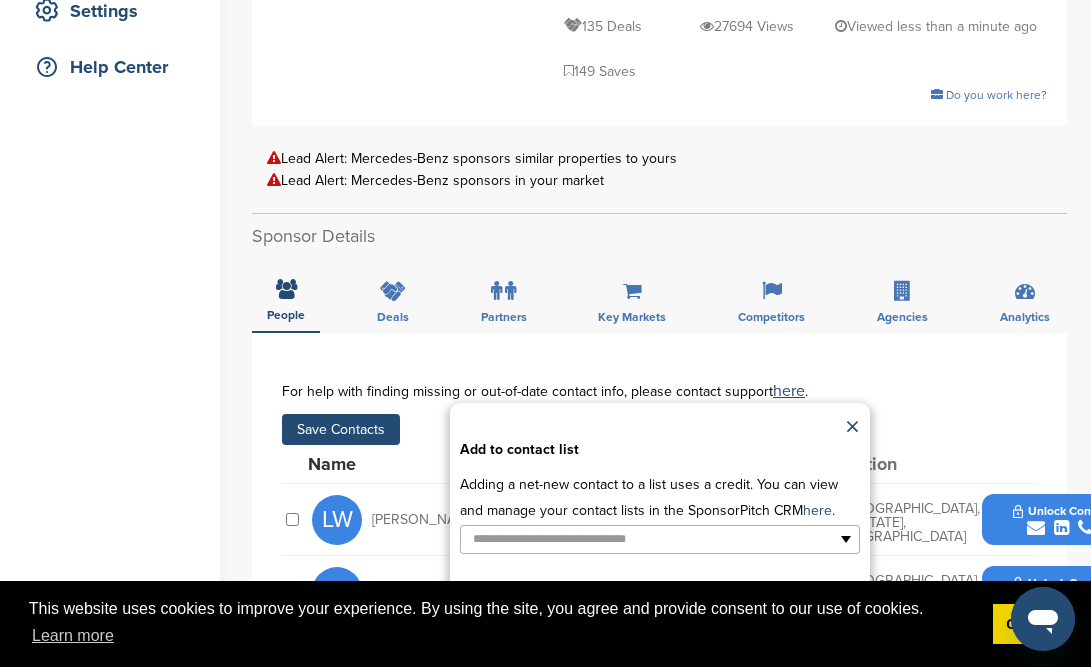 type 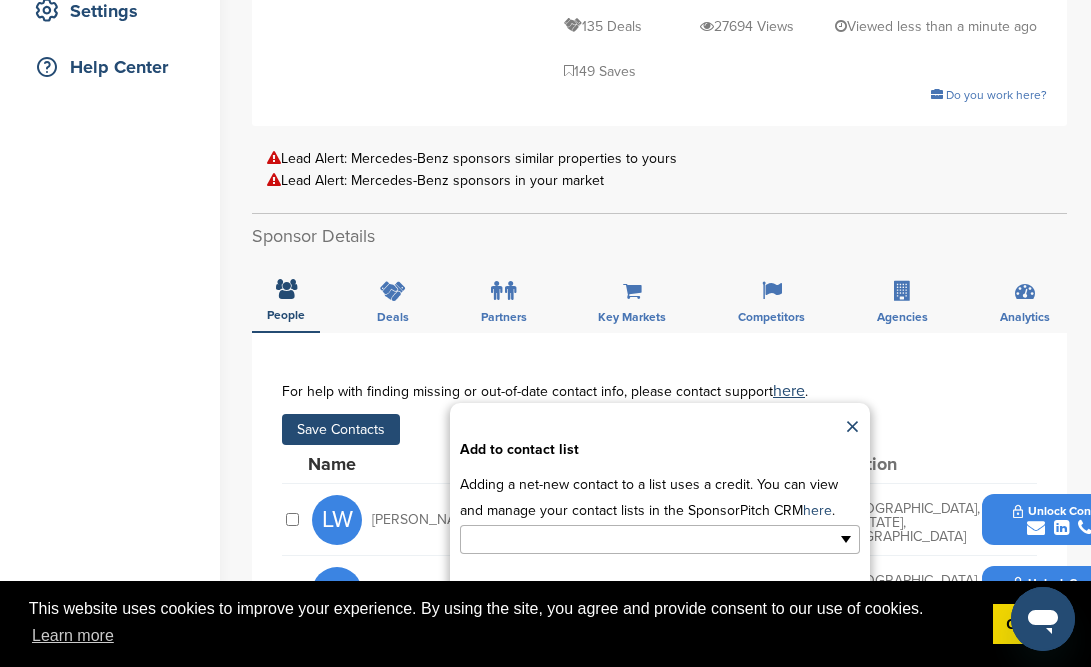 click at bounding box center [573, 539] 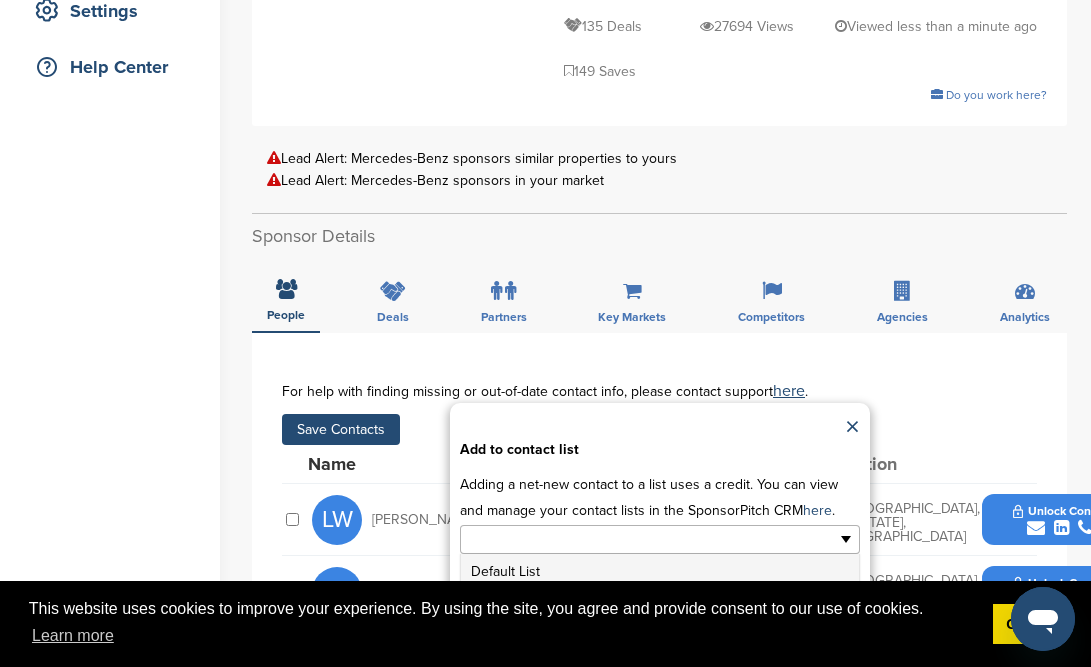click on "Default List" at bounding box center (660, 571) 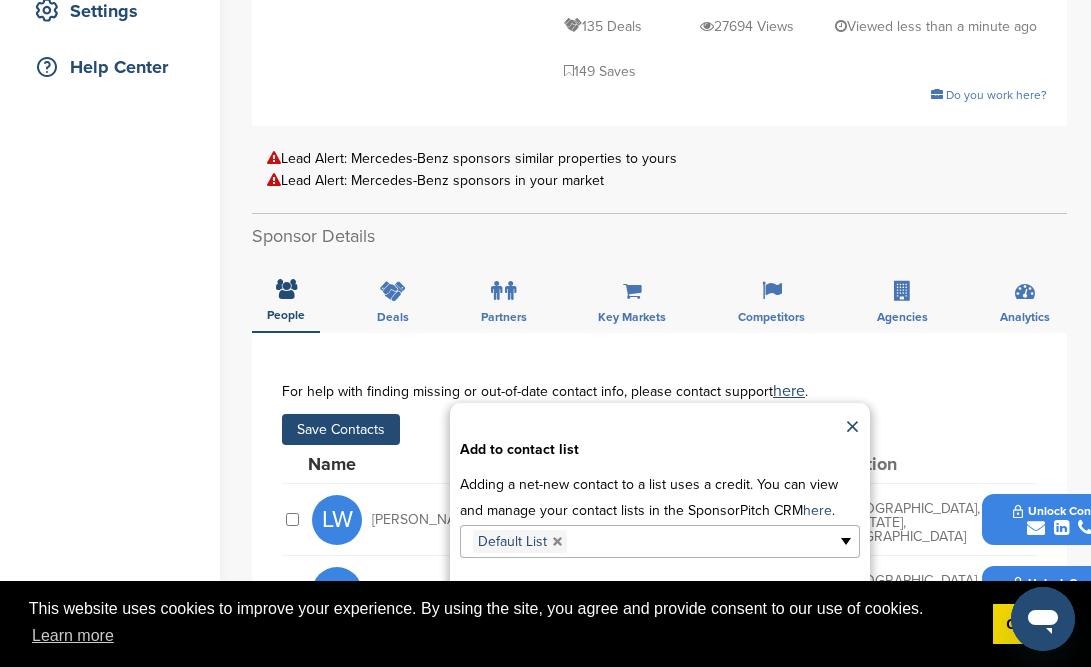 click on "Apply" at bounding box center [659, 676] 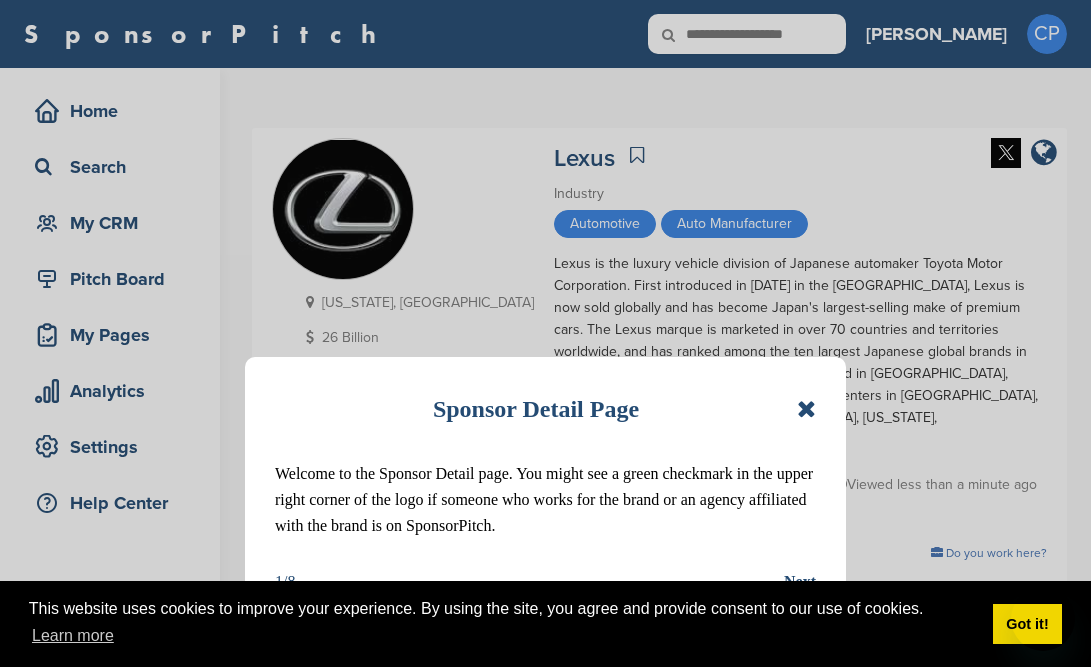 scroll, scrollTop: 0, scrollLeft: 0, axis: both 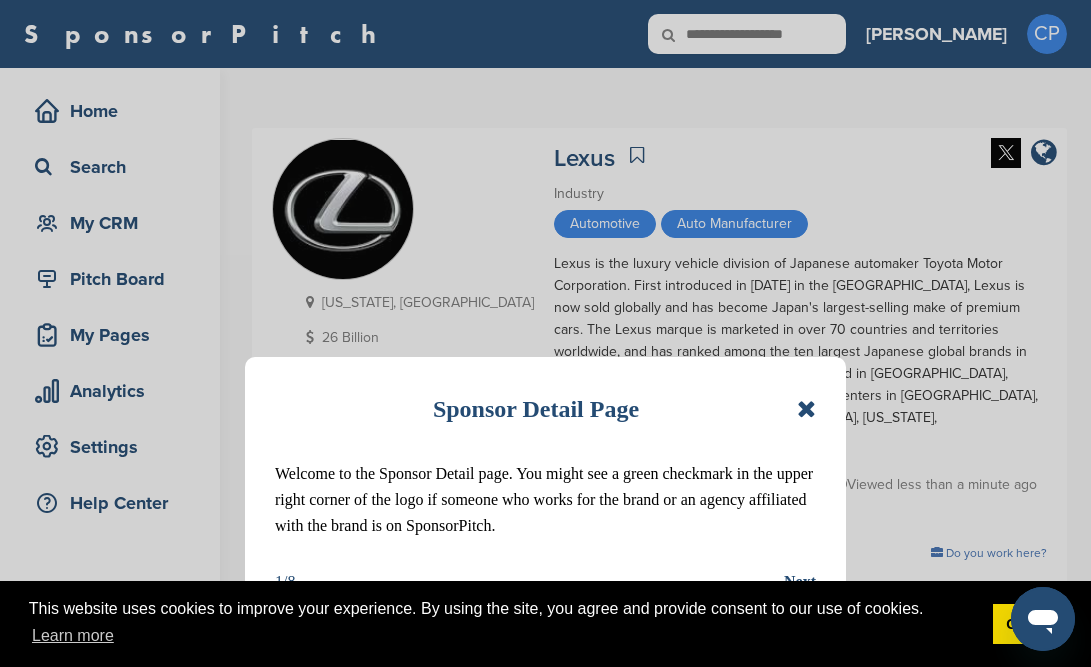 click on "Sponsor Detail Page" at bounding box center [545, 409] 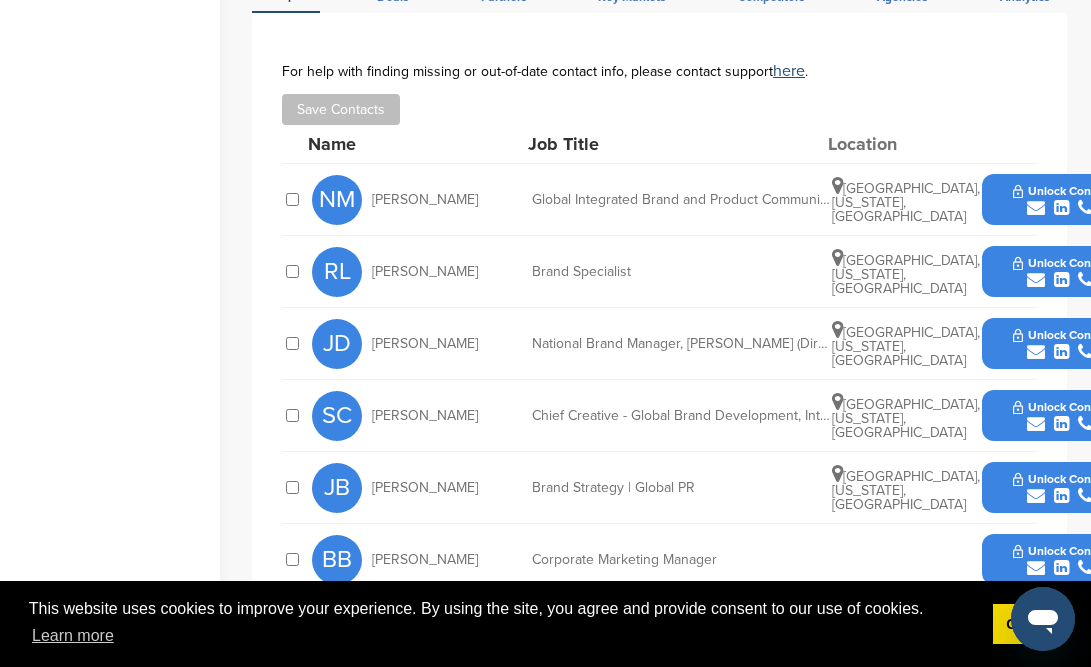 scroll, scrollTop: 789, scrollLeft: 0, axis: vertical 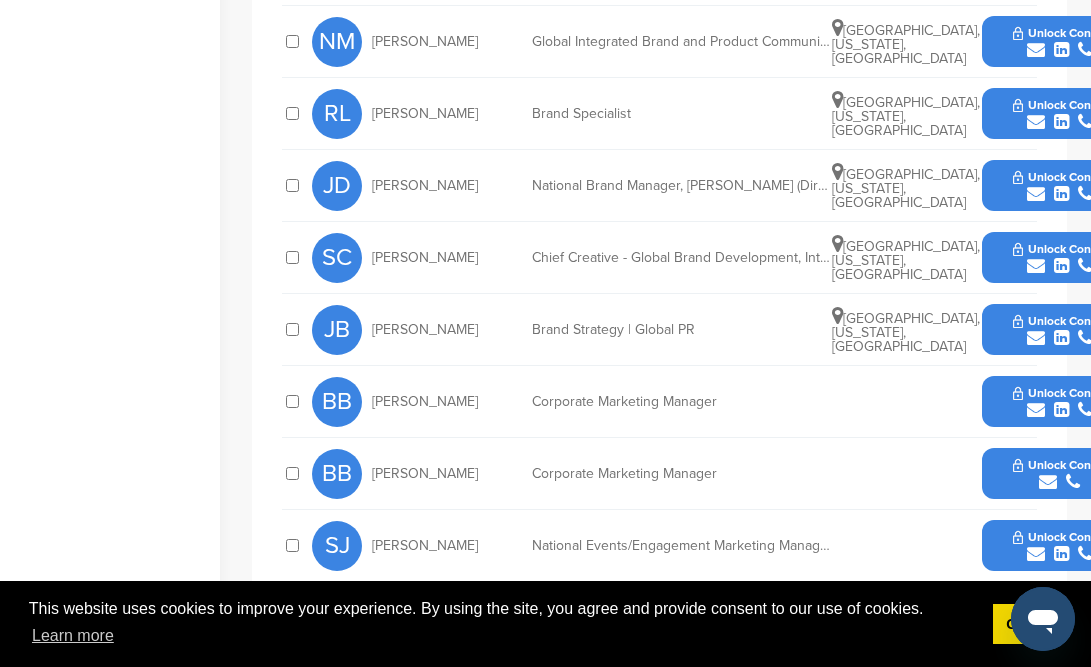 click at bounding box center [292, 545] 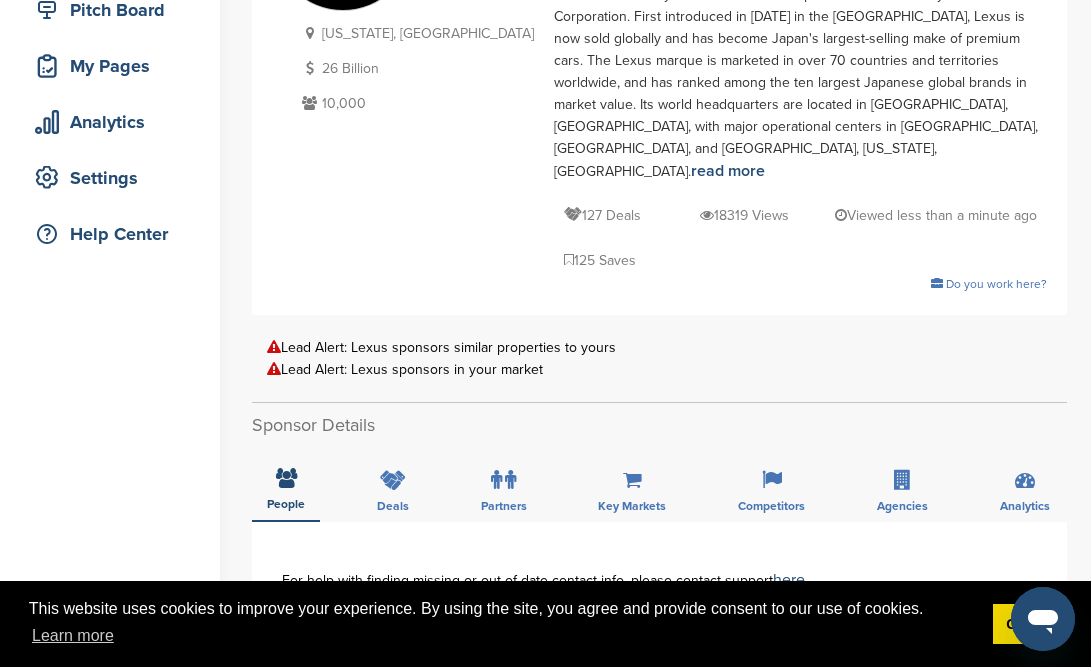 scroll, scrollTop: 309, scrollLeft: 0, axis: vertical 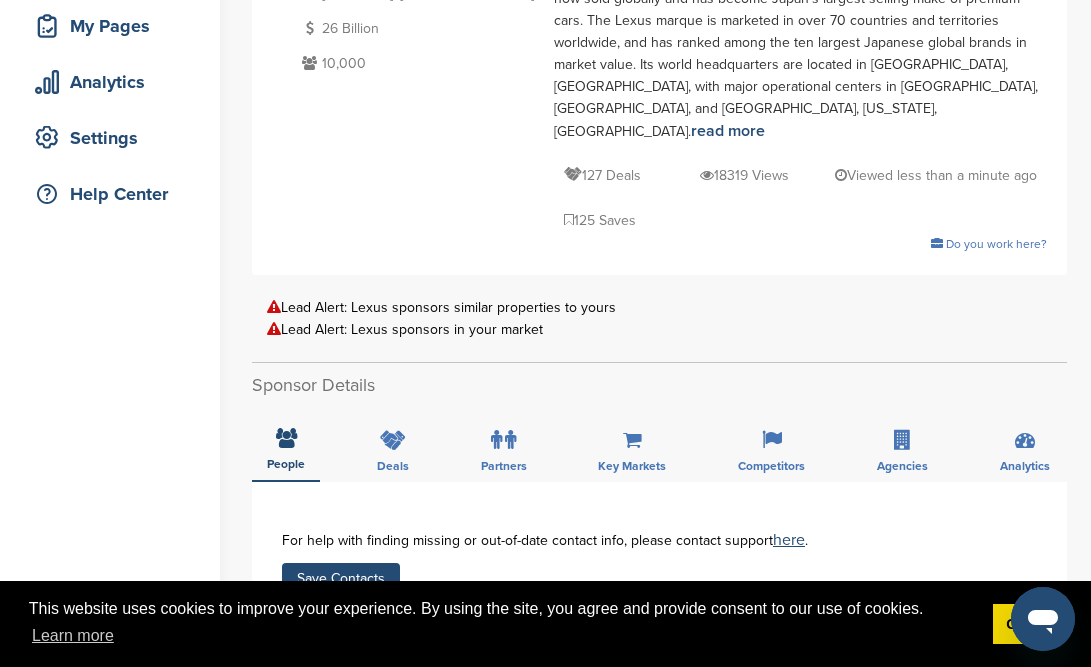 click on "Save Contacts" at bounding box center [341, 578] 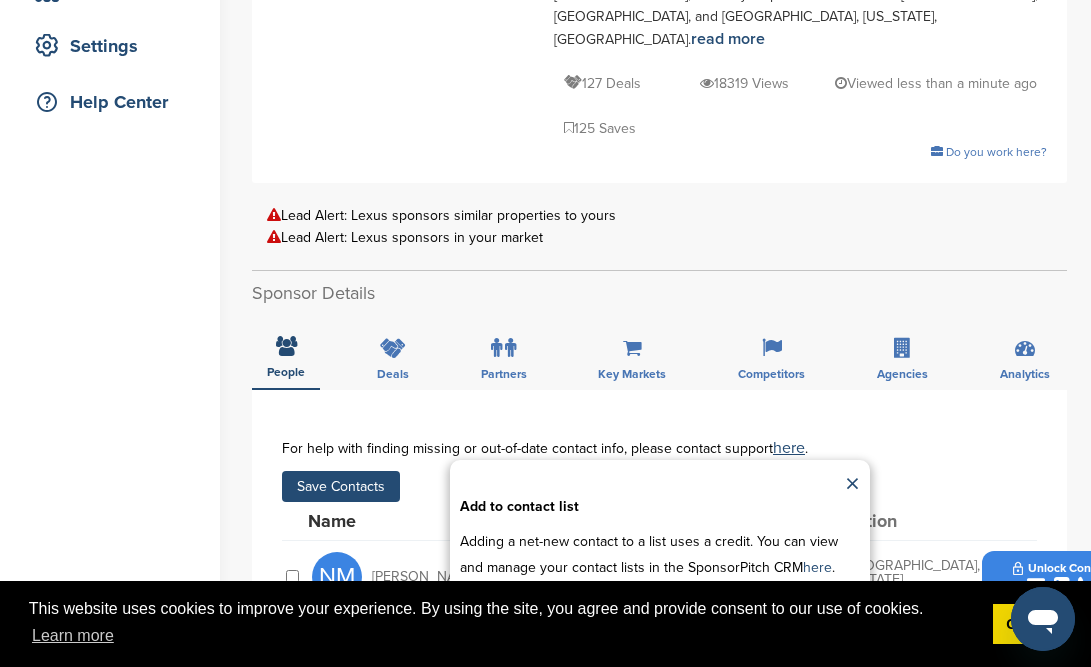scroll, scrollTop: 470, scrollLeft: 0, axis: vertical 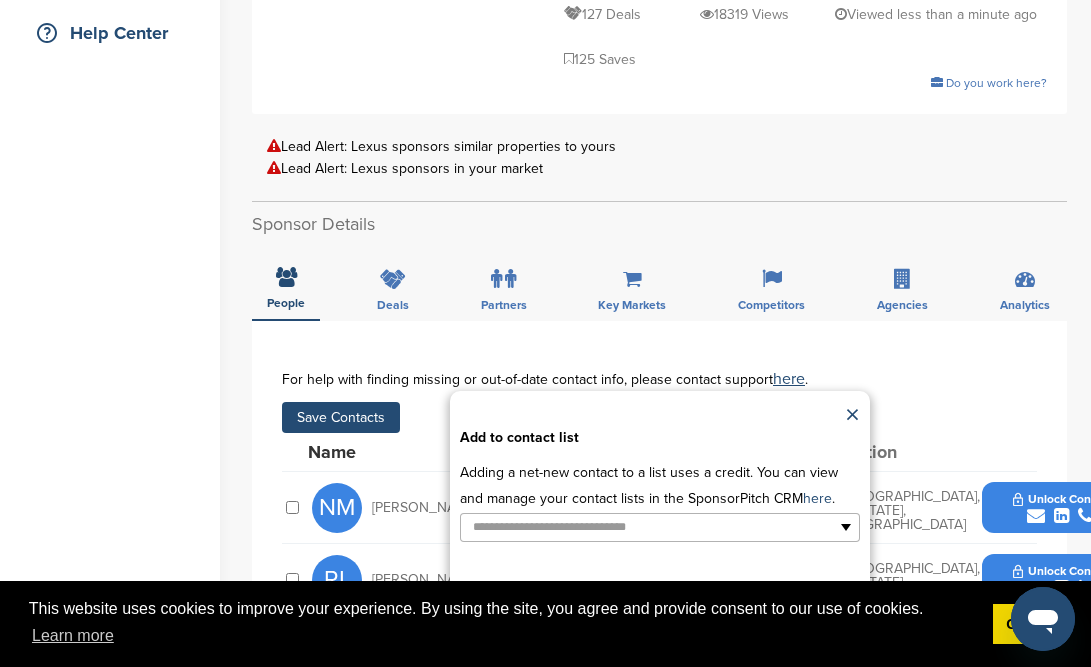 type 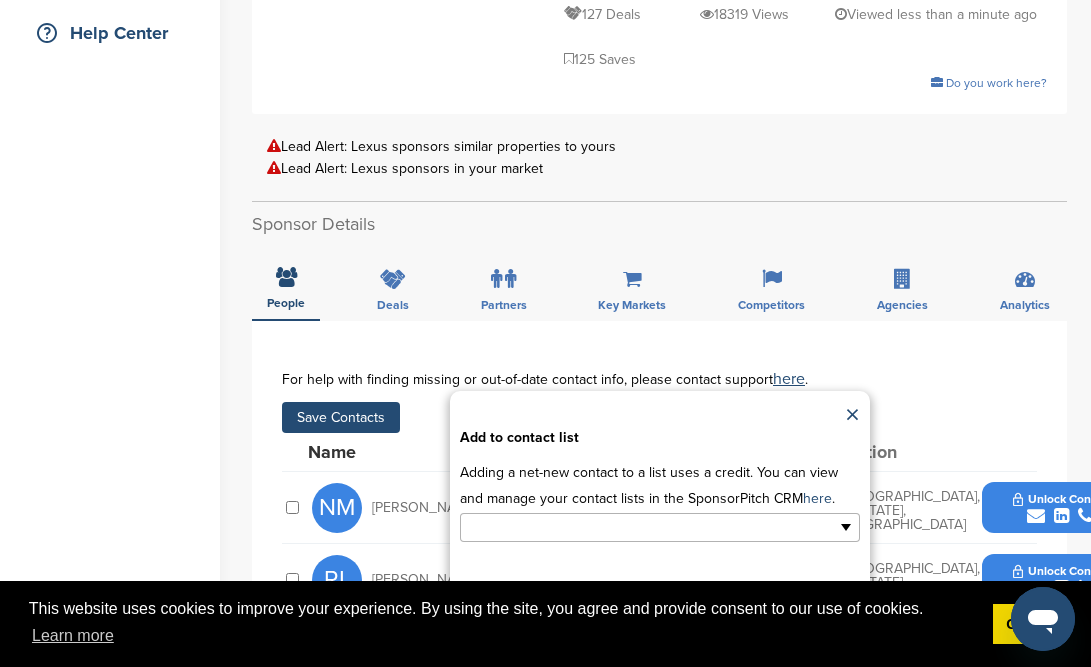 click at bounding box center (573, 527) 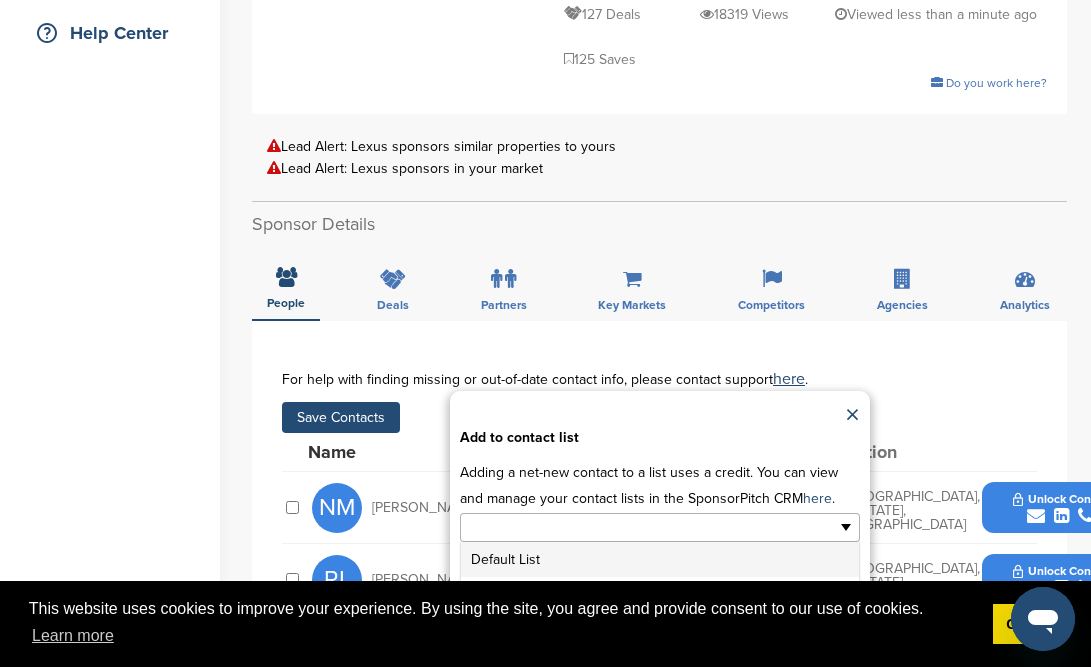 click on "Default List" at bounding box center (660, 559) 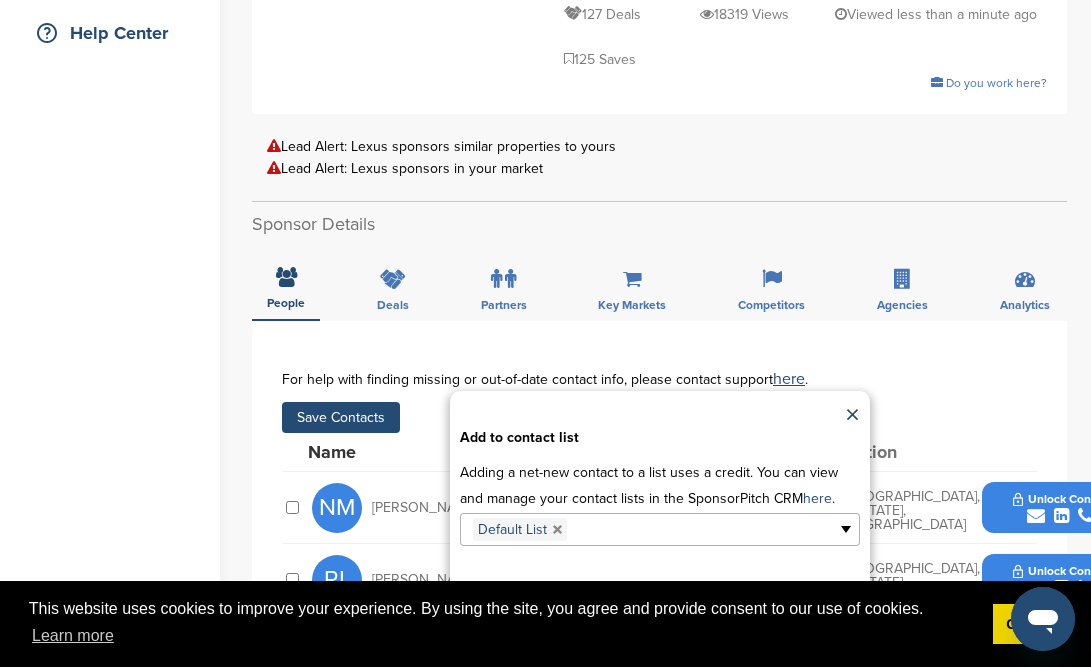 click on "Apply" at bounding box center [659, 664] 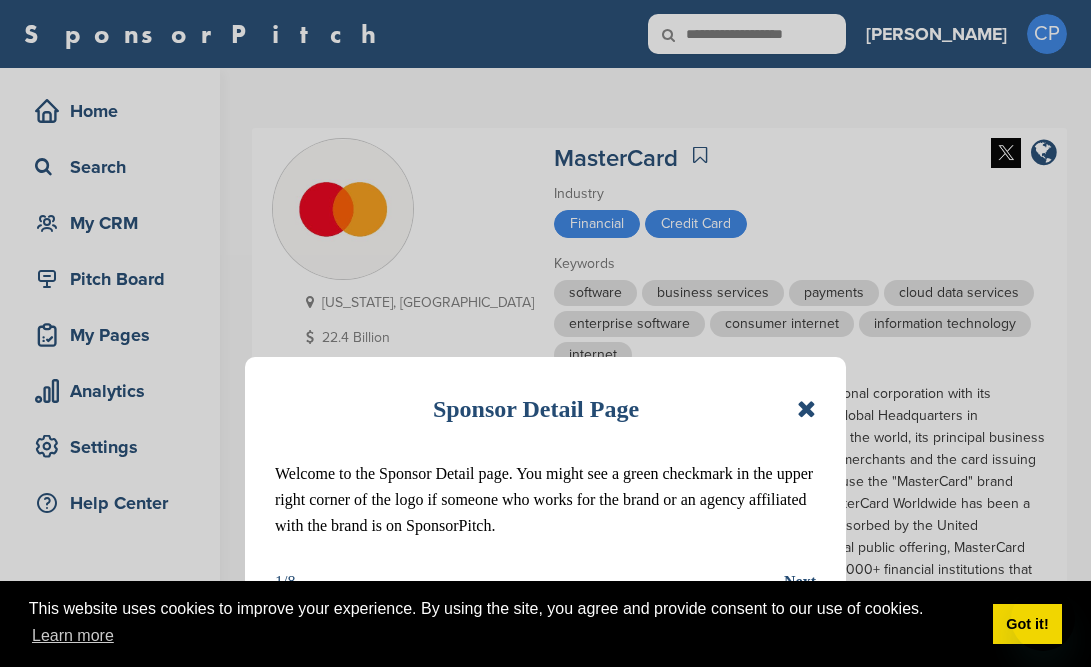 scroll, scrollTop: 0, scrollLeft: 0, axis: both 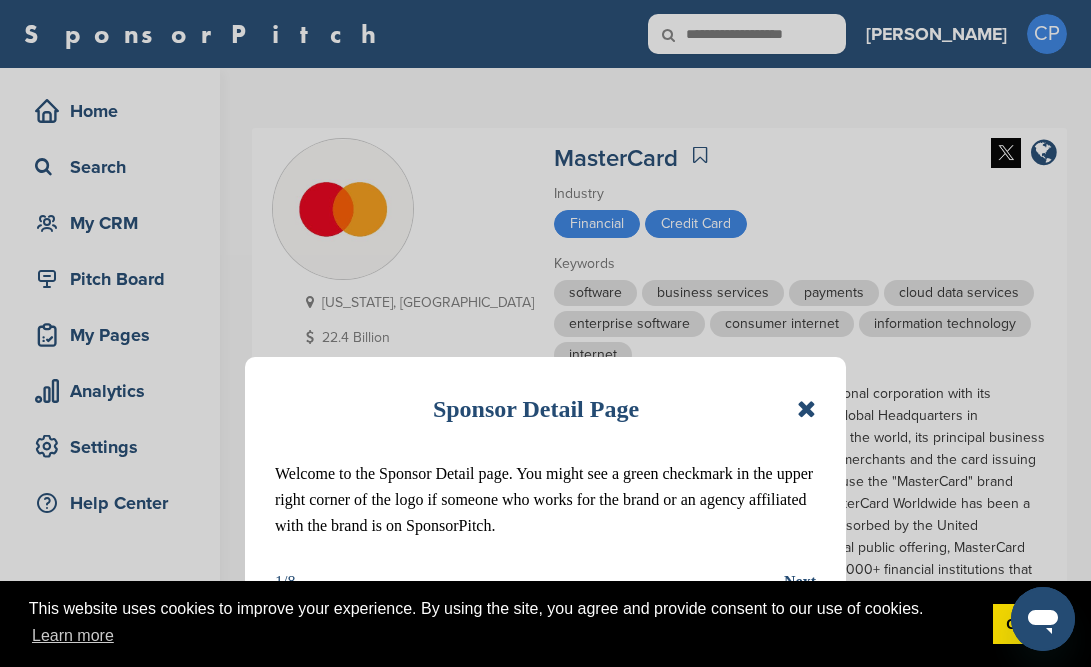 click at bounding box center (806, 409) 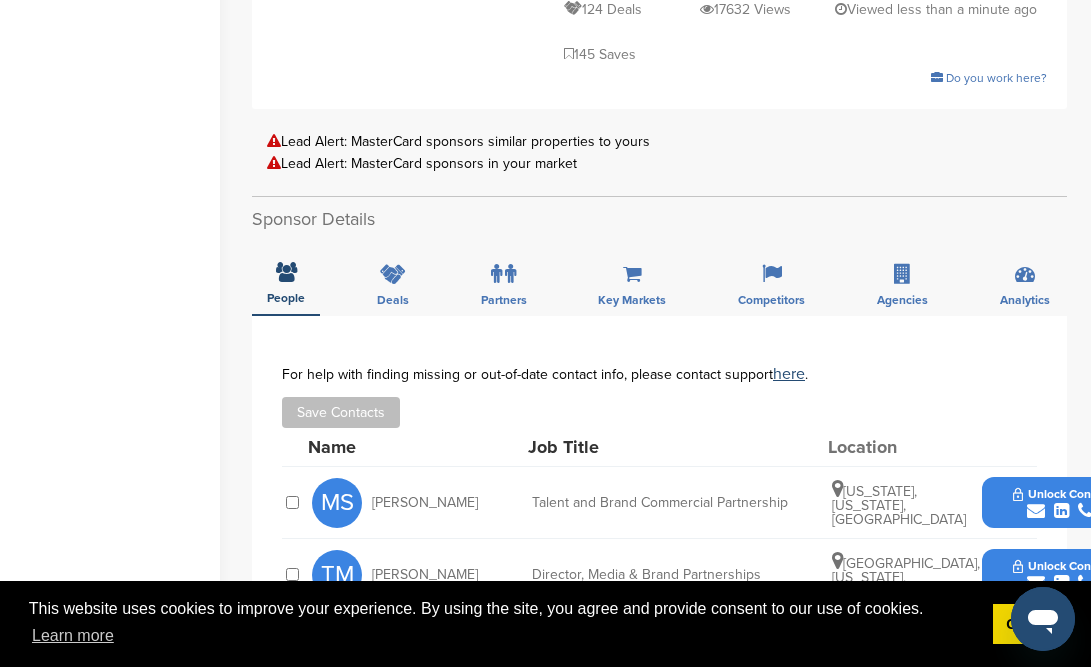 scroll, scrollTop: 665, scrollLeft: 0, axis: vertical 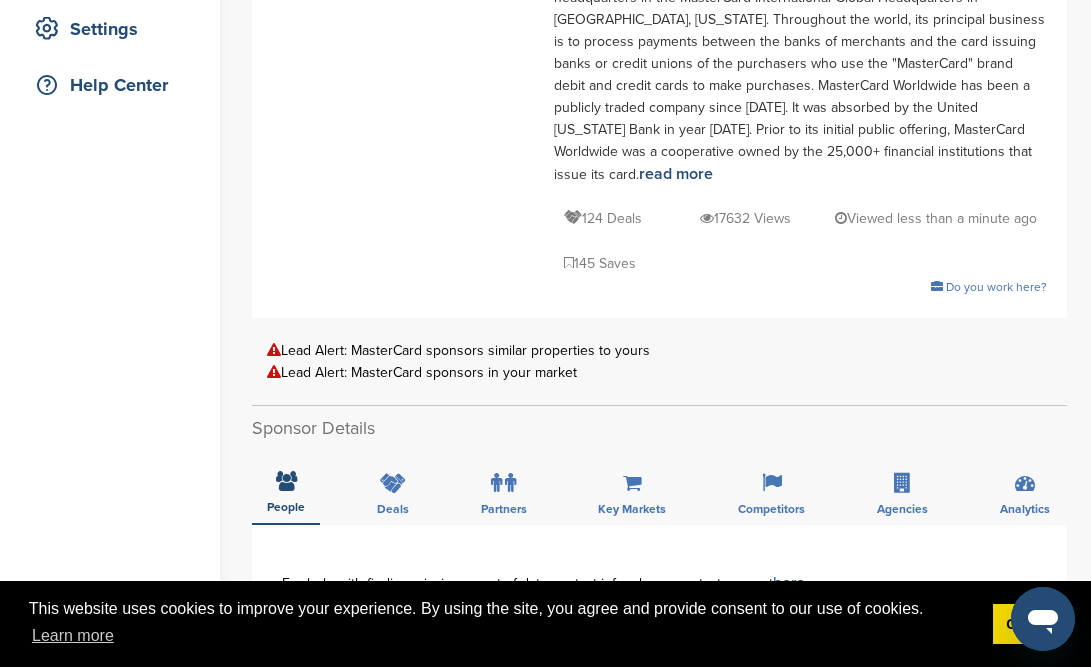 click on "Save Contacts" at bounding box center (341, 621) 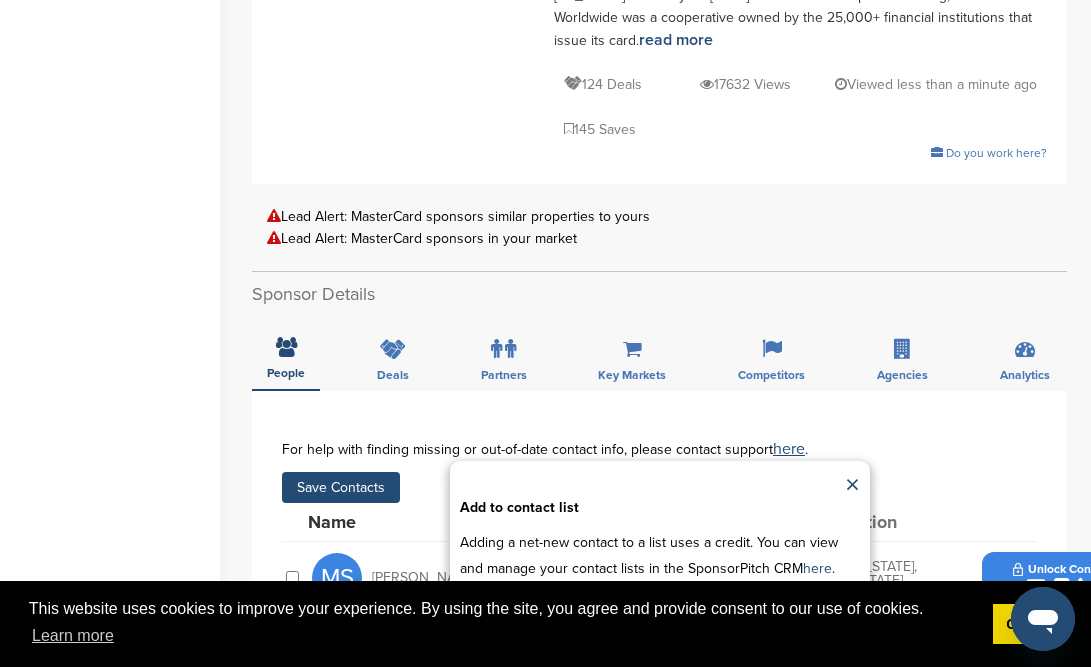 scroll, scrollTop: 673, scrollLeft: 0, axis: vertical 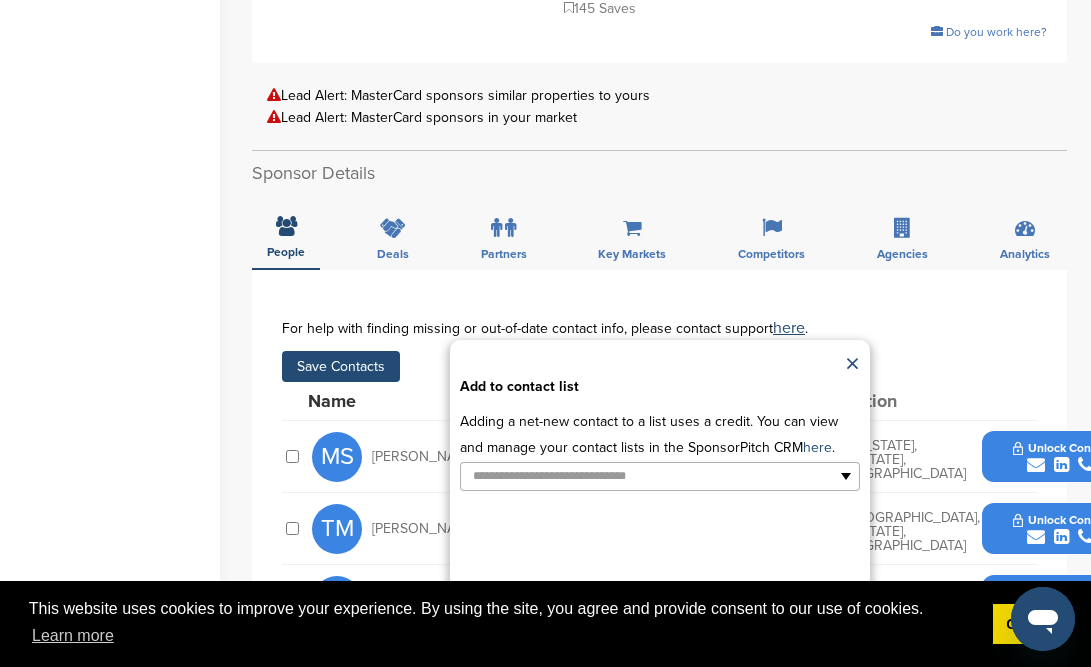 click on "**********" at bounding box center (660, 500) 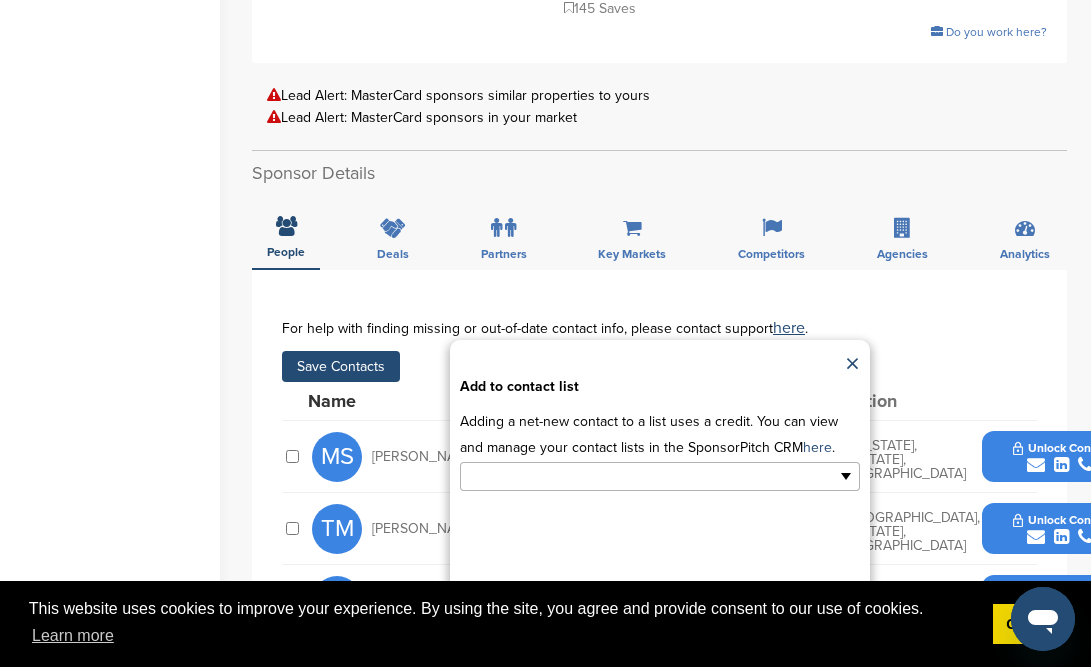 click at bounding box center (573, 476) 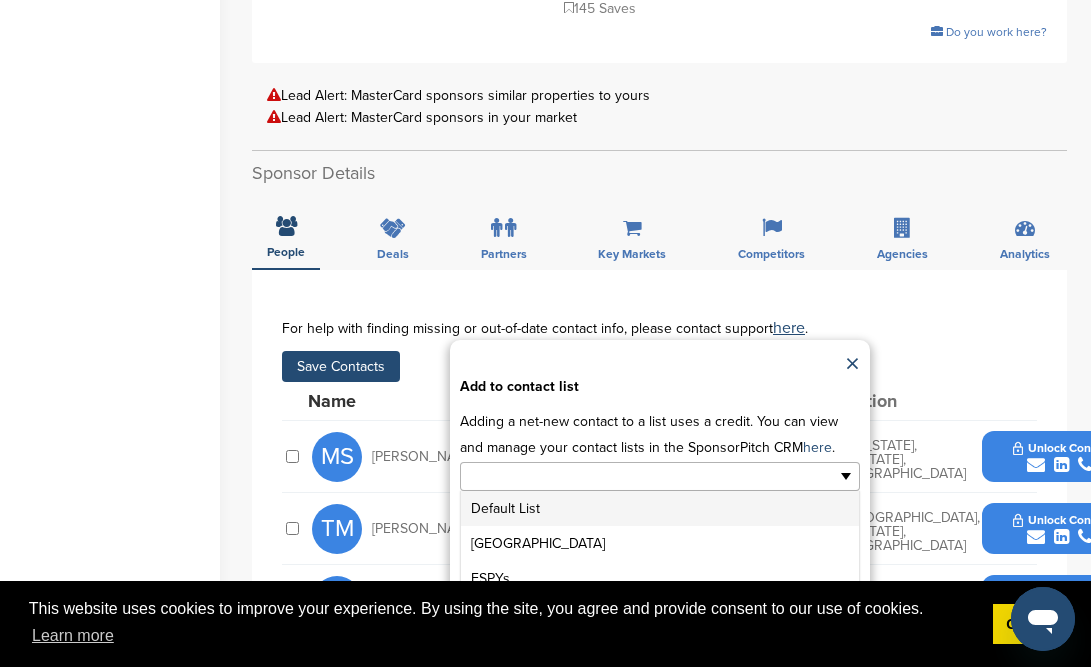 click on "Default List" at bounding box center (660, 508) 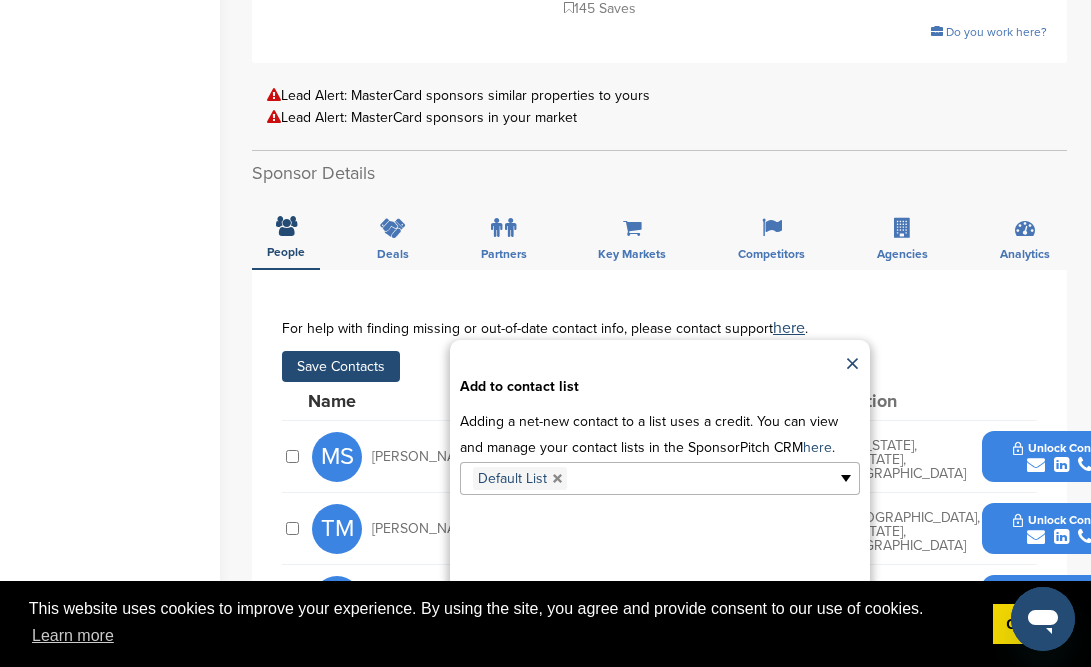click on "Apply" at bounding box center [659, 613] 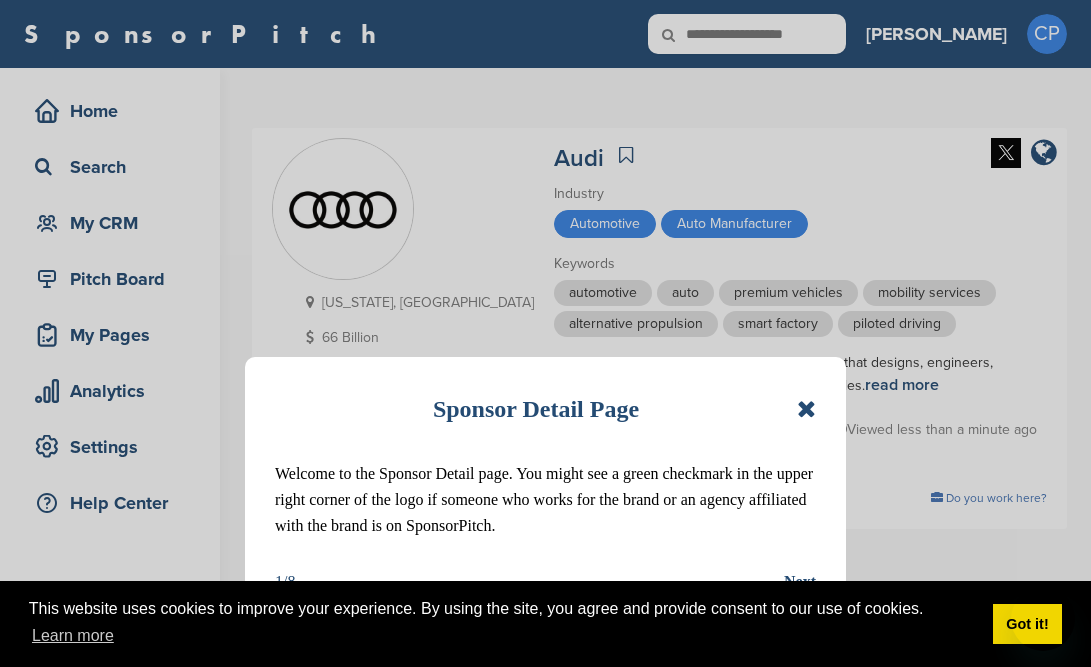 scroll, scrollTop: 0, scrollLeft: 0, axis: both 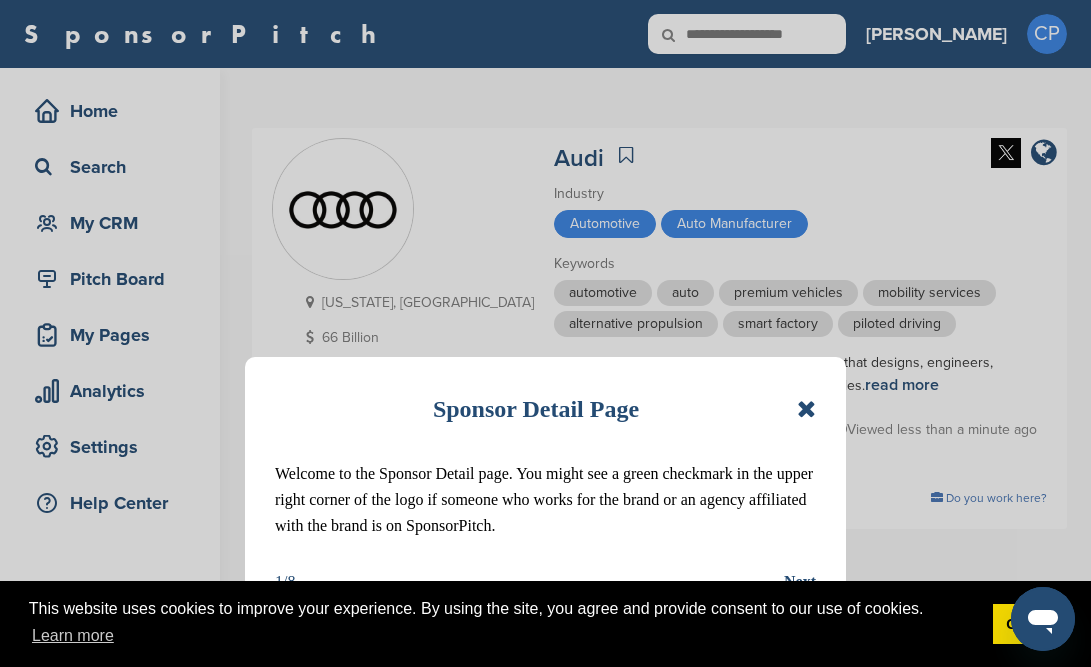 click on "Sponsor Detail Page
Welcome to the Sponsor Detail page. You might see a green checkmark in the upper right corner of the logo if someone who works for the brand or an agency affiliated with the brand is on SponsorPitch.
1/8
Next" at bounding box center (545, 491) 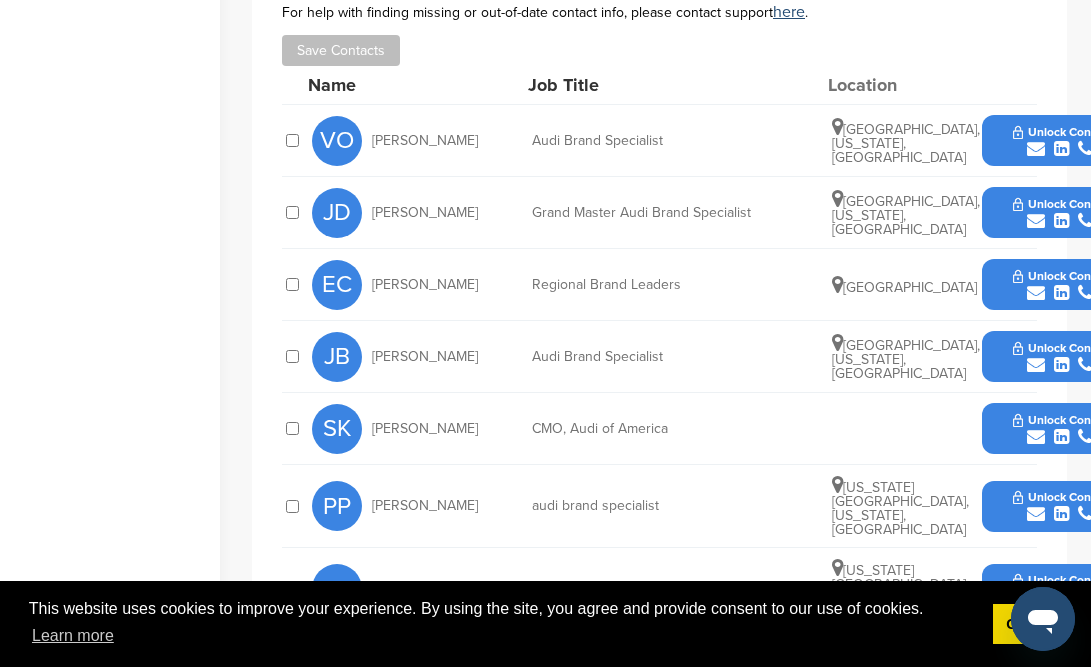 scroll, scrollTop: 779, scrollLeft: 0, axis: vertical 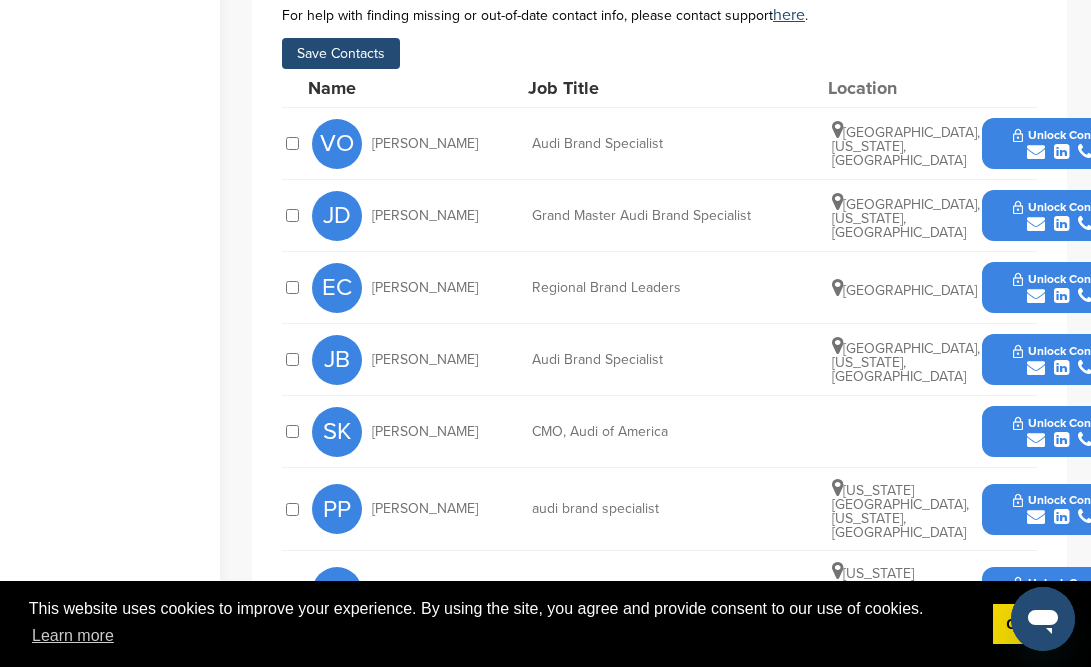click on "Save Contacts" at bounding box center (341, 53) 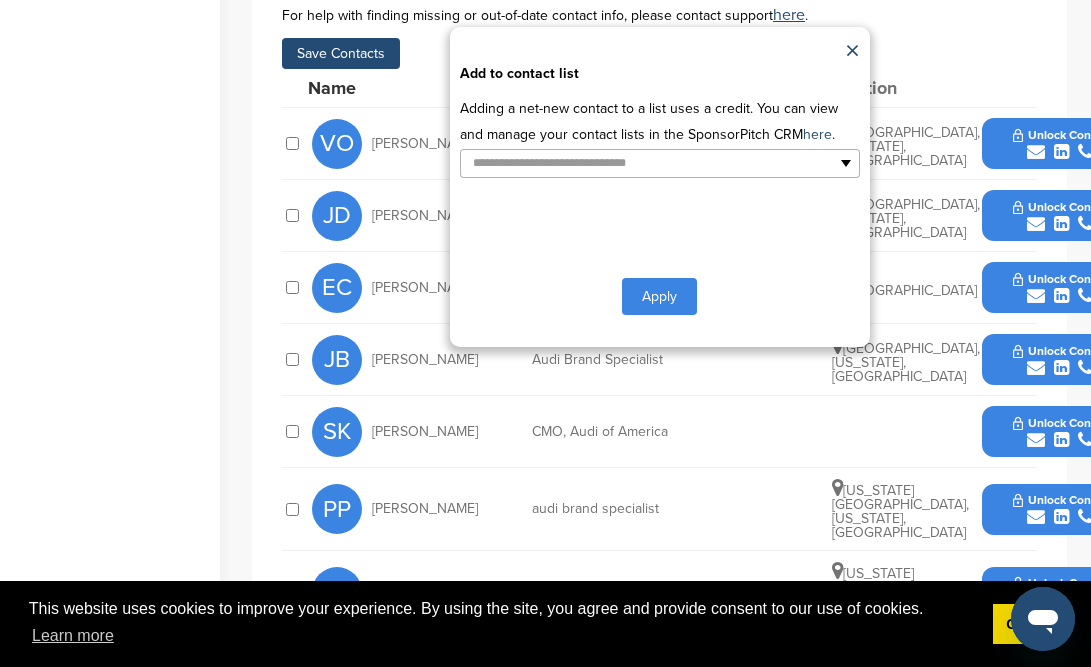 type 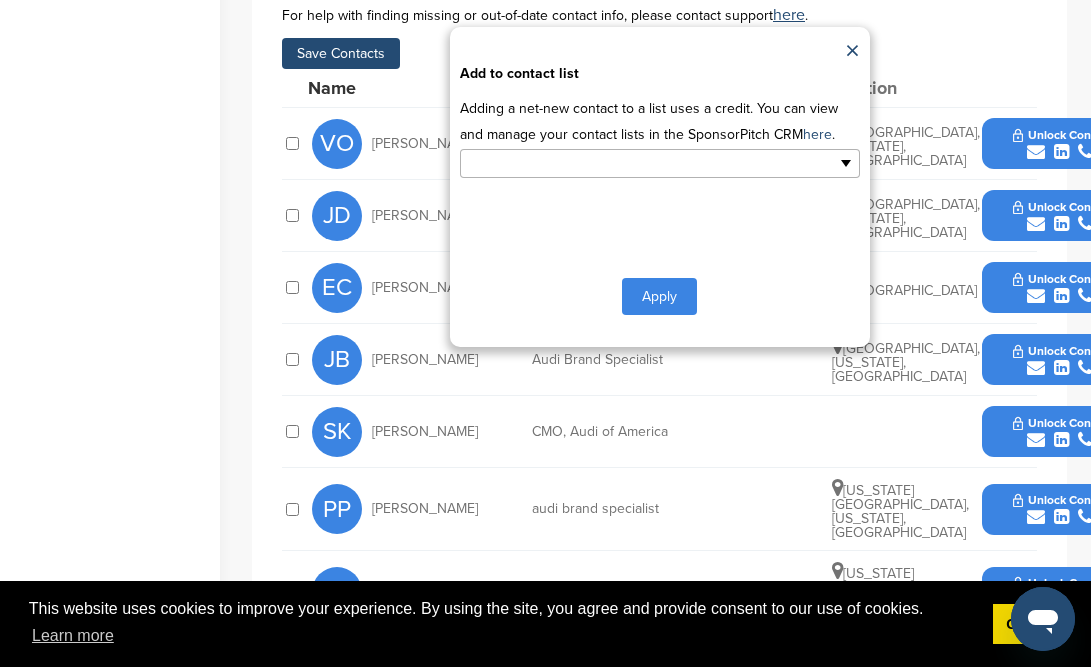 click at bounding box center [573, 163] 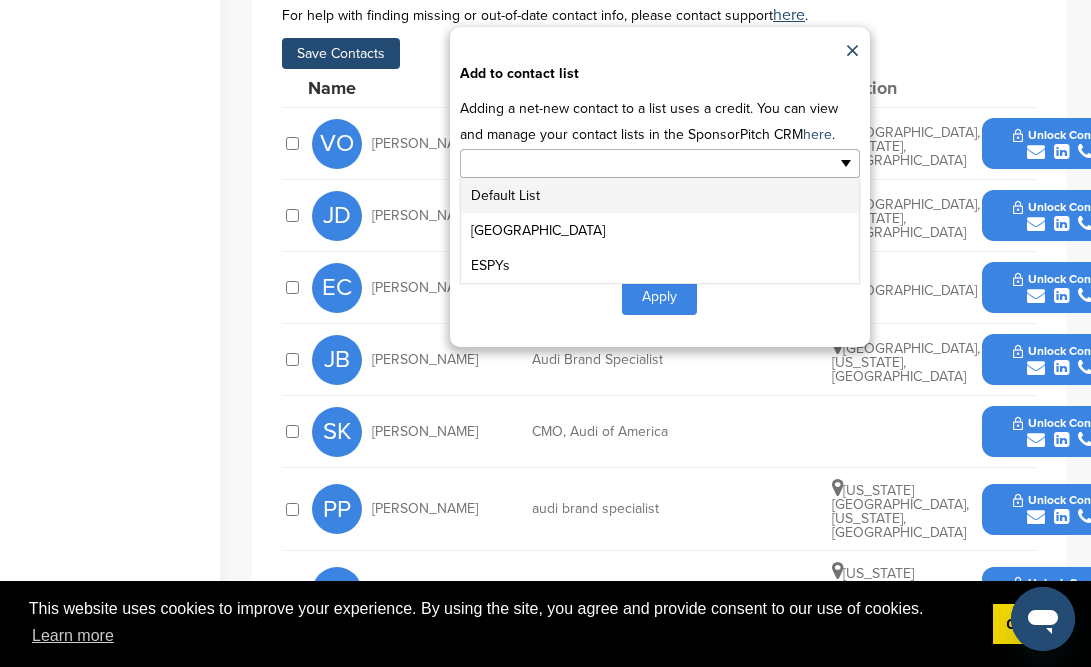 click on "Default List" at bounding box center (660, 195) 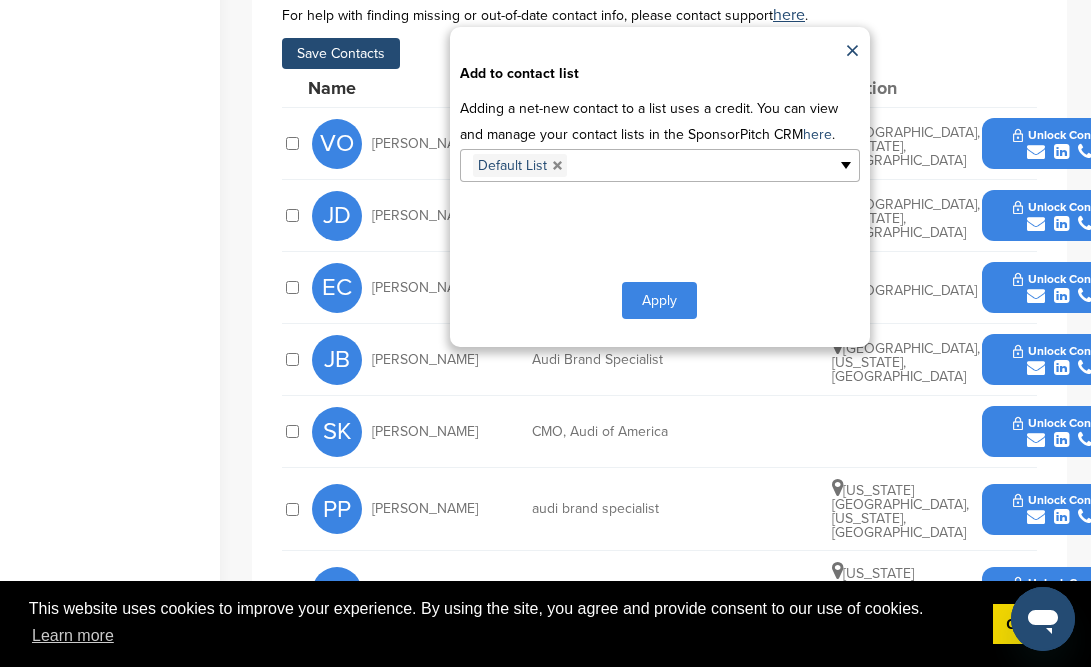 click on "Apply" at bounding box center [659, 300] 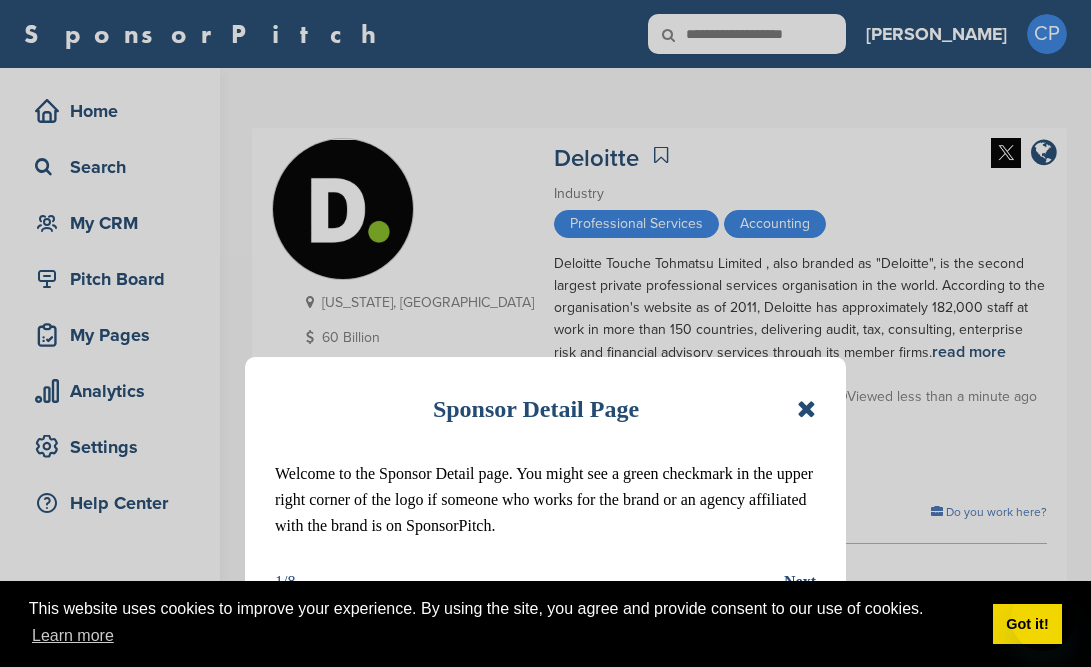 scroll, scrollTop: 0, scrollLeft: 0, axis: both 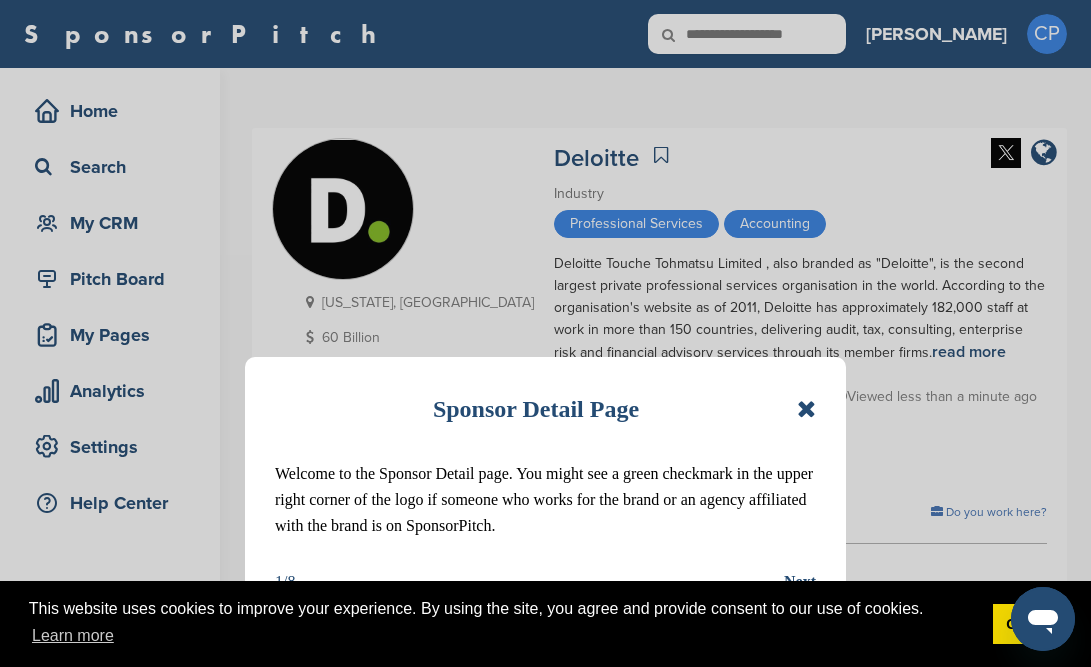 click at bounding box center [806, 409] 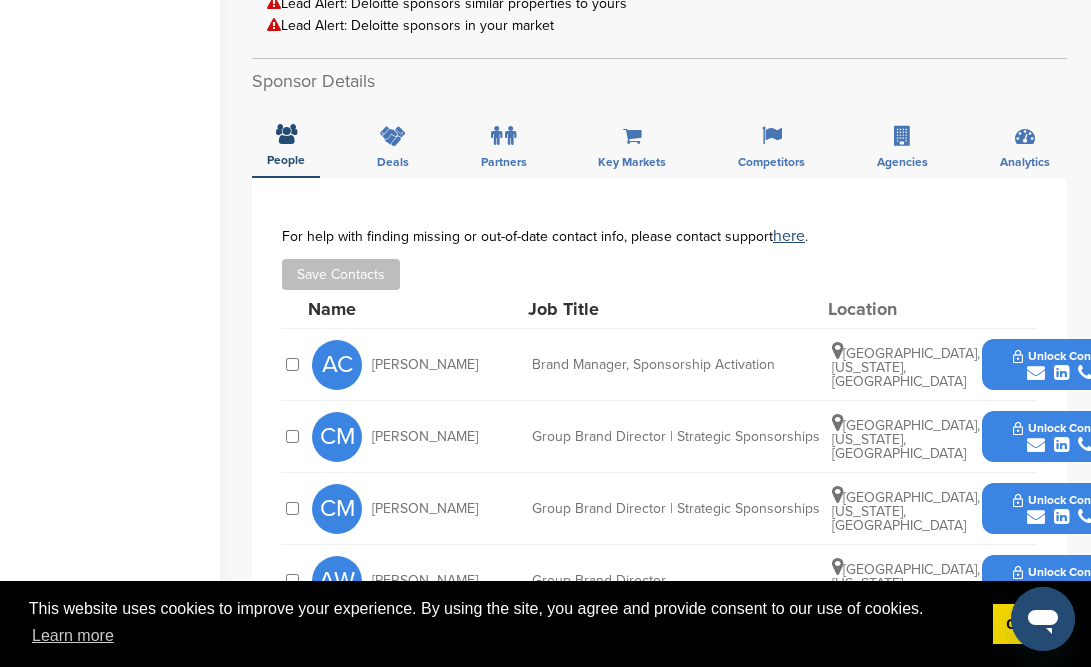 scroll, scrollTop: 650, scrollLeft: 0, axis: vertical 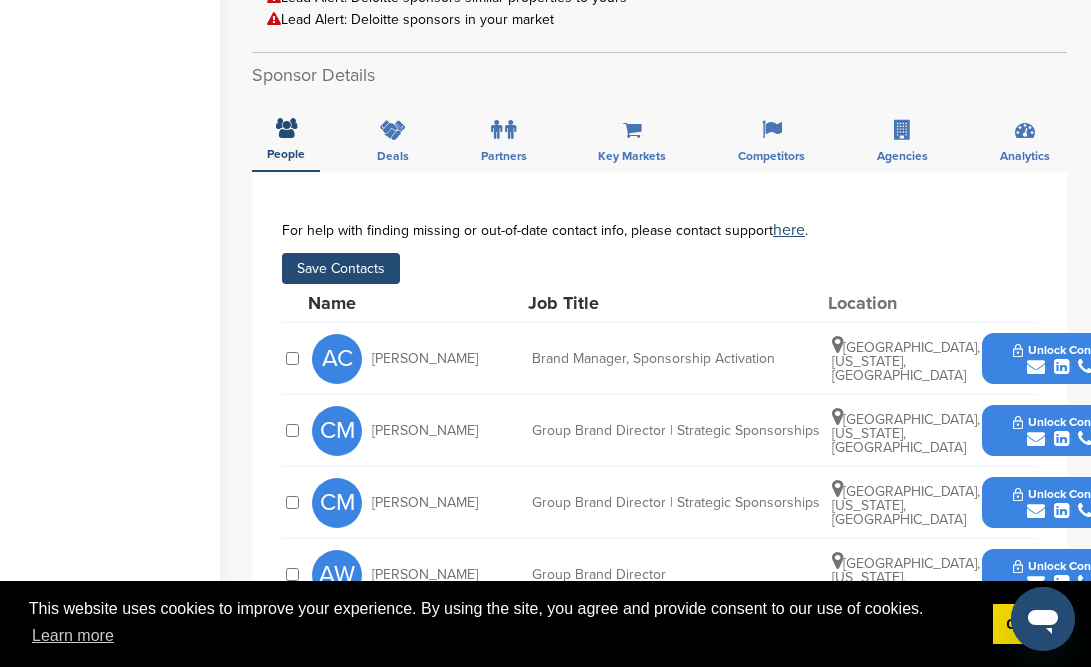 click on "Save Contacts" at bounding box center [341, 268] 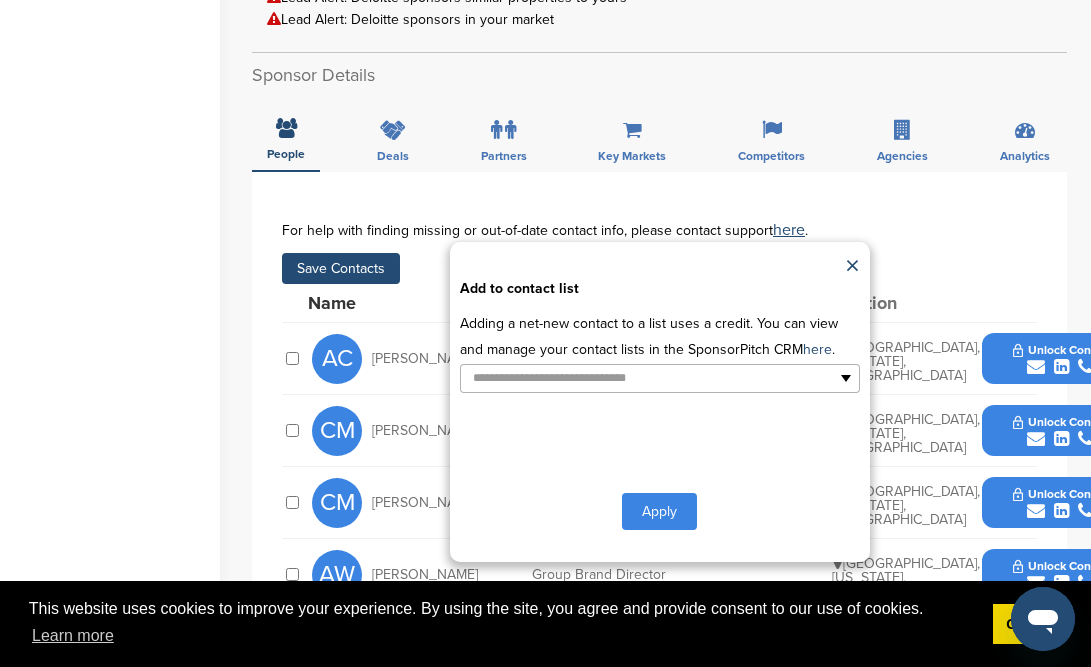 type 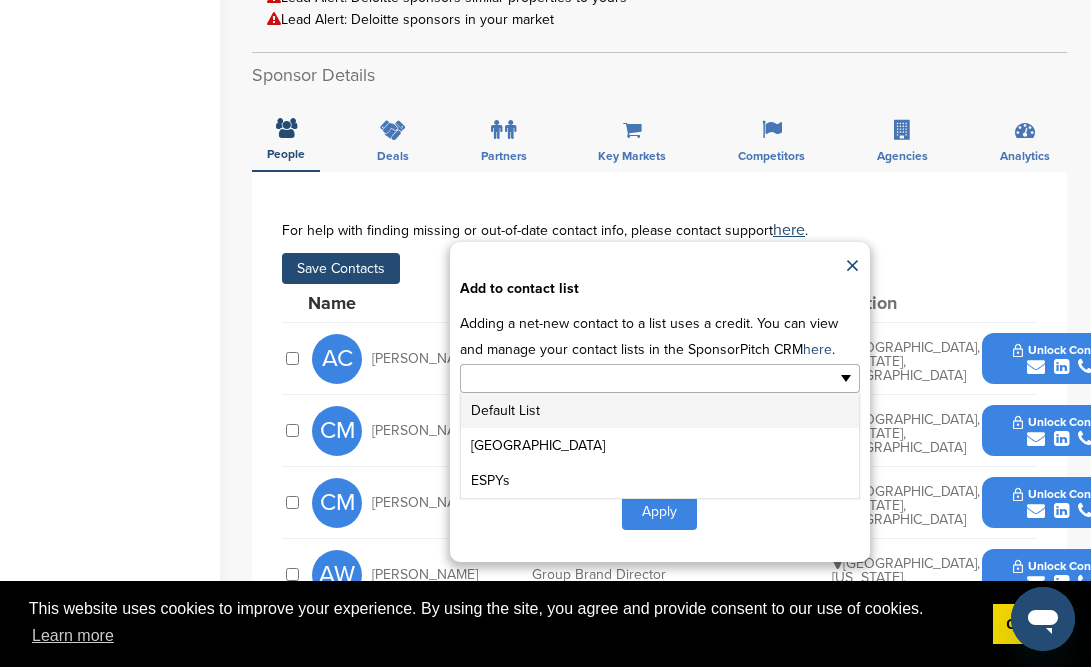 click at bounding box center [660, 378] 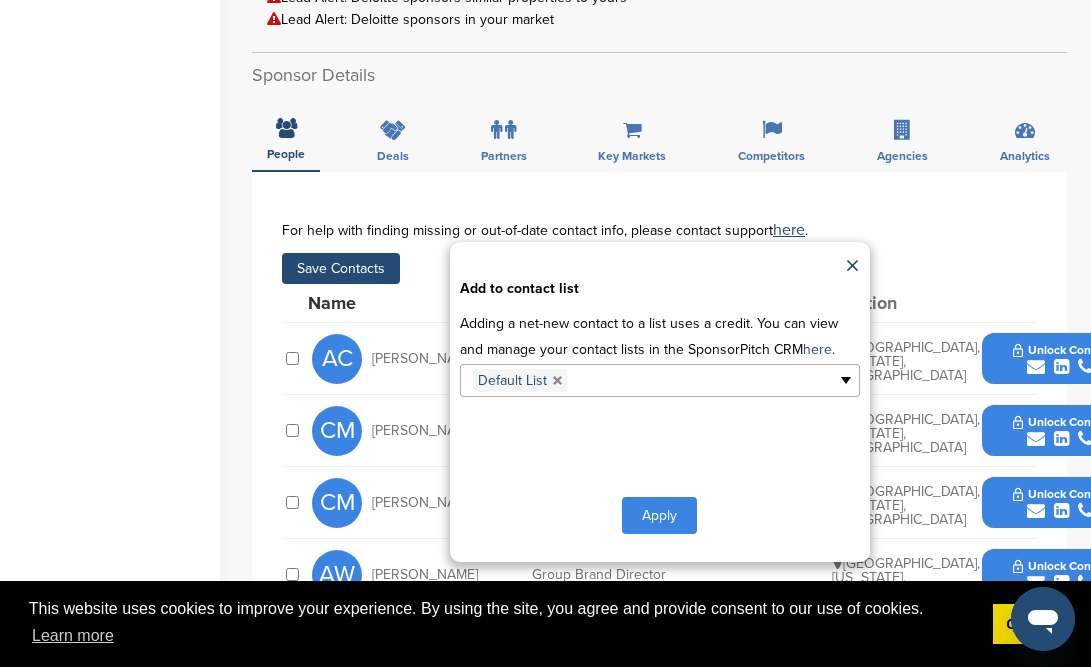 click on "Apply" at bounding box center [659, 515] 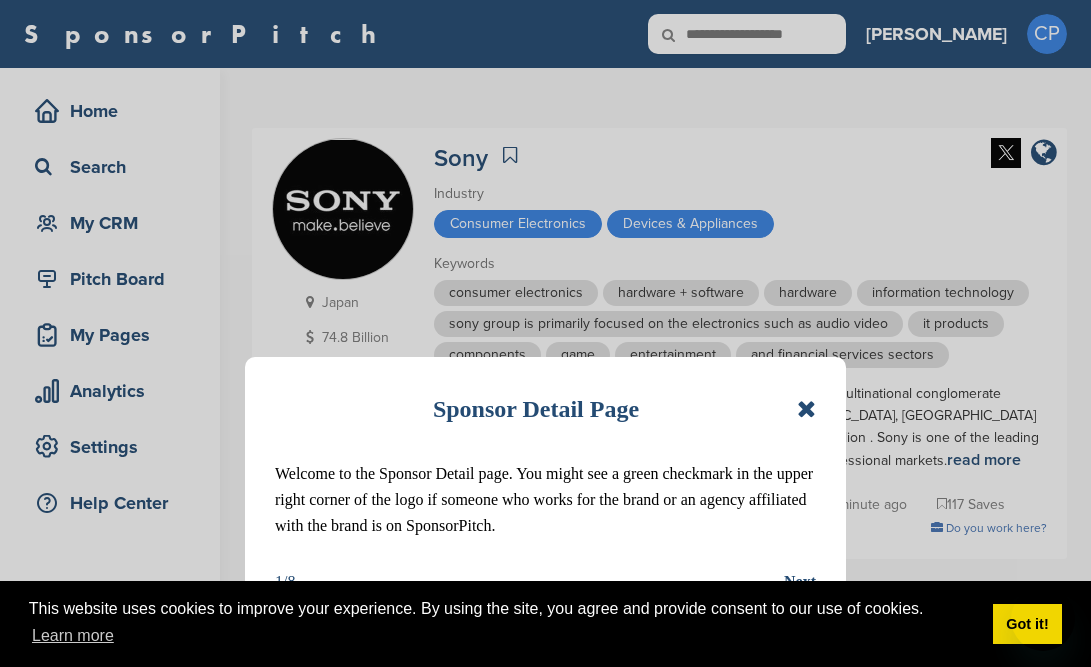 scroll, scrollTop: 0, scrollLeft: 0, axis: both 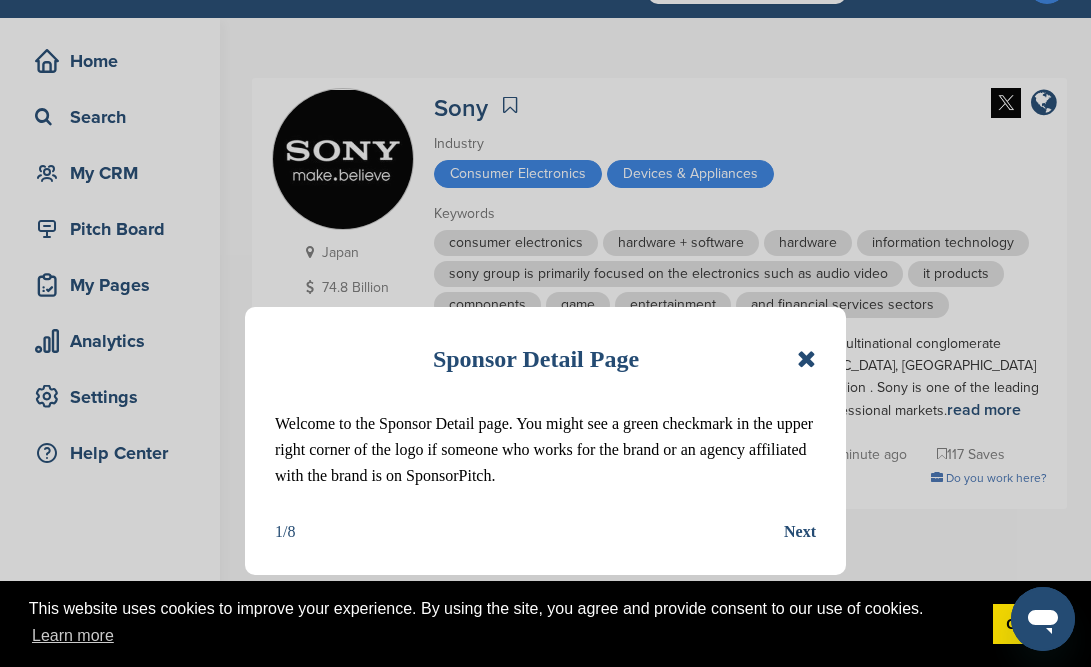 click at bounding box center [806, 359] 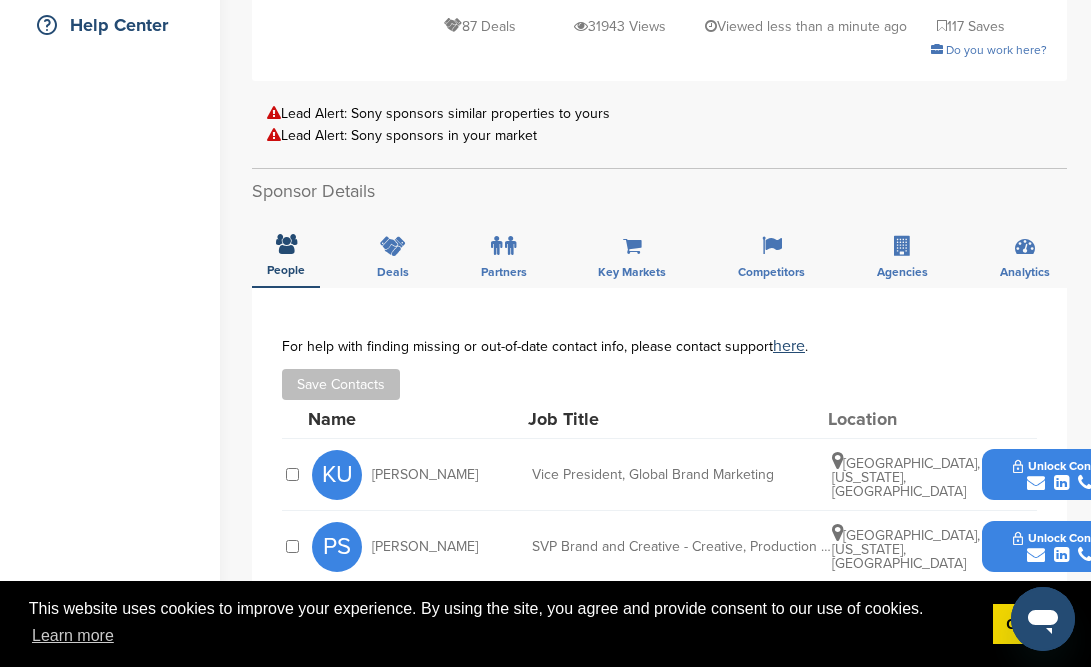 scroll, scrollTop: 711, scrollLeft: 0, axis: vertical 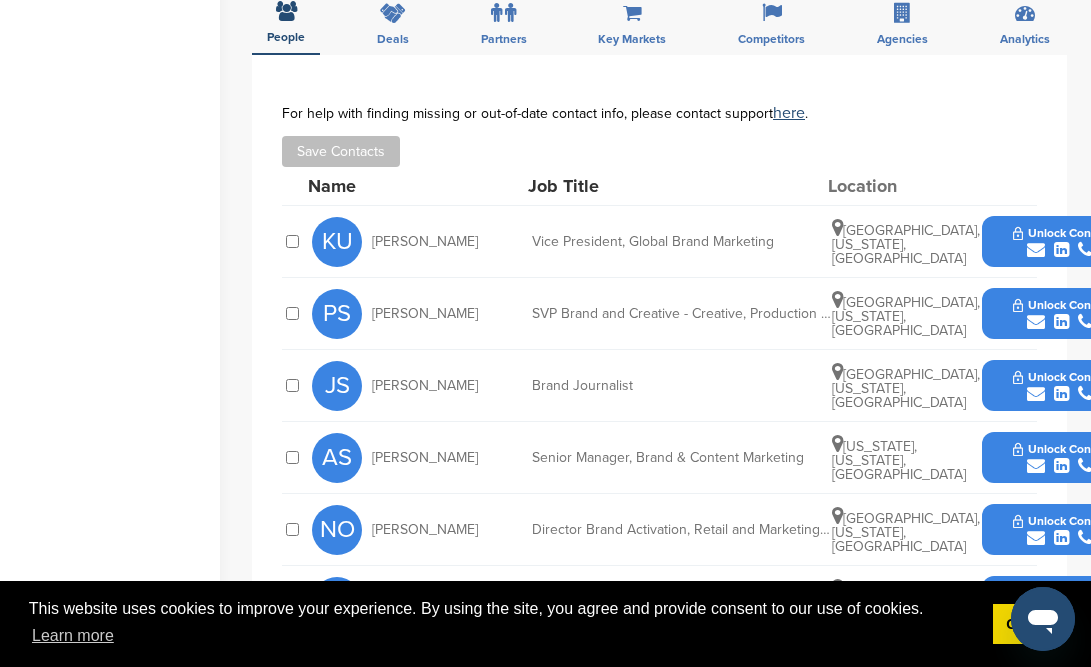 click at bounding box center [292, 241] 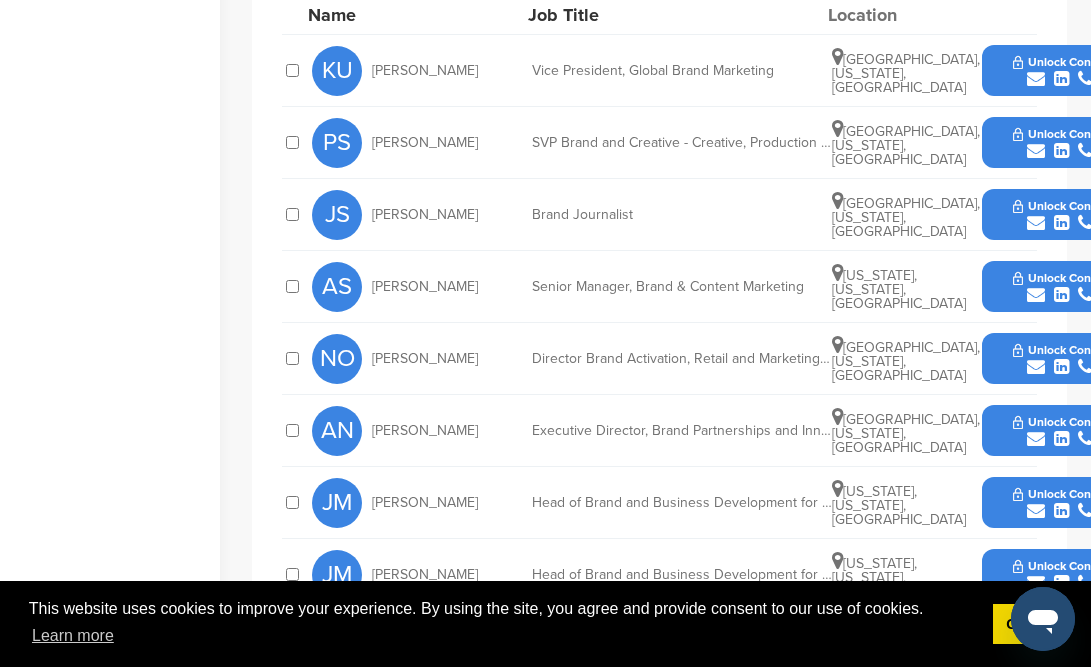 scroll, scrollTop: 896, scrollLeft: 0, axis: vertical 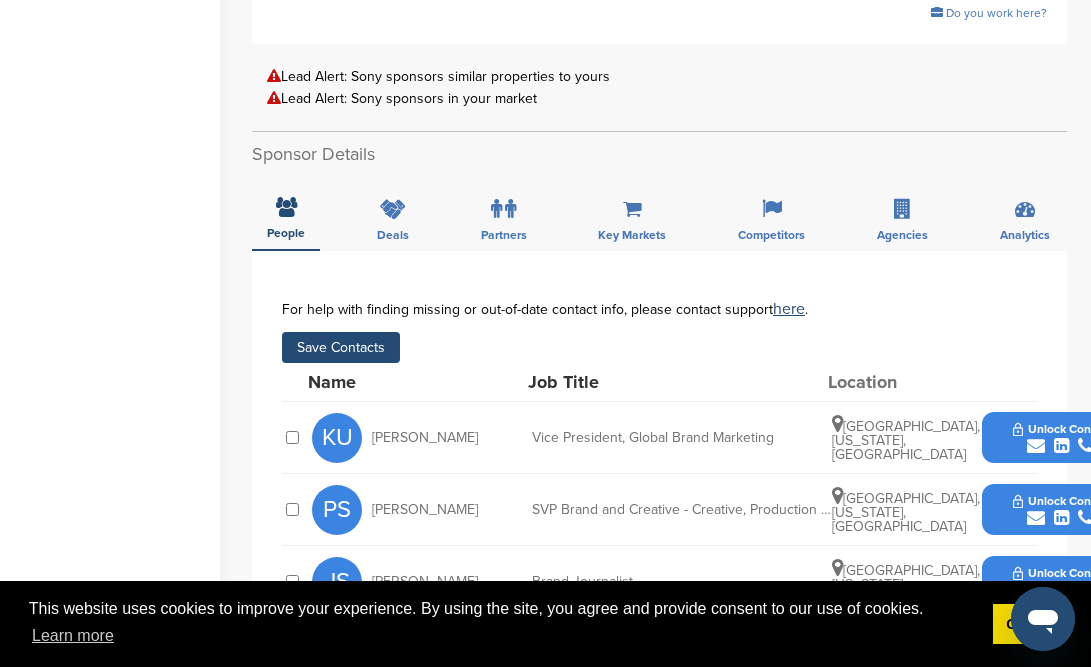 click on "Save Contacts" at bounding box center (341, 347) 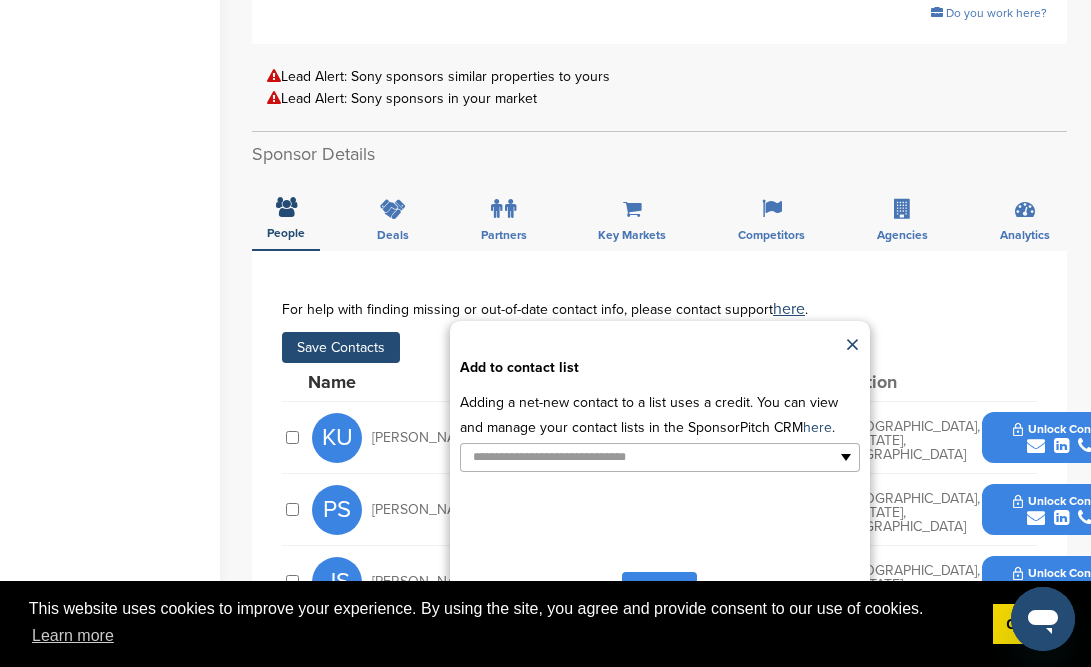 type 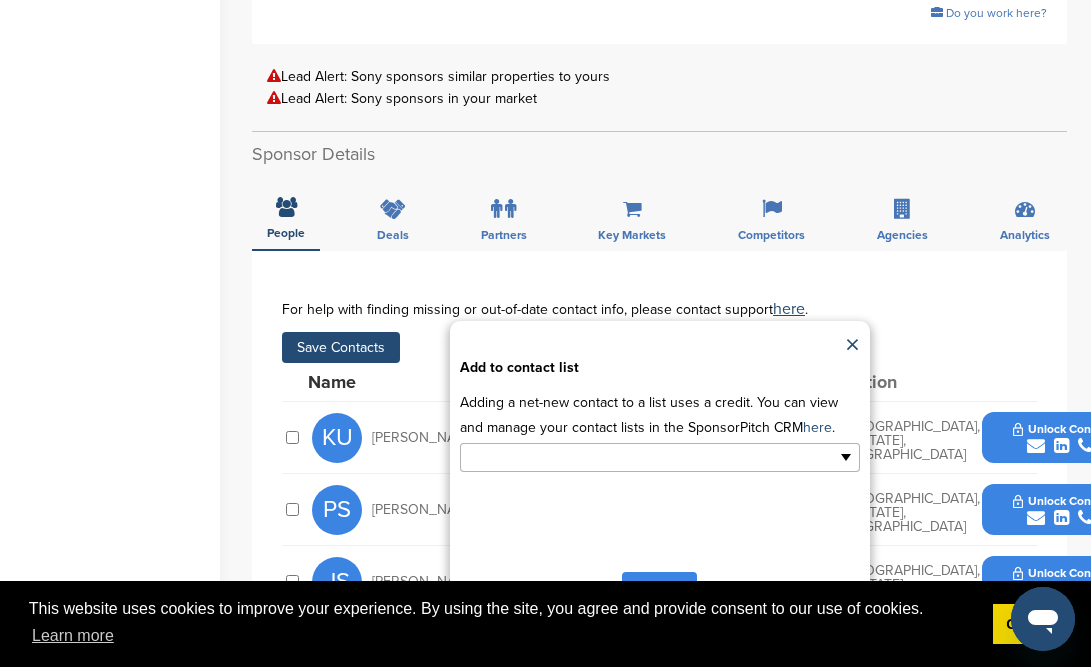 click at bounding box center [660, 456] 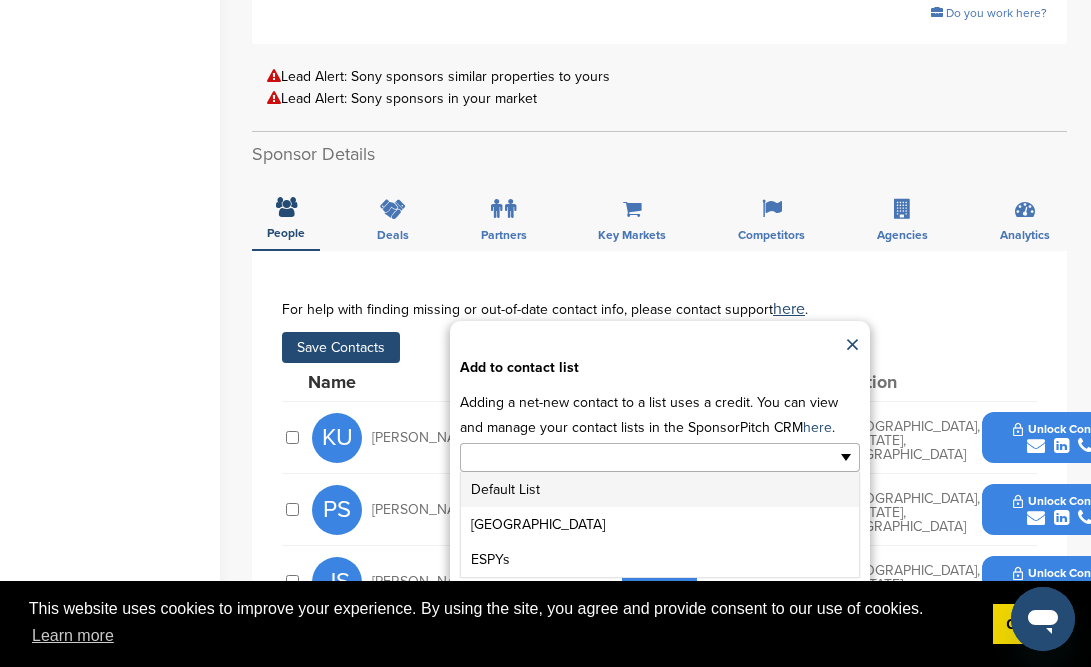 click on "Default List" at bounding box center (660, 489) 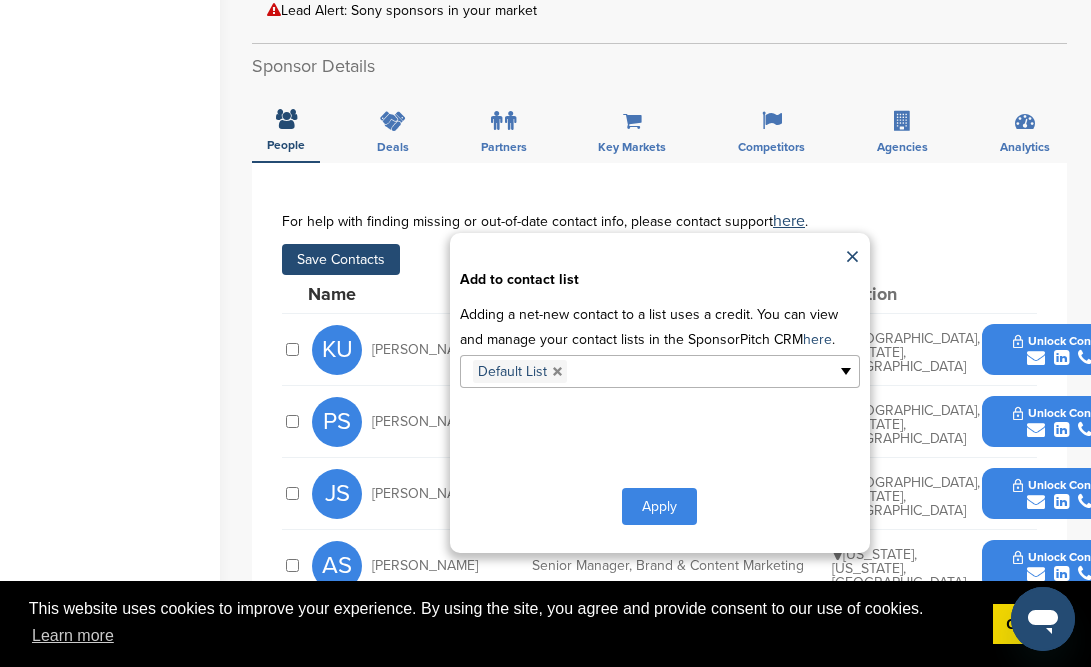 scroll, scrollTop: 678, scrollLeft: 0, axis: vertical 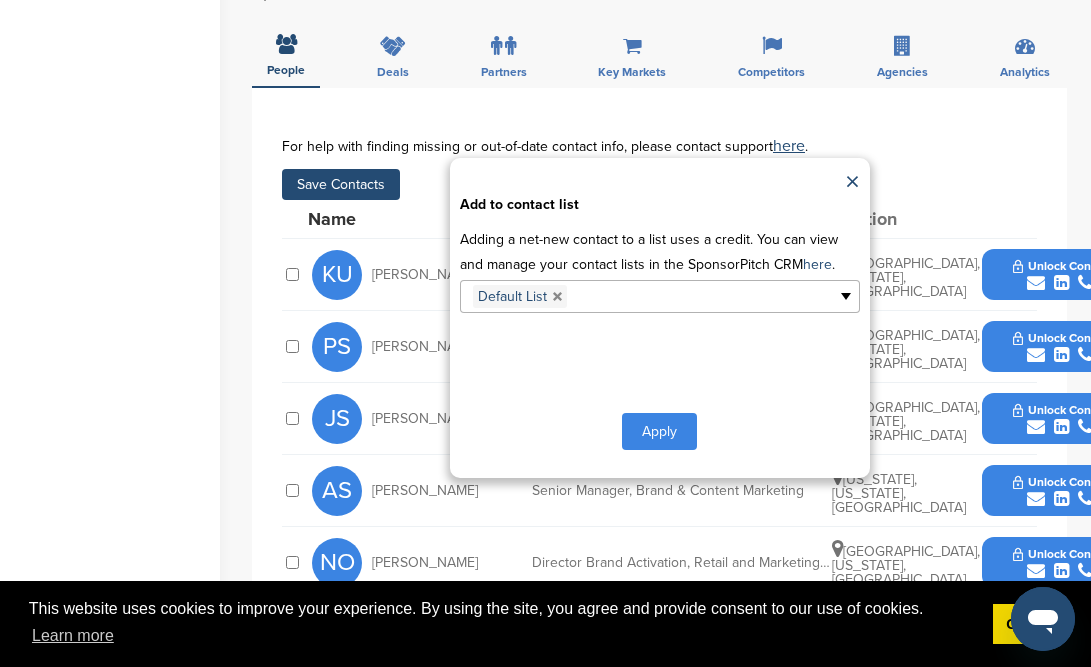 click on "Apply" at bounding box center (659, 431) 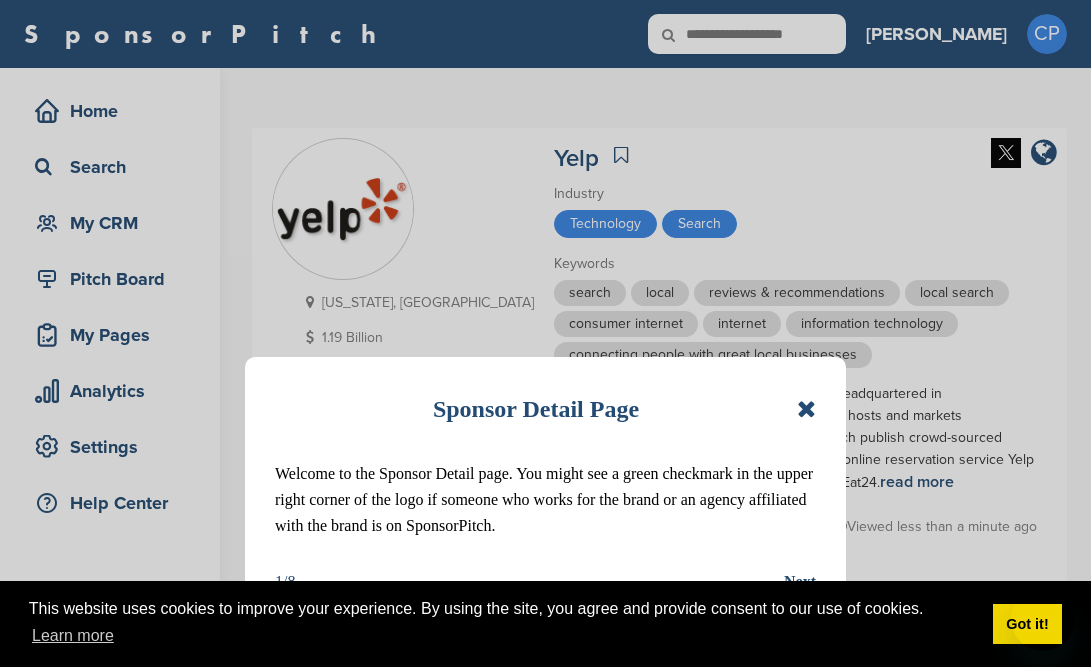 scroll, scrollTop: 0, scrollLeft: 0, axis: both 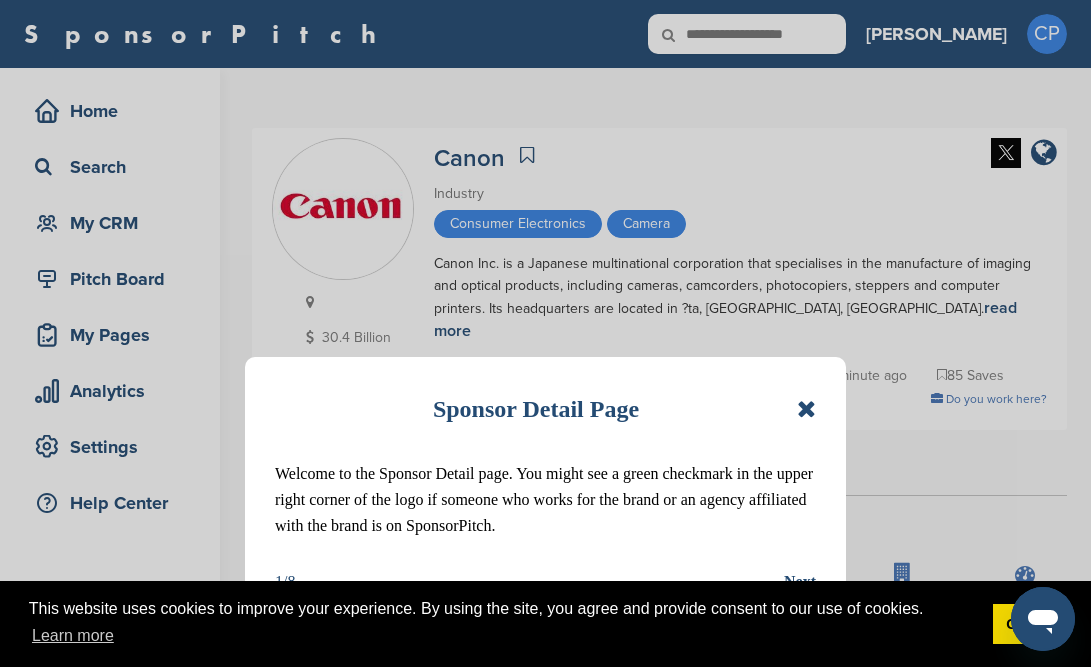 click on "Sponsor Detail Page
Welcome to the Sponsor Detail page. You might see a green checkmark in the upper right corner of the logo if someone who works for the brand or an agency affiliated with the brand is on SponsorPitch.
1/8
Next" at bounding box center [545, 333] 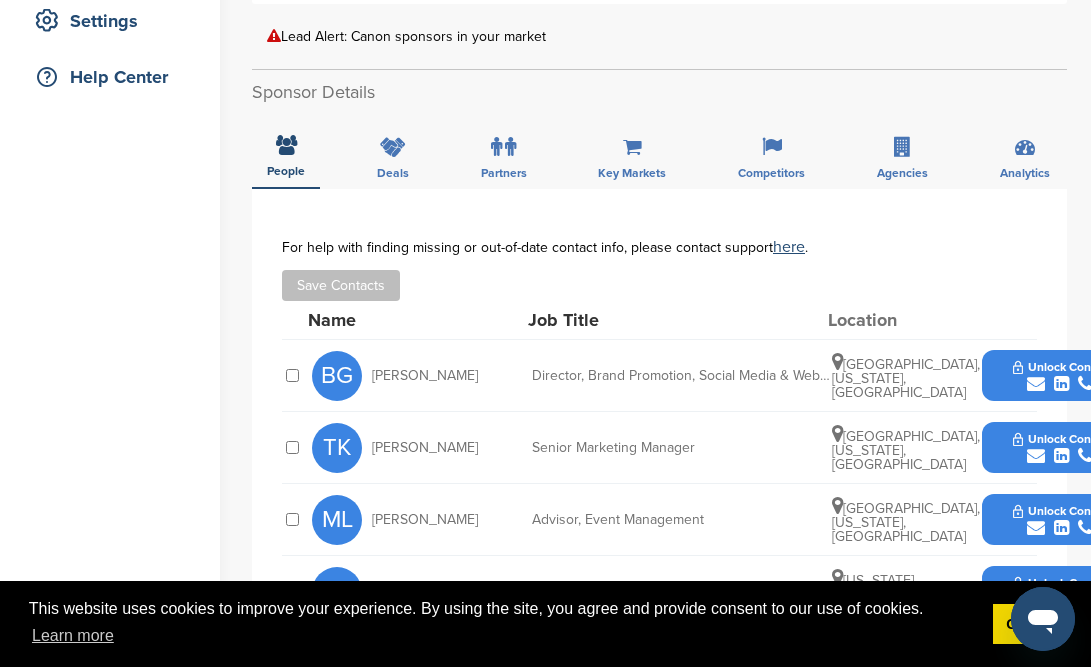 scroll, scrollTop: 431, scrollLeft: 0, axis: vertical 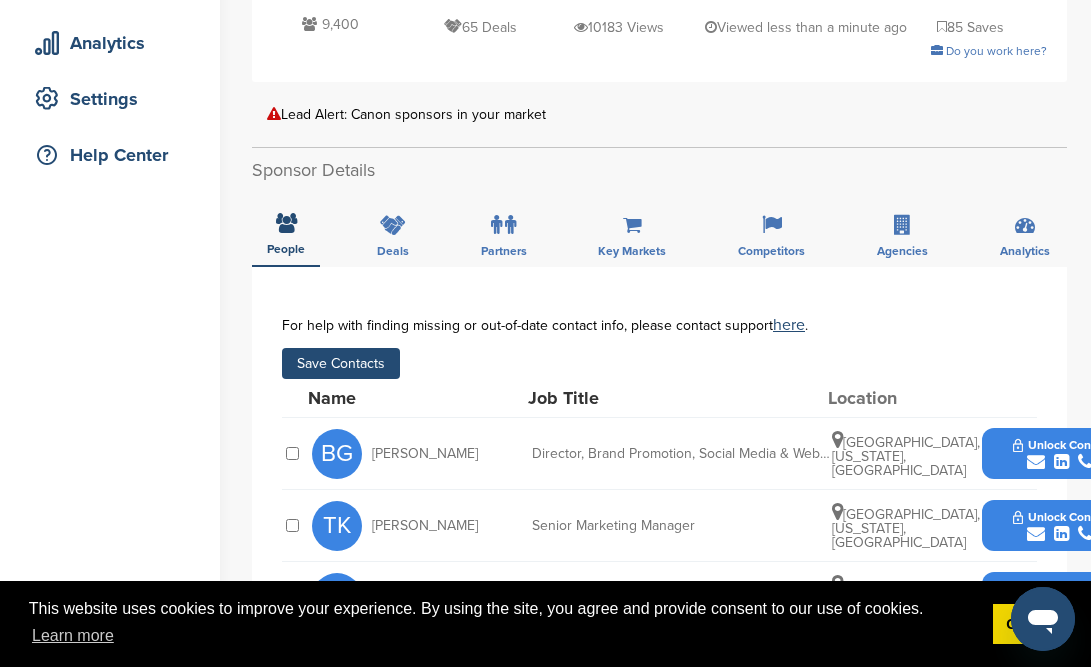 click on "Save Contacts" at bounding box center (341, 363) 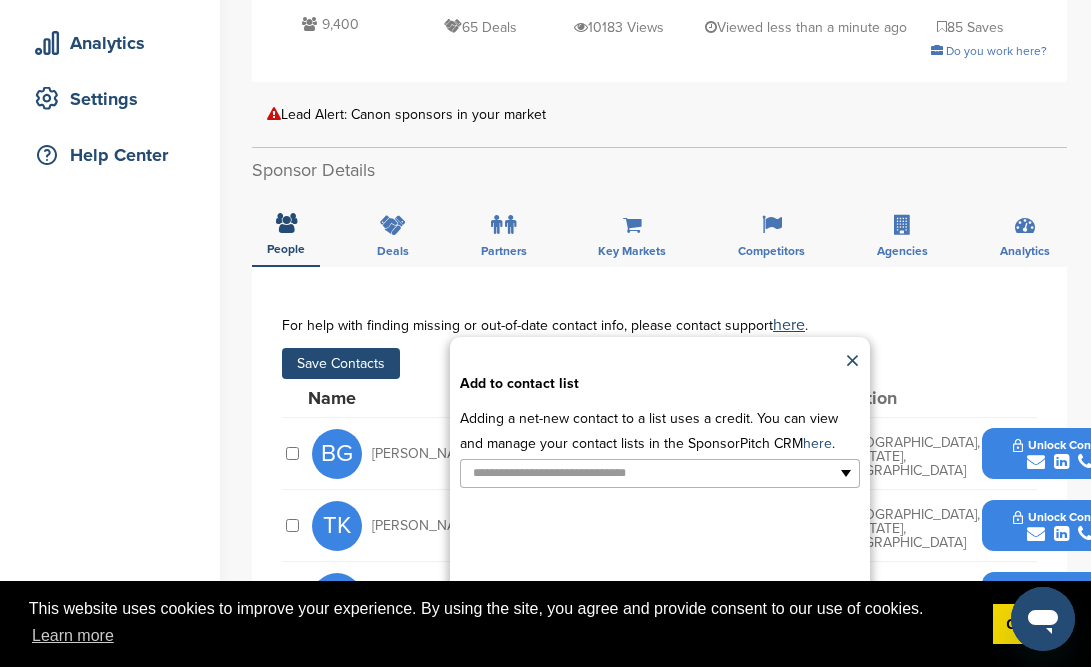 type 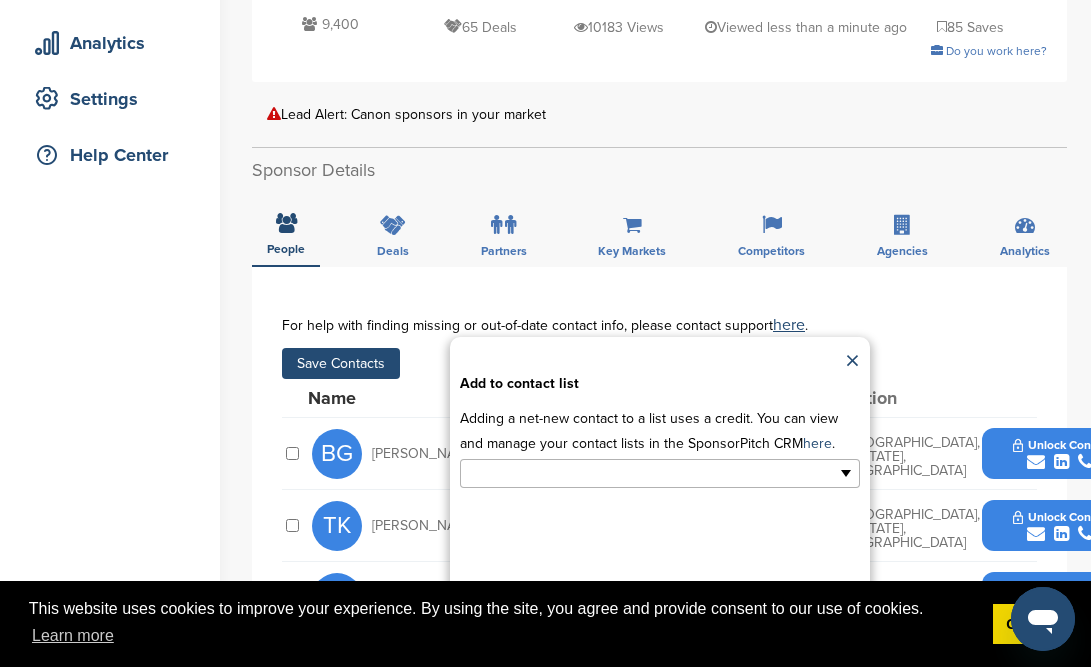 click at bounding box center (573, 473) 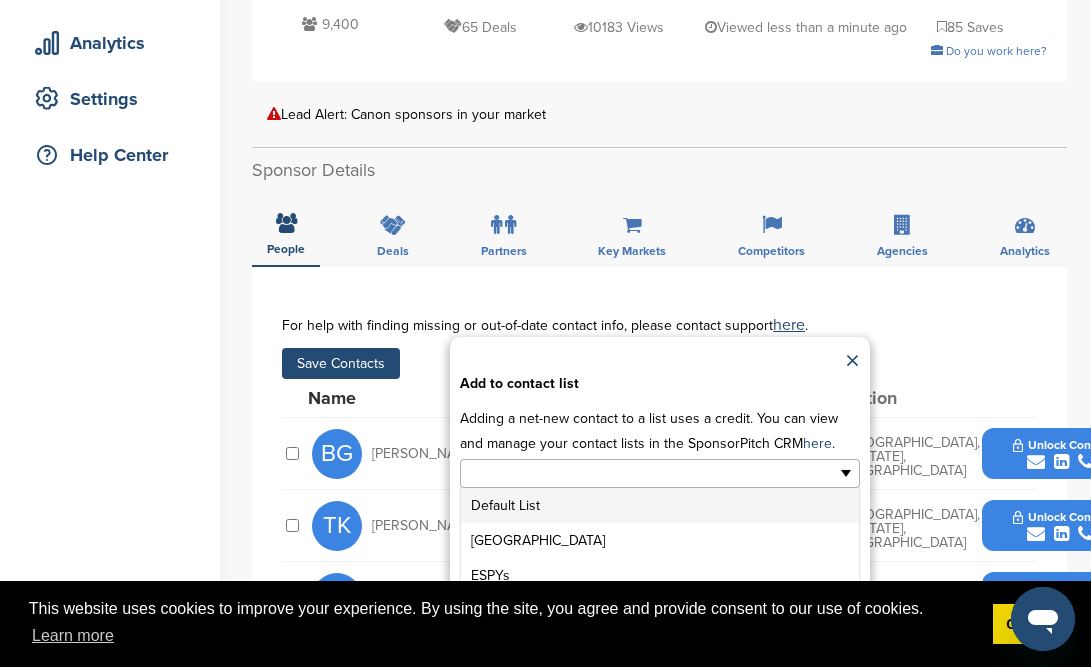 click on "Default List" at bounding box center (660, 505) 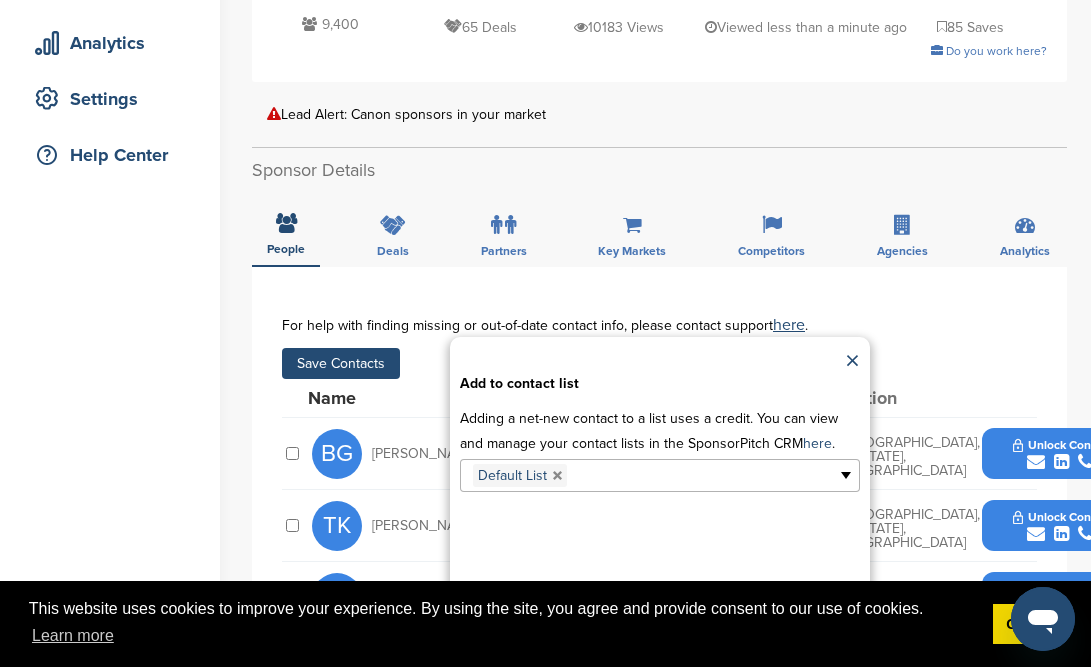 click on "Apply" at bounding box center (659, 610) 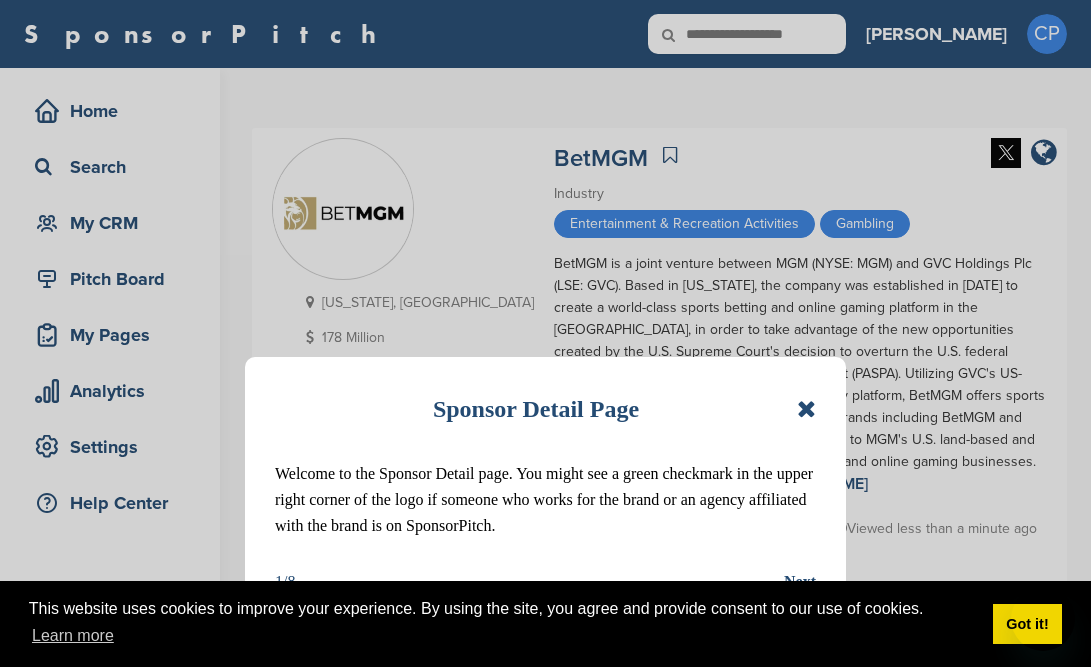 scroll, scrollTop: 0, scrollLeft: 0, axis: both 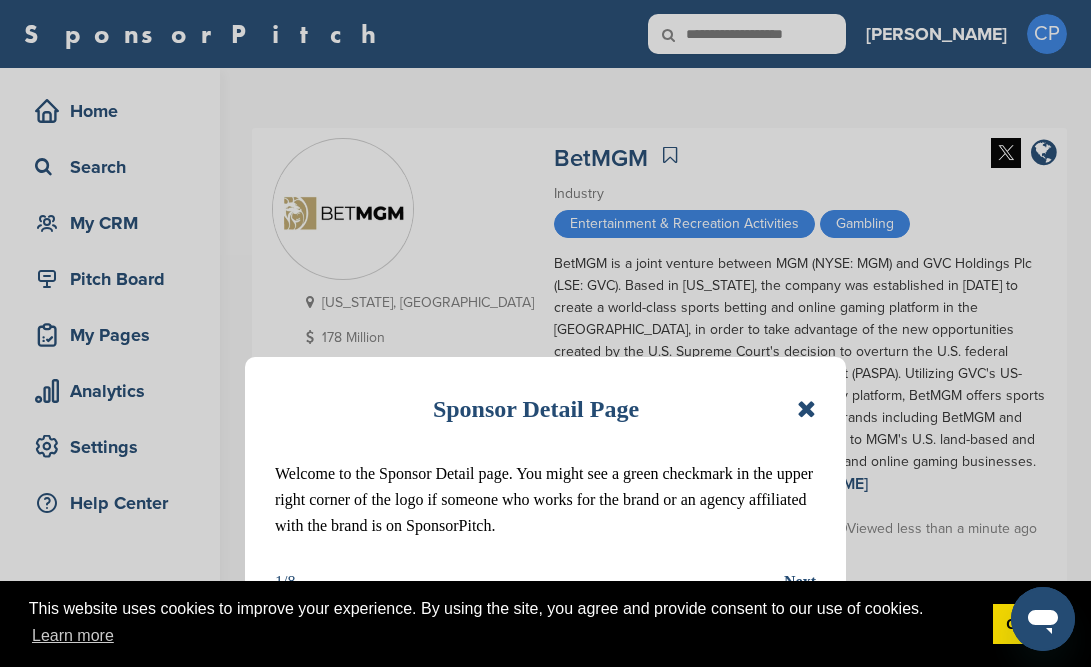 click at bounding box center (806, 409) 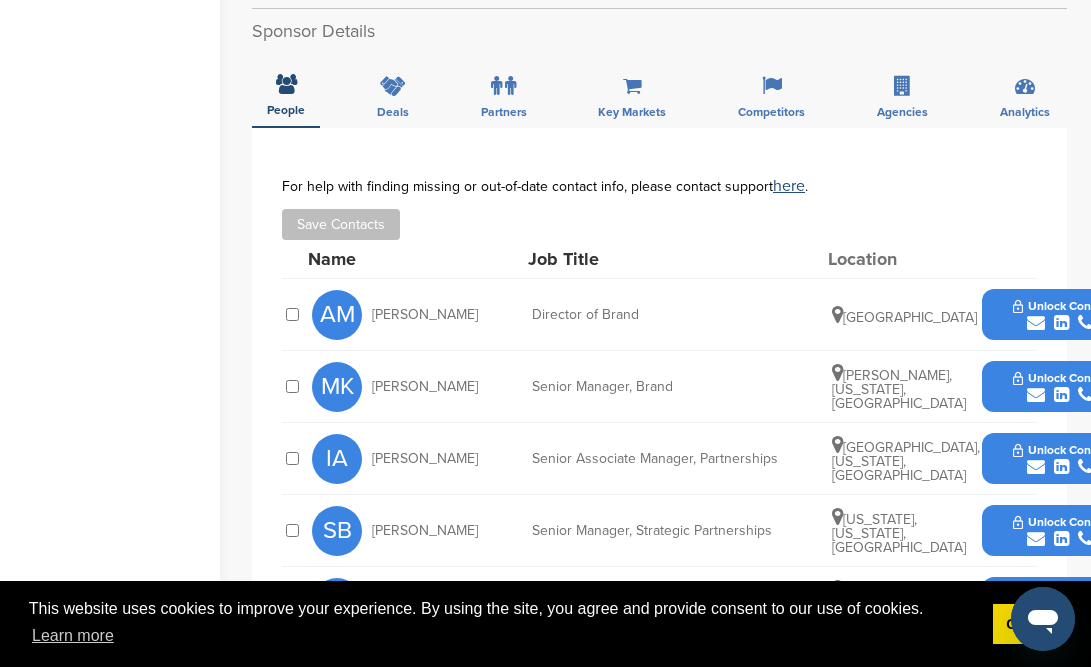 scroll, scrollTop: 647, scrollLeft: 0, axis: vertical 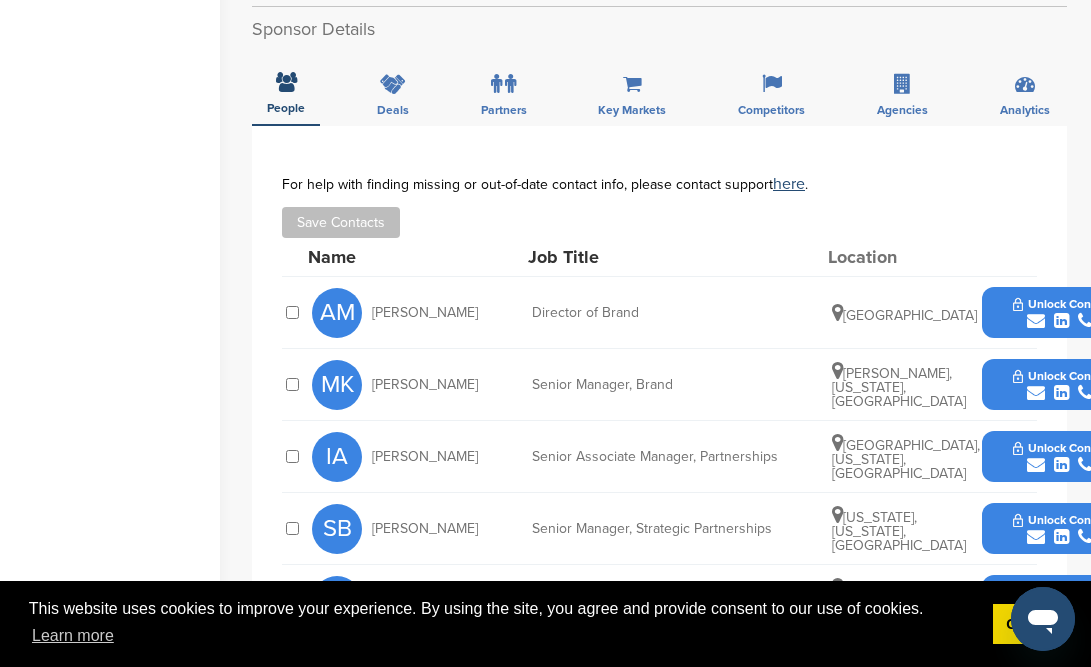 click at bounding box center (292, 312) 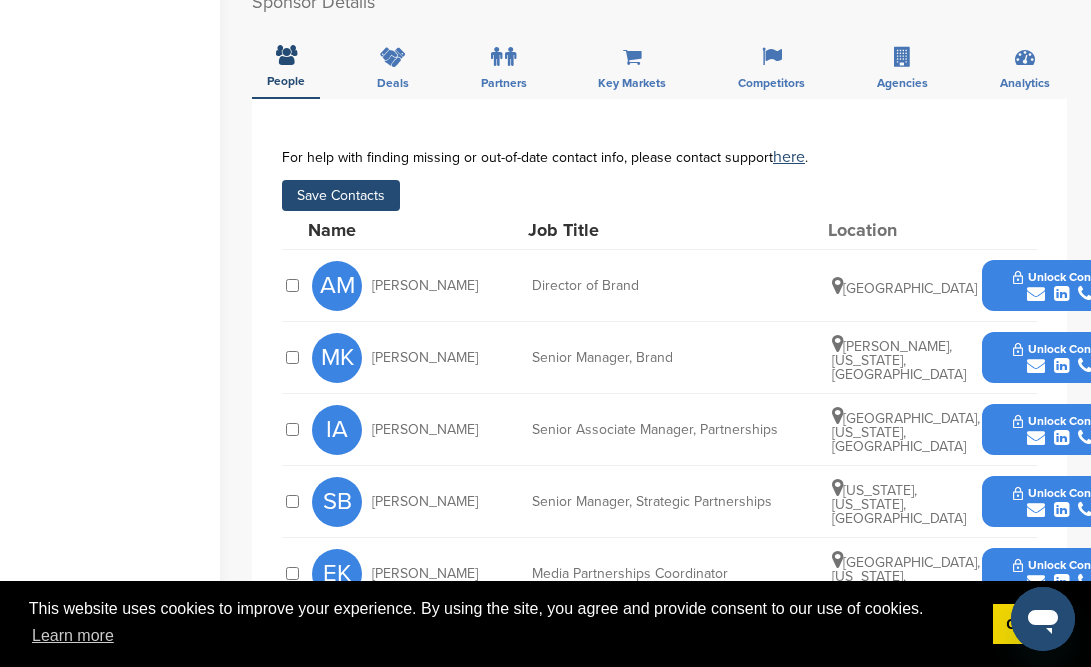 scroll, scrollTop: 472, scrollLeft: 0, axis: vertical 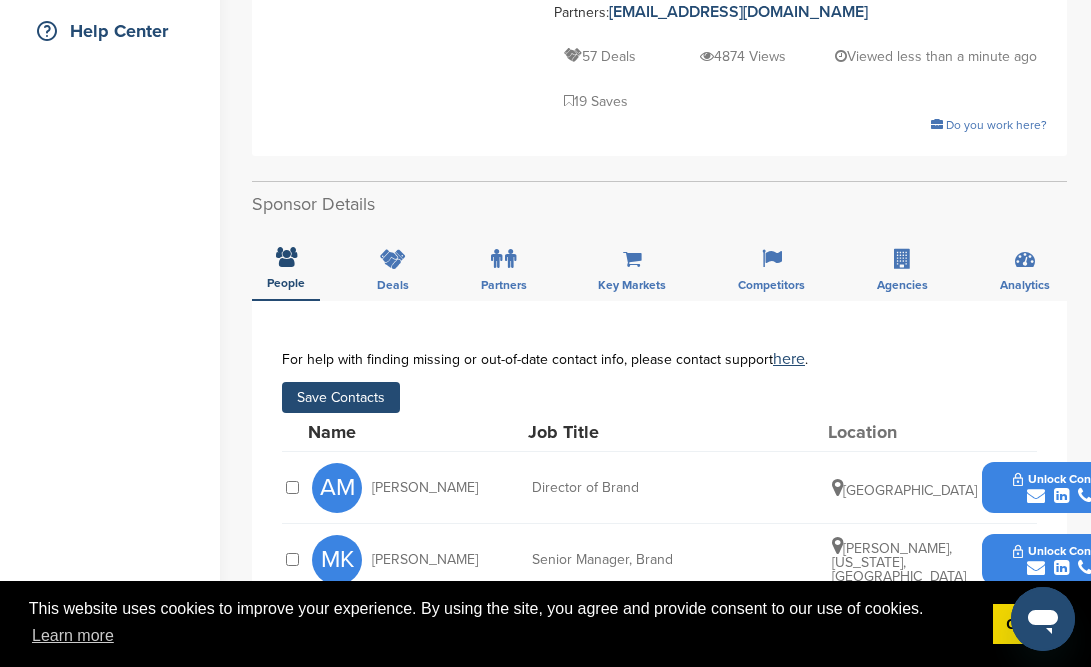 click on "Save Contacts" at bounding box center [341, 397] 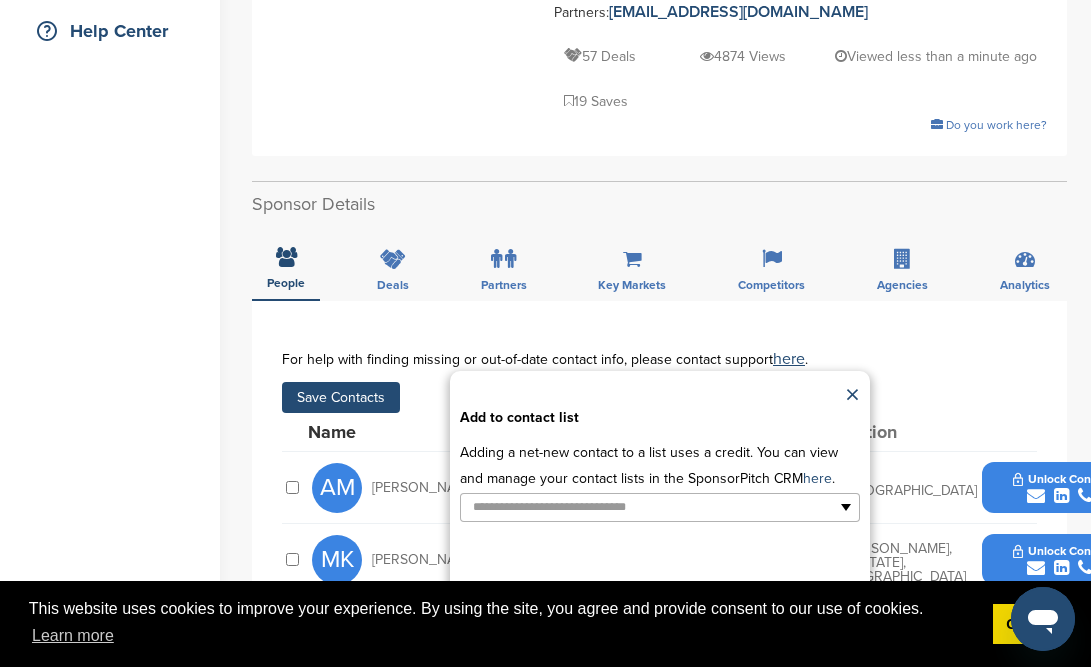 type 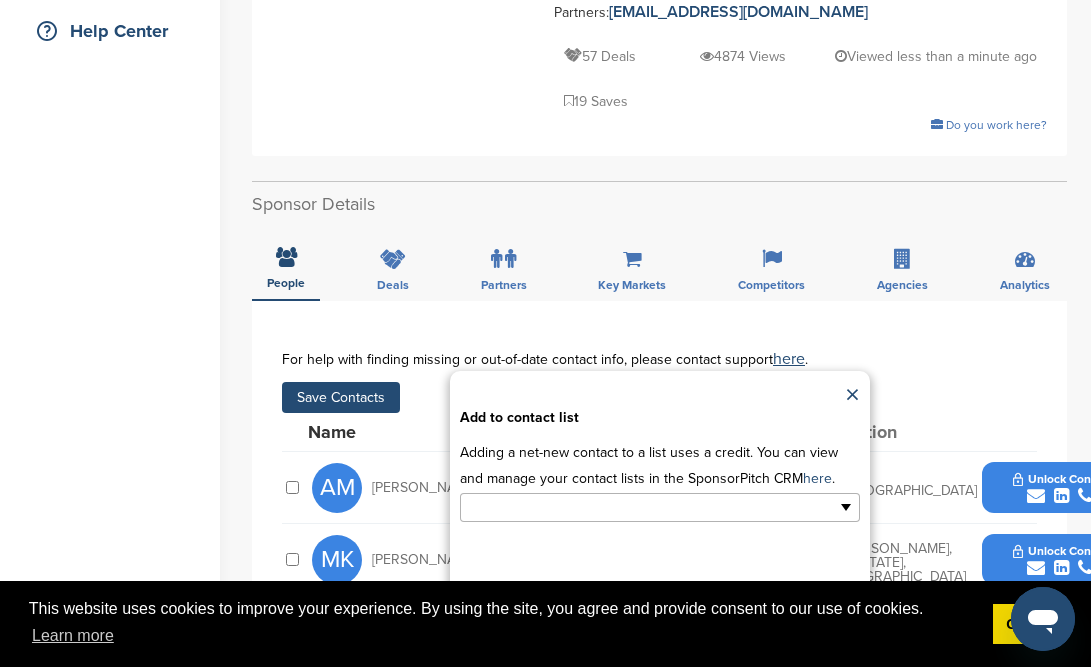 click at bounding box center [573, 507] 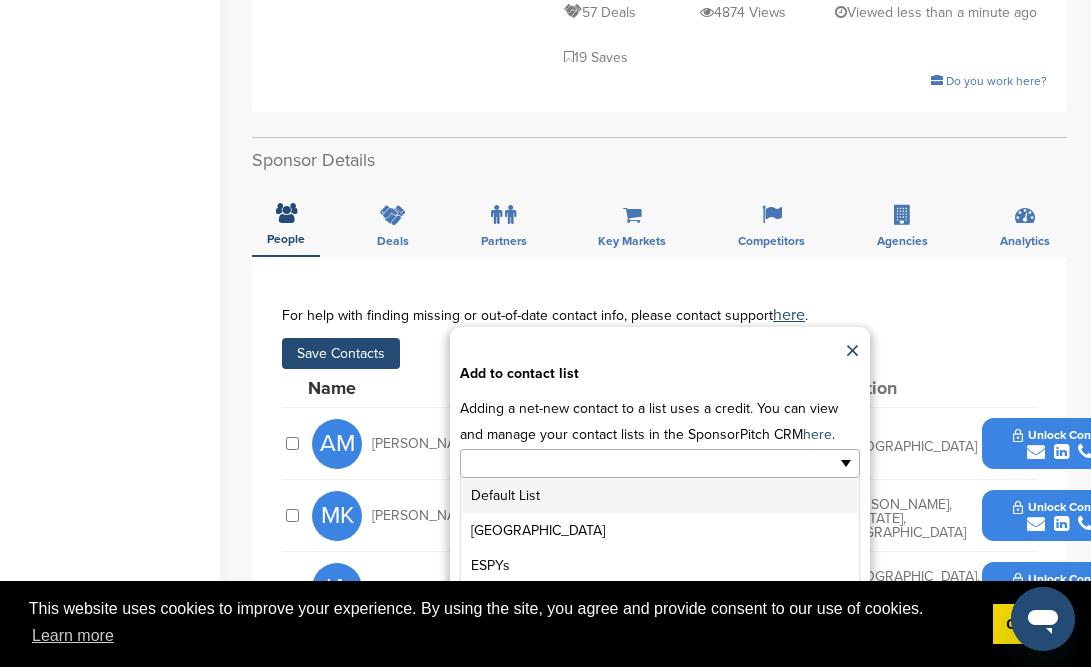 scroll, scrollTop: 533, scrollLeft: 0, axis: vertical 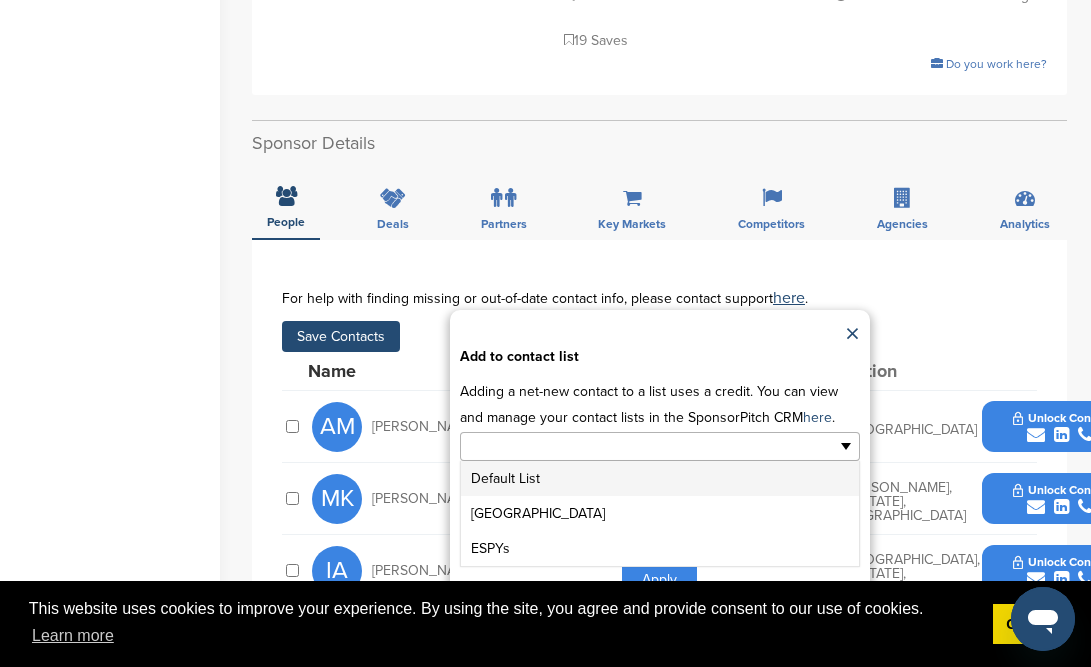 click on "Default List" at bounding box center (660, 478) 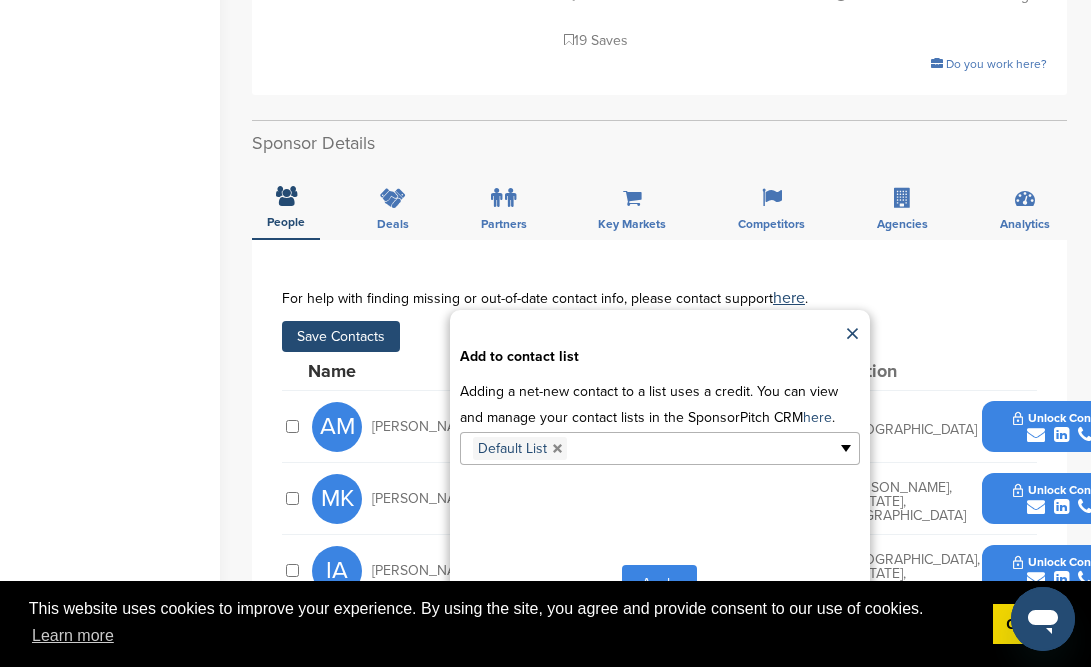 click on "Apply" at bounding box center [659, 583] 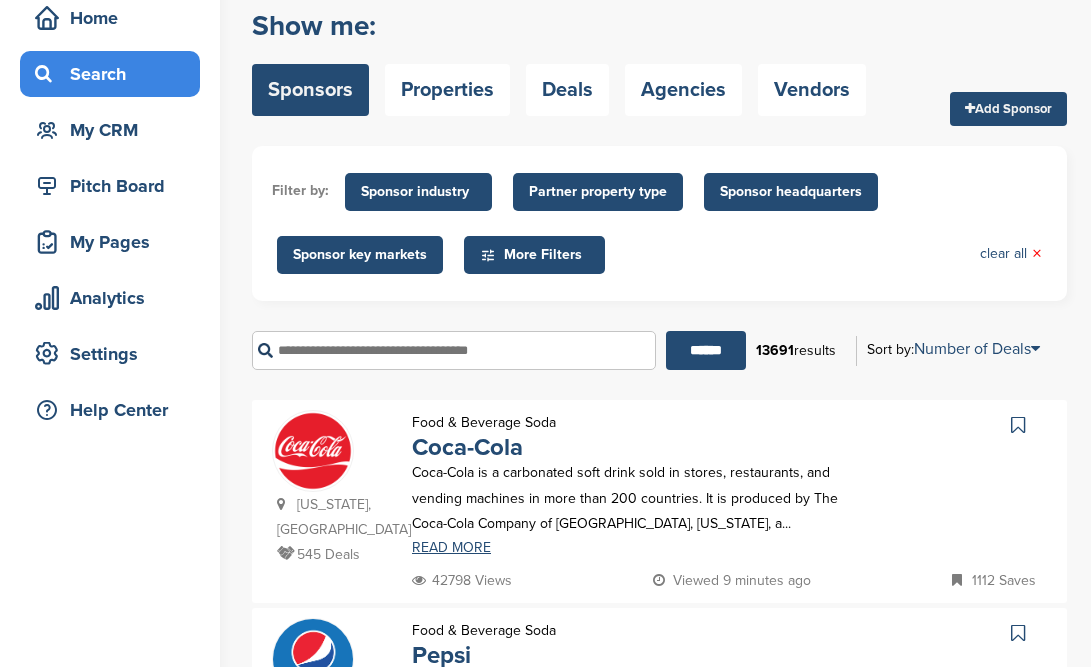 click at bounding box center (454, 350) 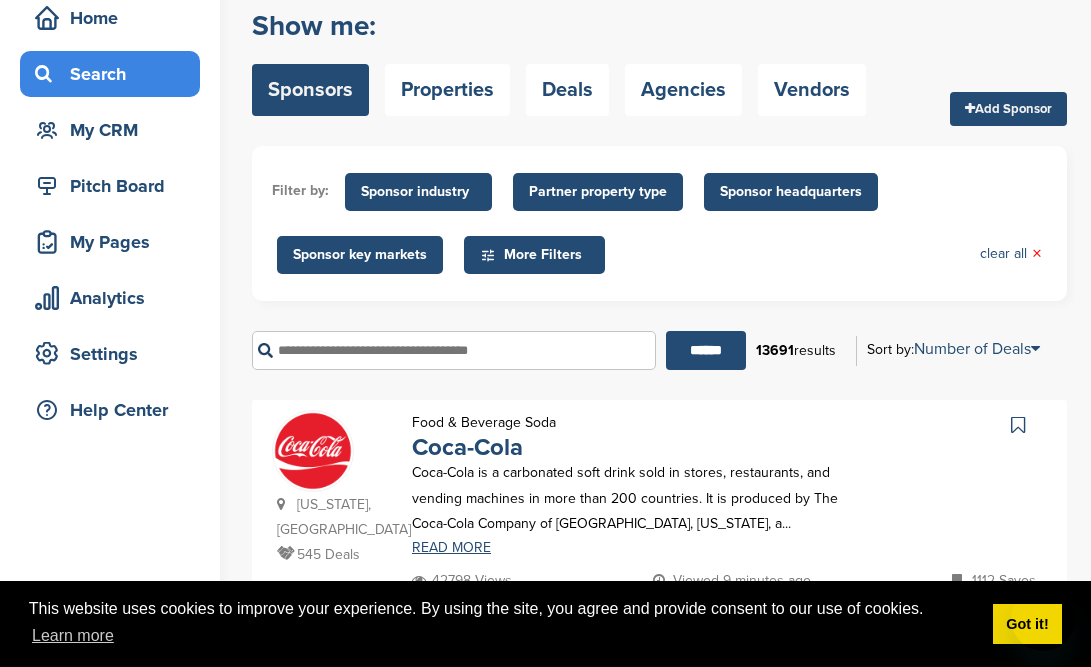 scroll, scrollTop: 93, scrollLeft: 0, axis: vertical 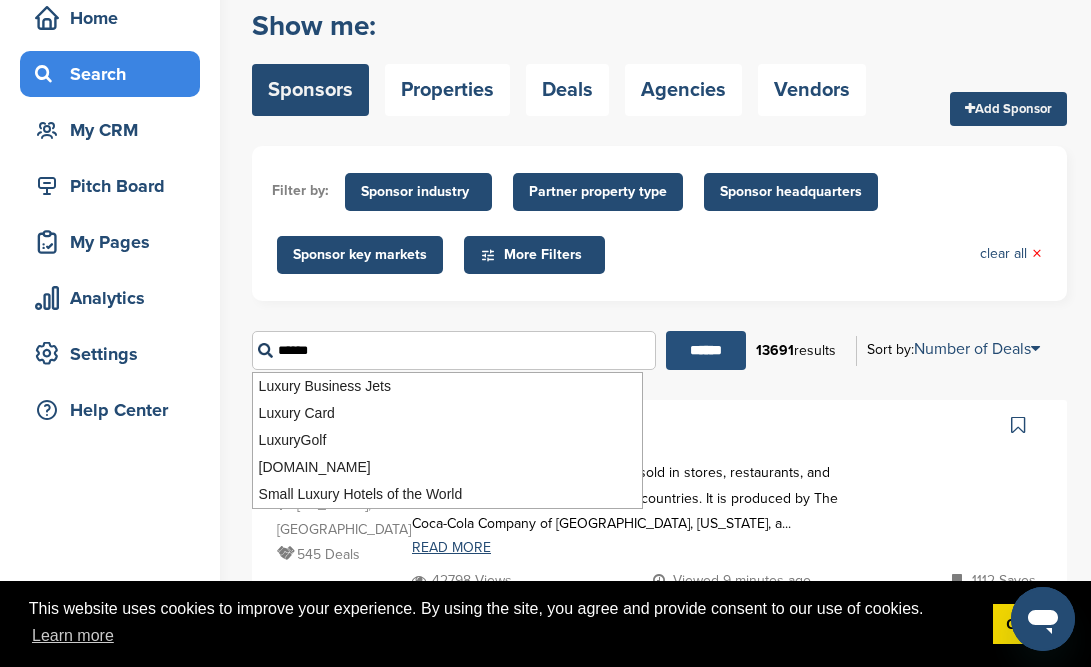 type on "******" 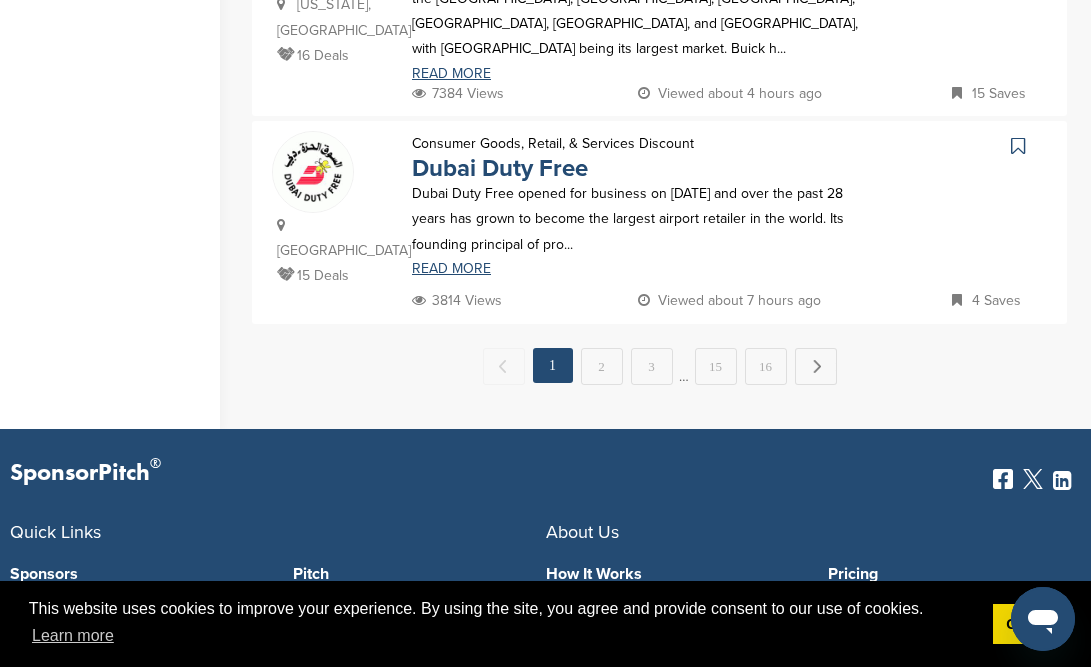 scroll, scrollTop: 2305, scrollLeft: 0, axis: vertical 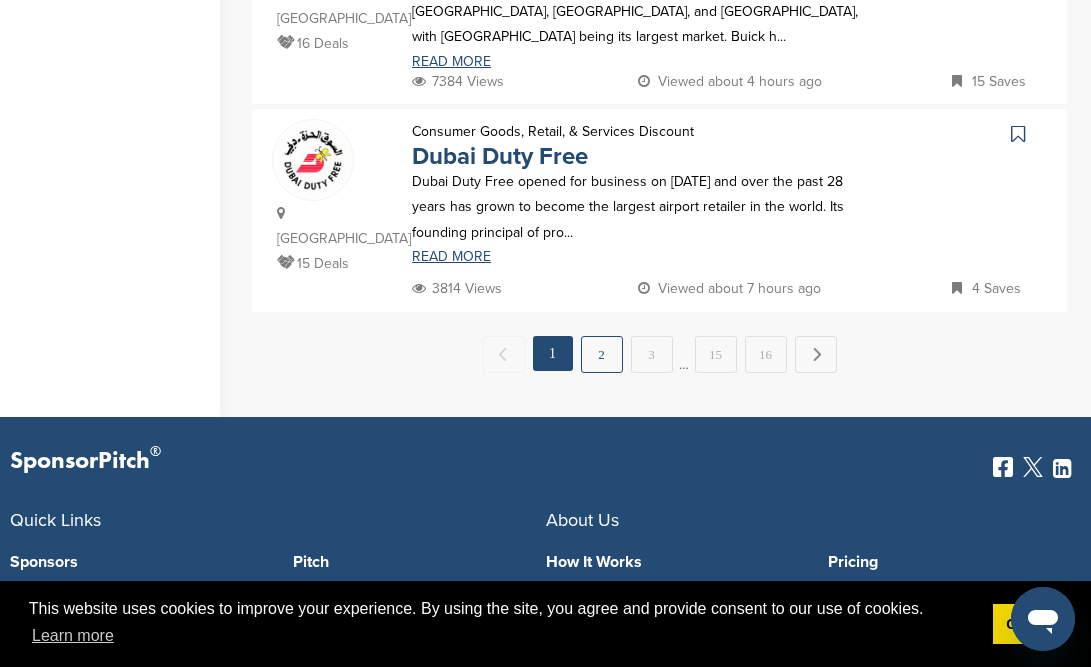 click on "2" at bounding box center [602, 354] 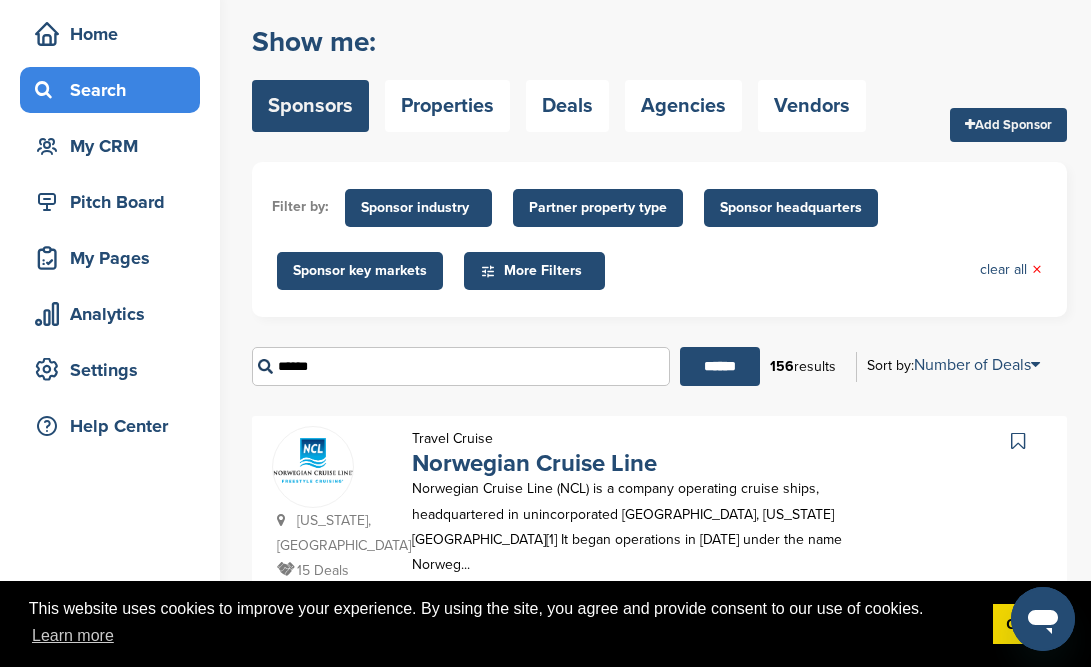 scroll, scrollTop: 0, scrollLeft: 0, axis: both 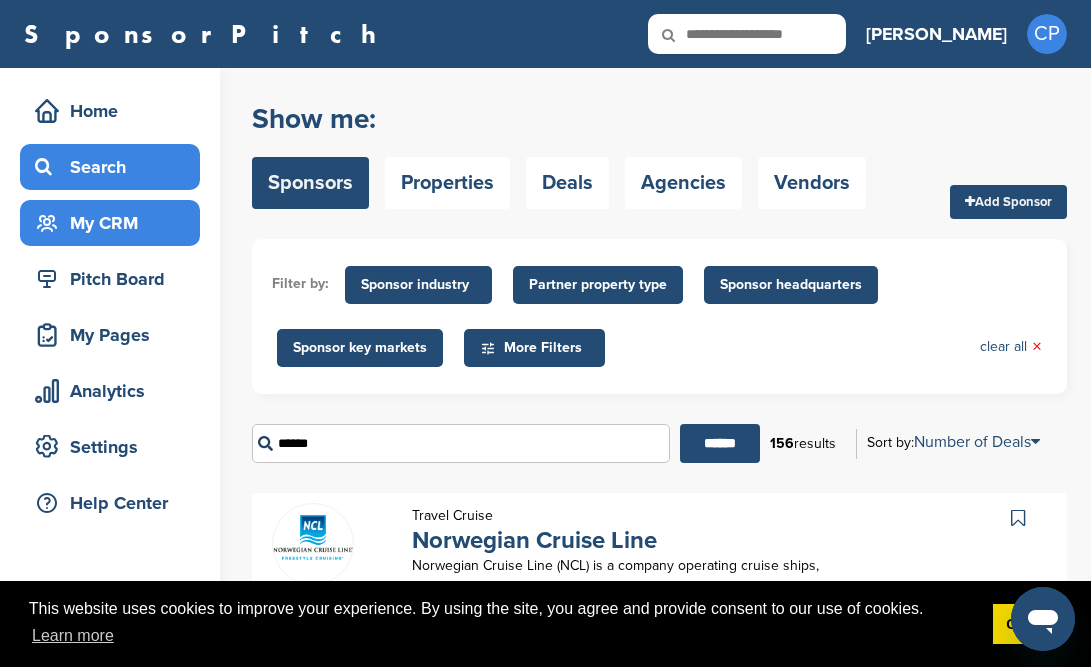 click on "My CRM" at bounding box center [115, 223] 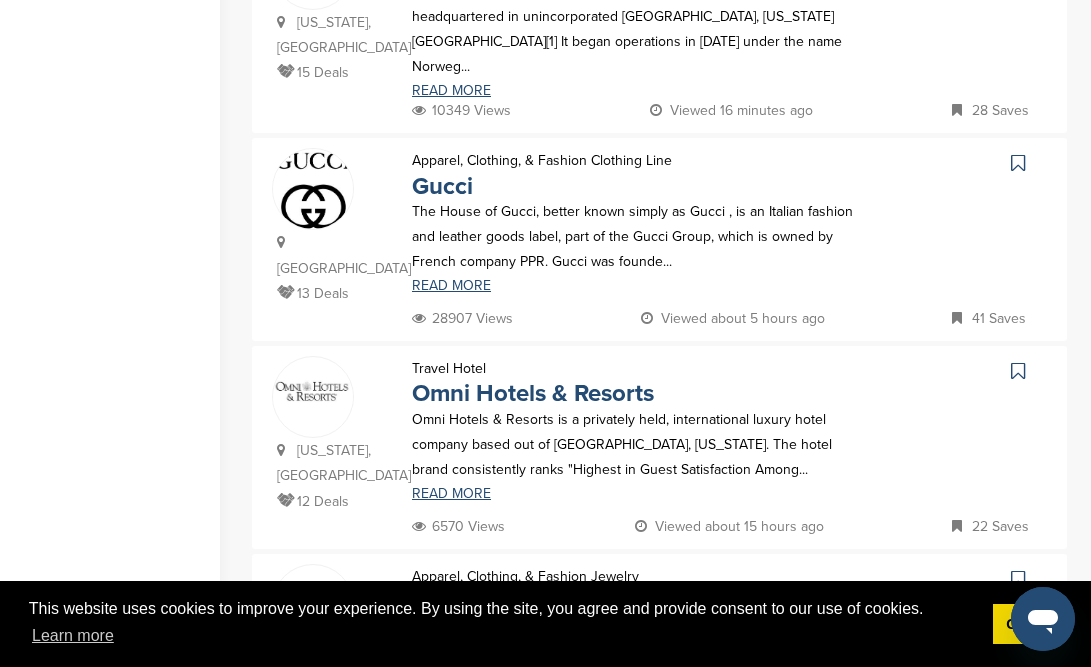 scroll, scrollTop: 0, scrollLeft: 0, axis: both 